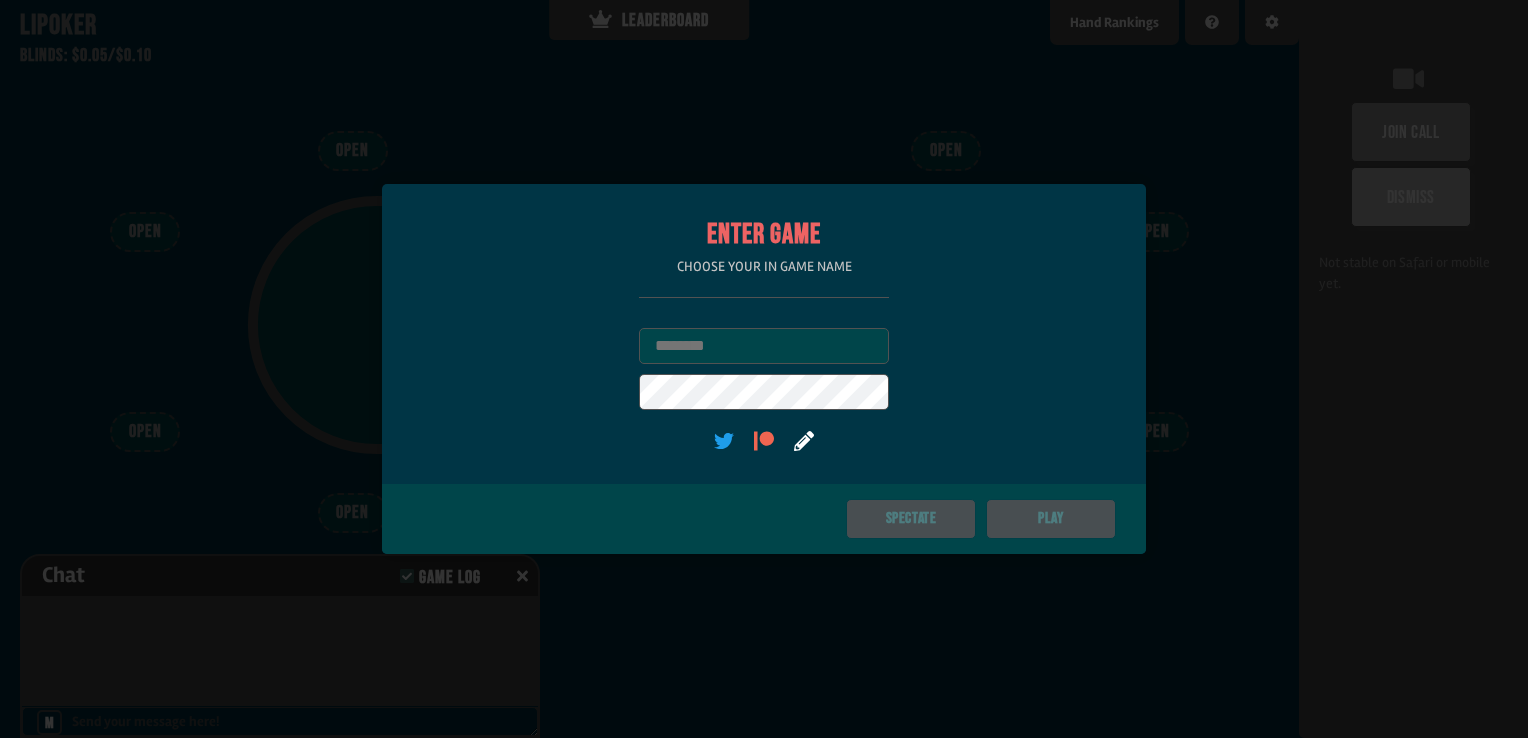 scroll, scrollTop: 0, scrollLeft: 0, axis: both 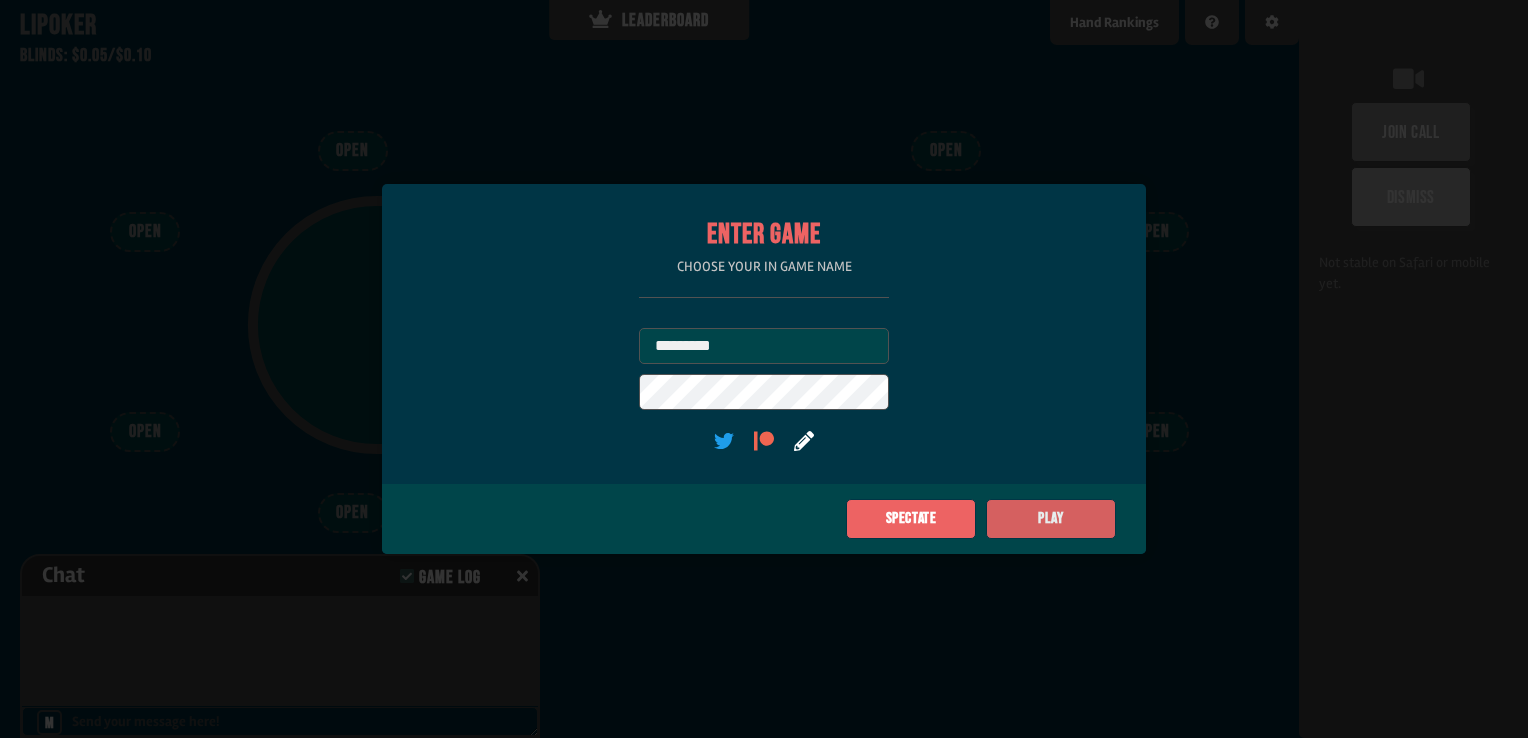 type on "*********" 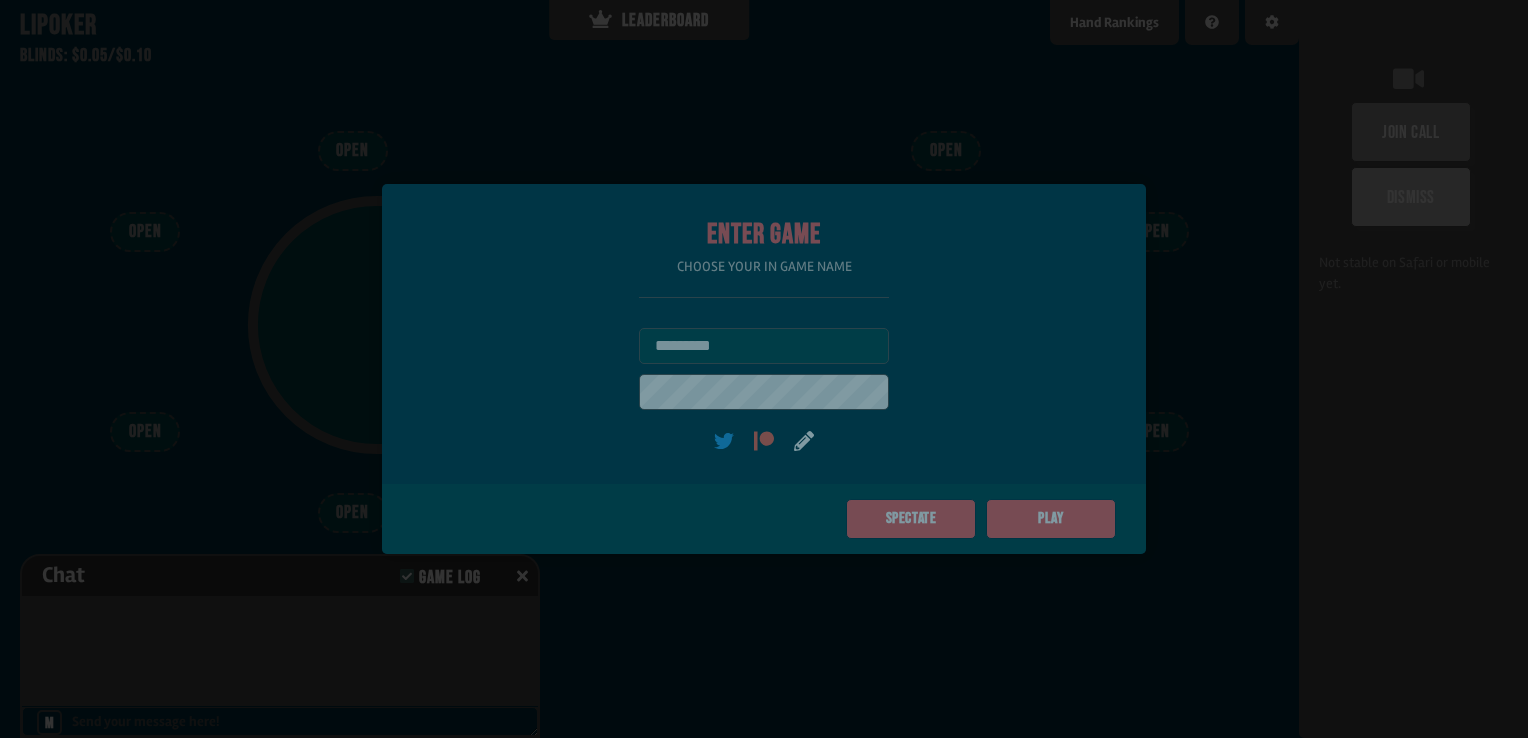 type on "***" 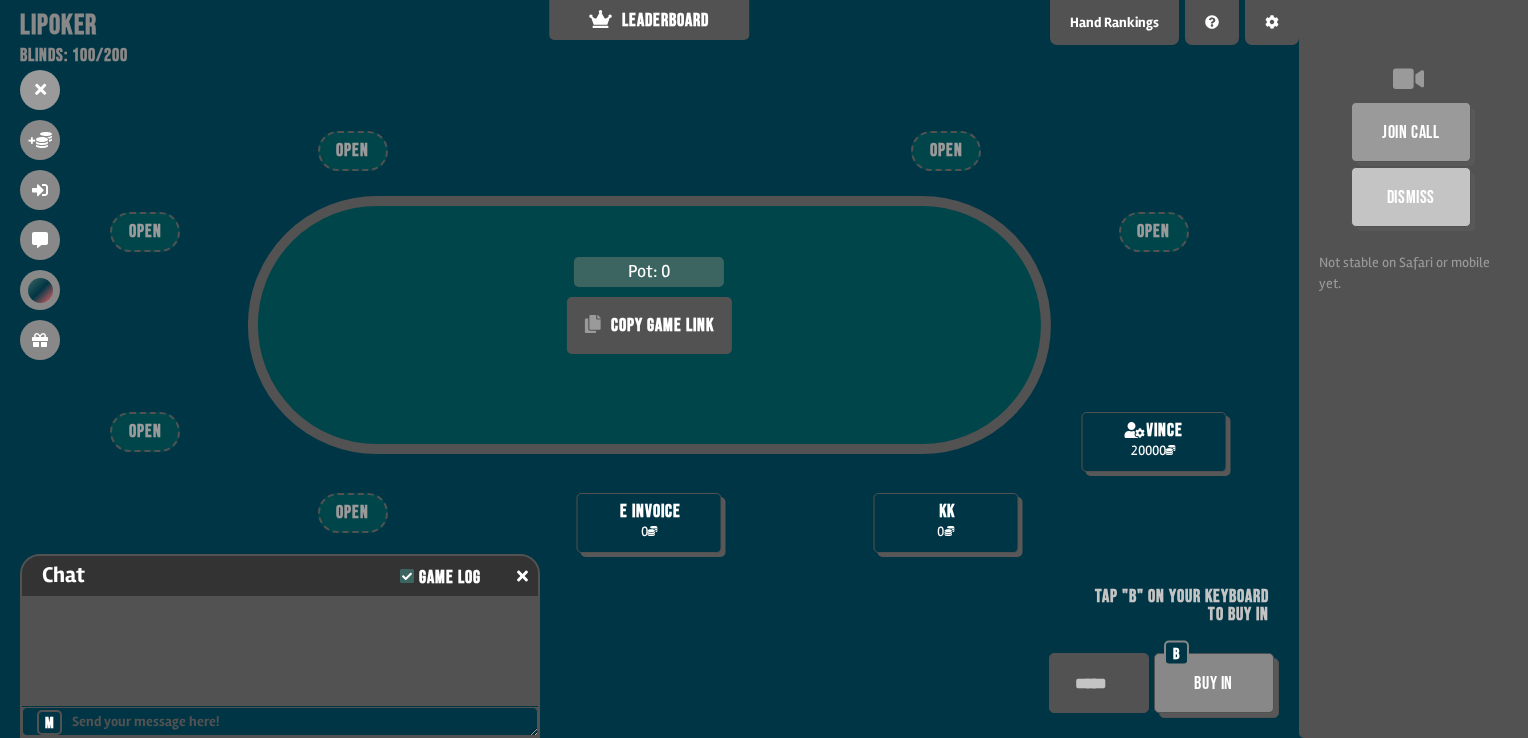 scroll, scrollTop: 22, scrollLeft: 0, axis: vertical 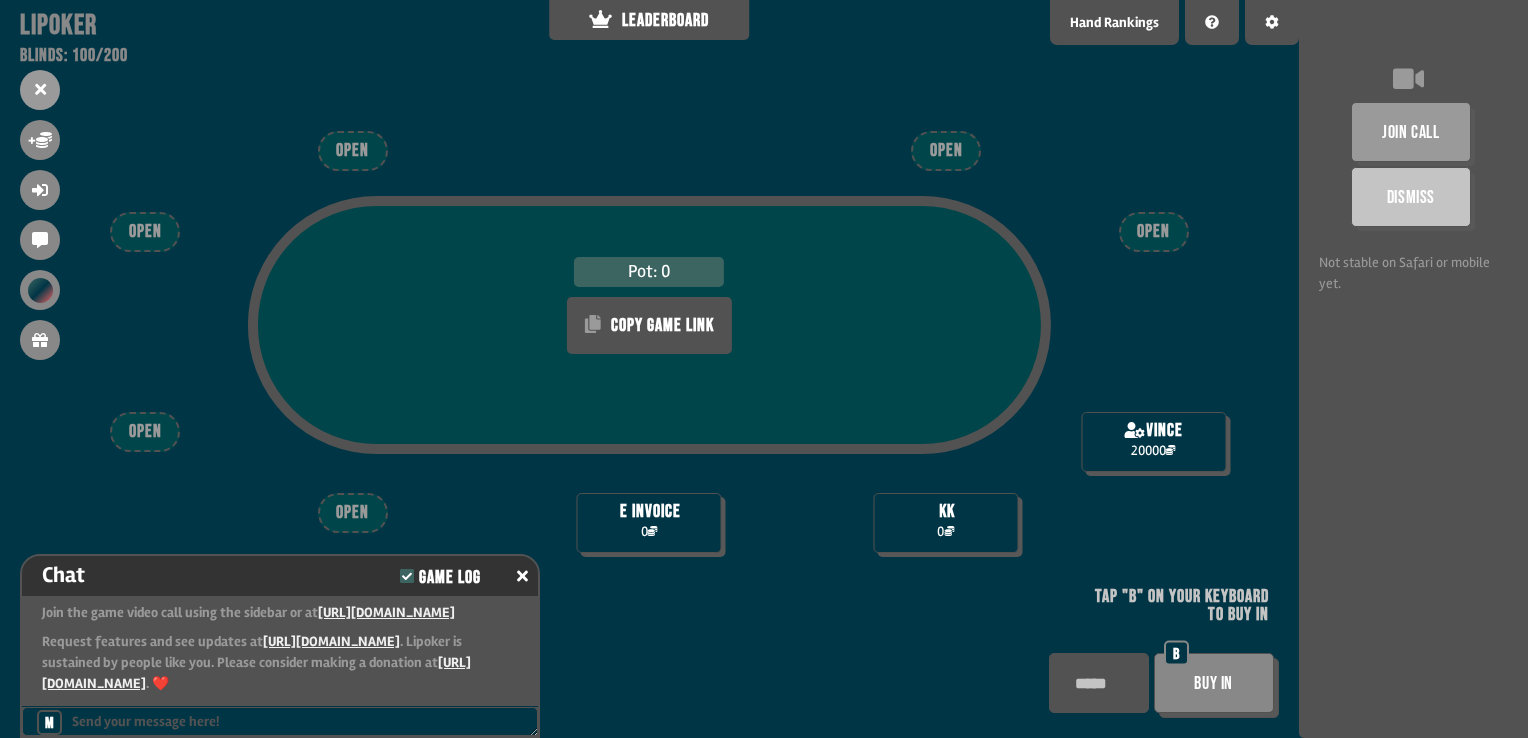 click at bounding box center [1099, 683] 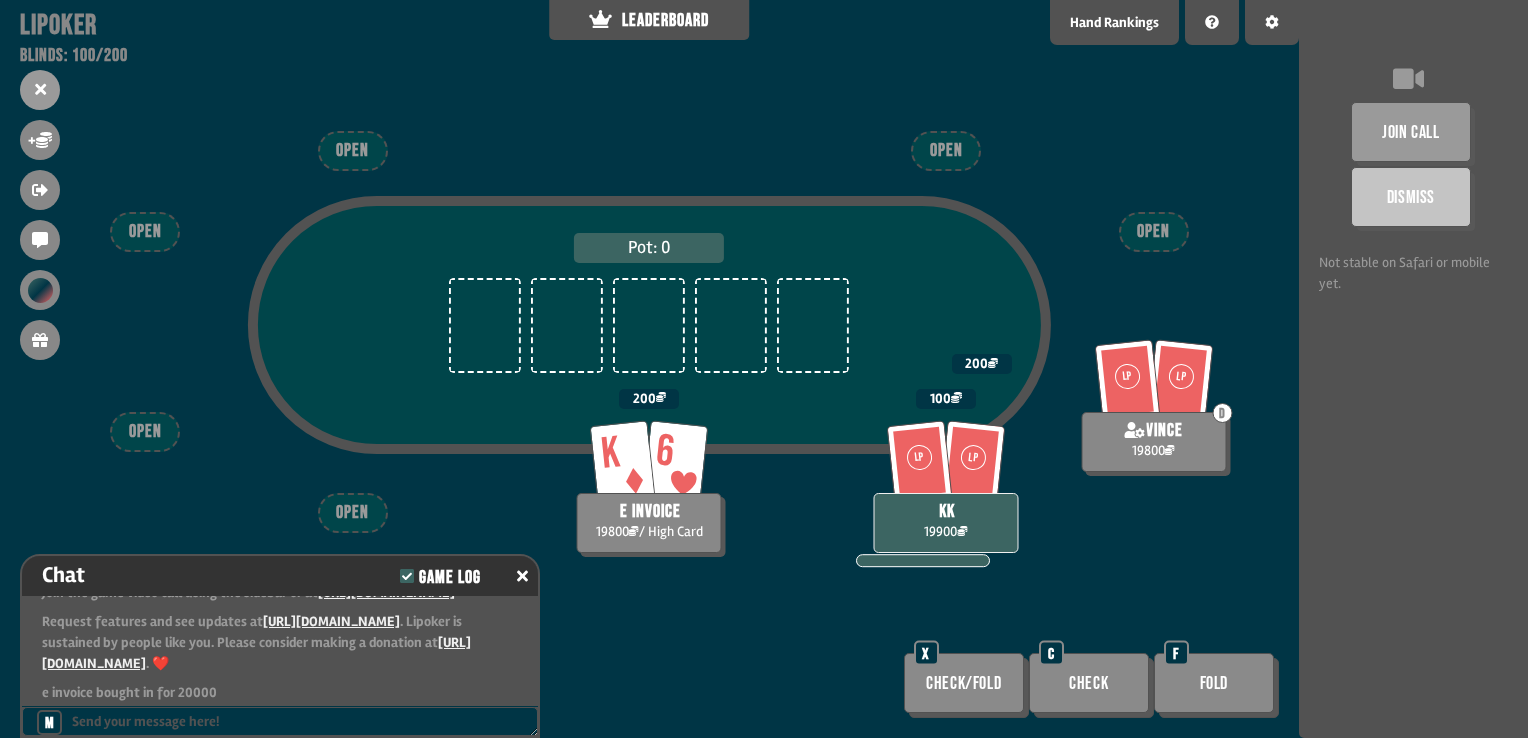 scroll, scrollTop: 98, scrollLeft: 0, axis: vertical 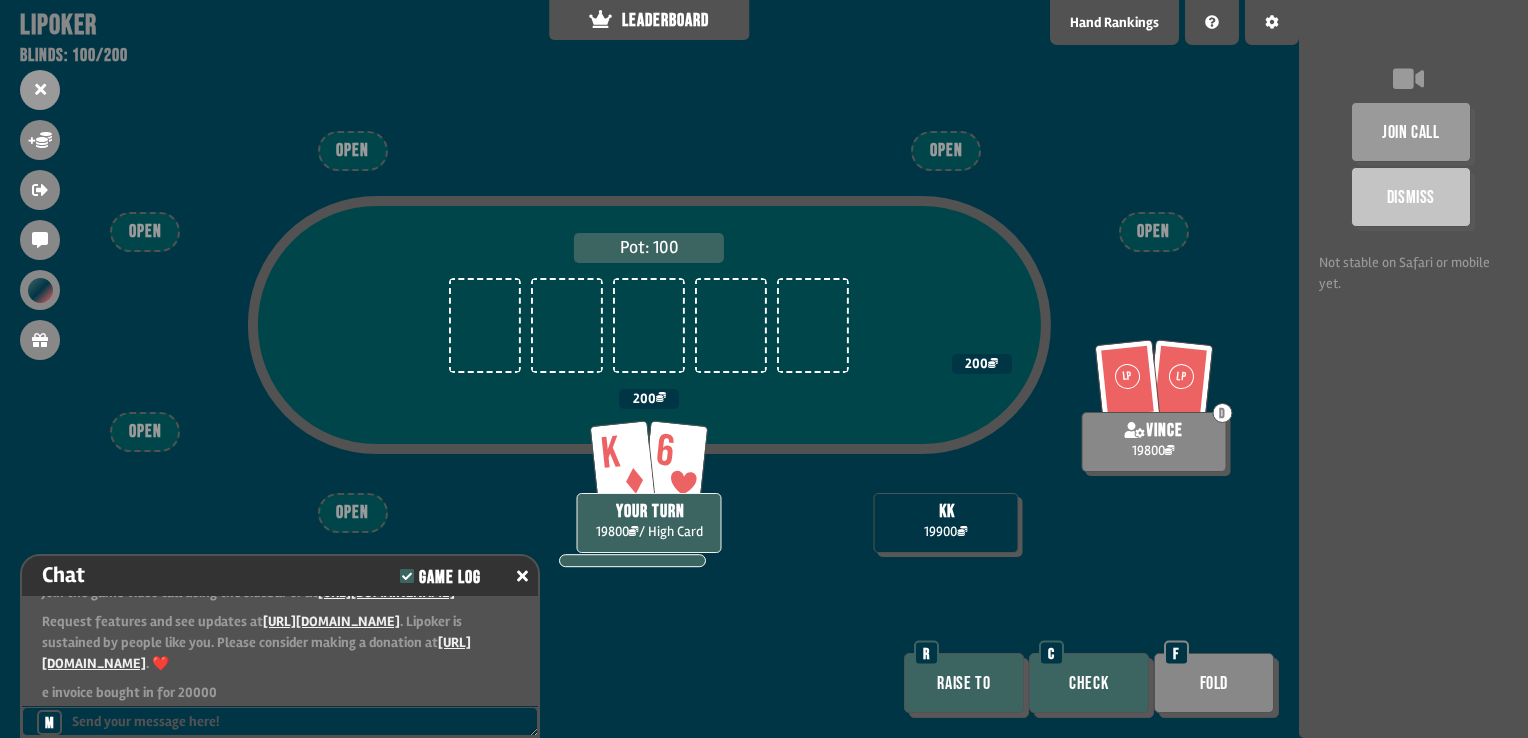 click on "Check" at bounding box center (1089, 683) 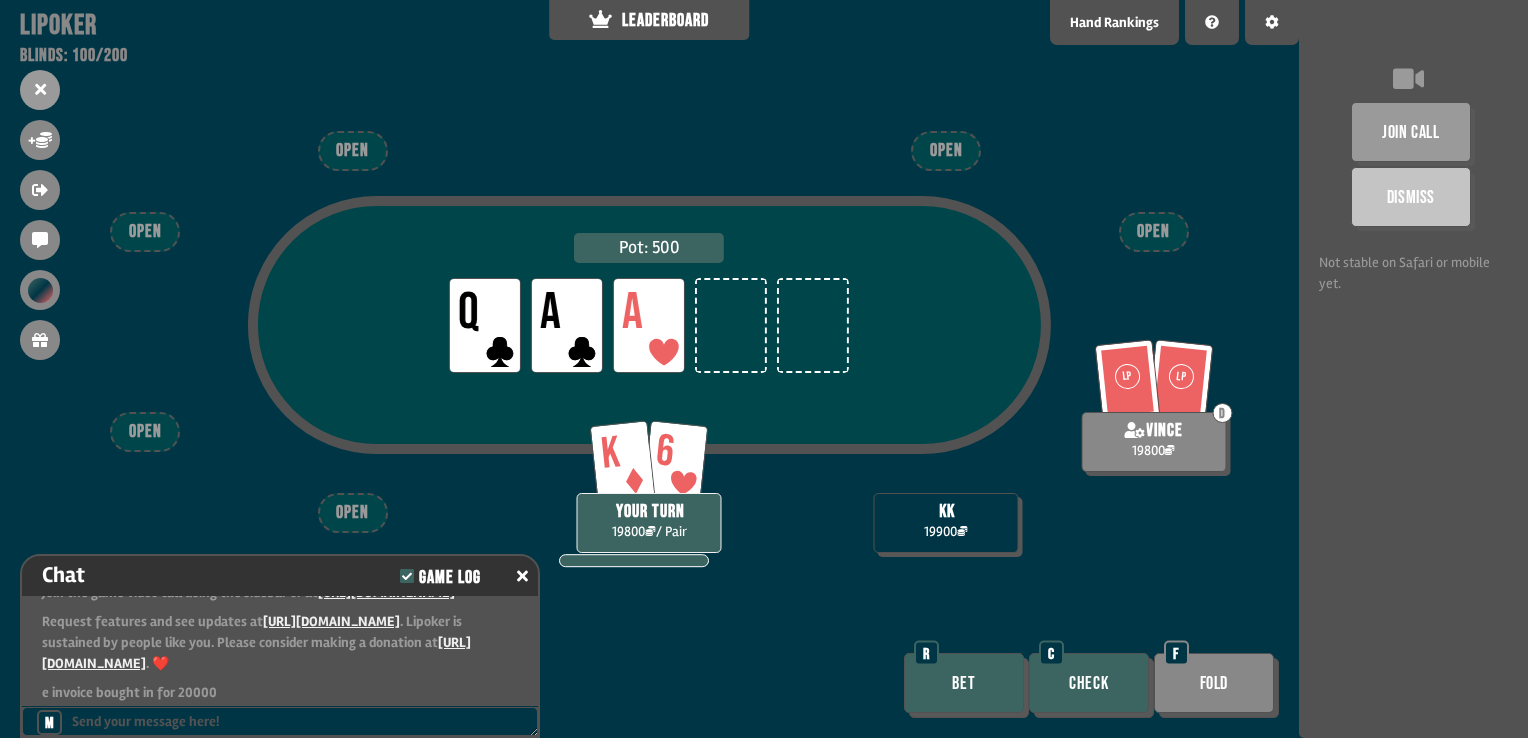 click on "Bet" at bounding box center (964, 683) 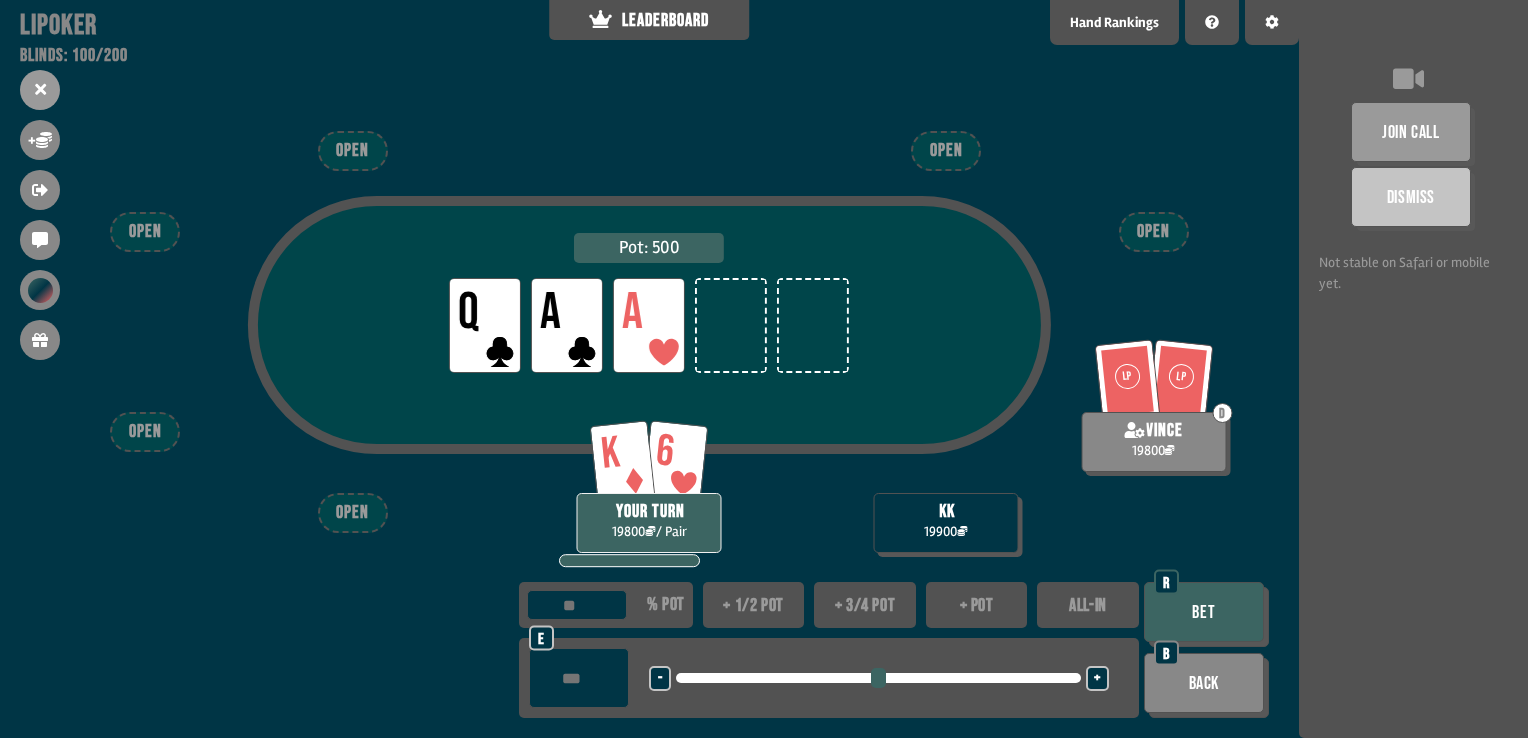 click on "+ pot" at bounding box center (977, 605) 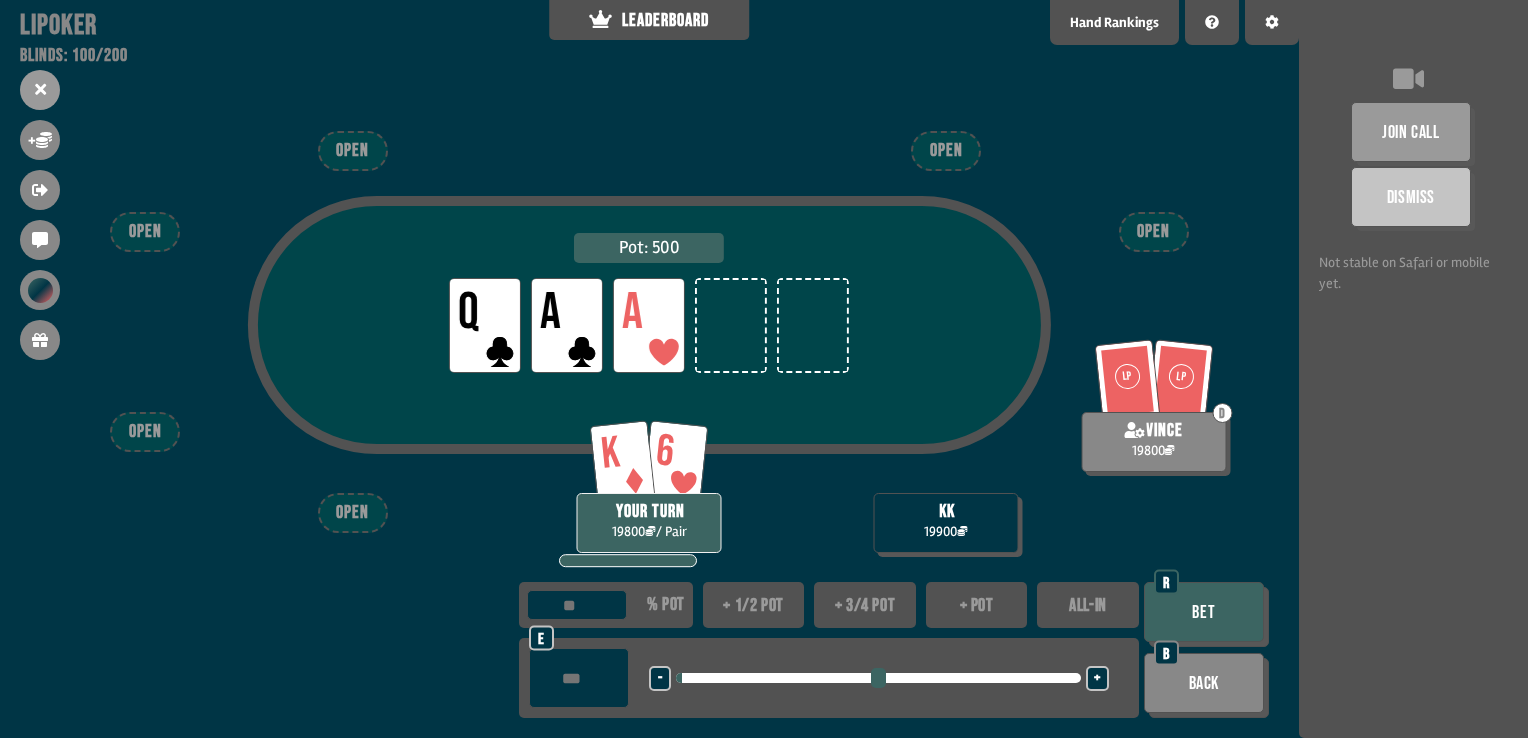 click on "+ pot" at bounding box center (977, 605) 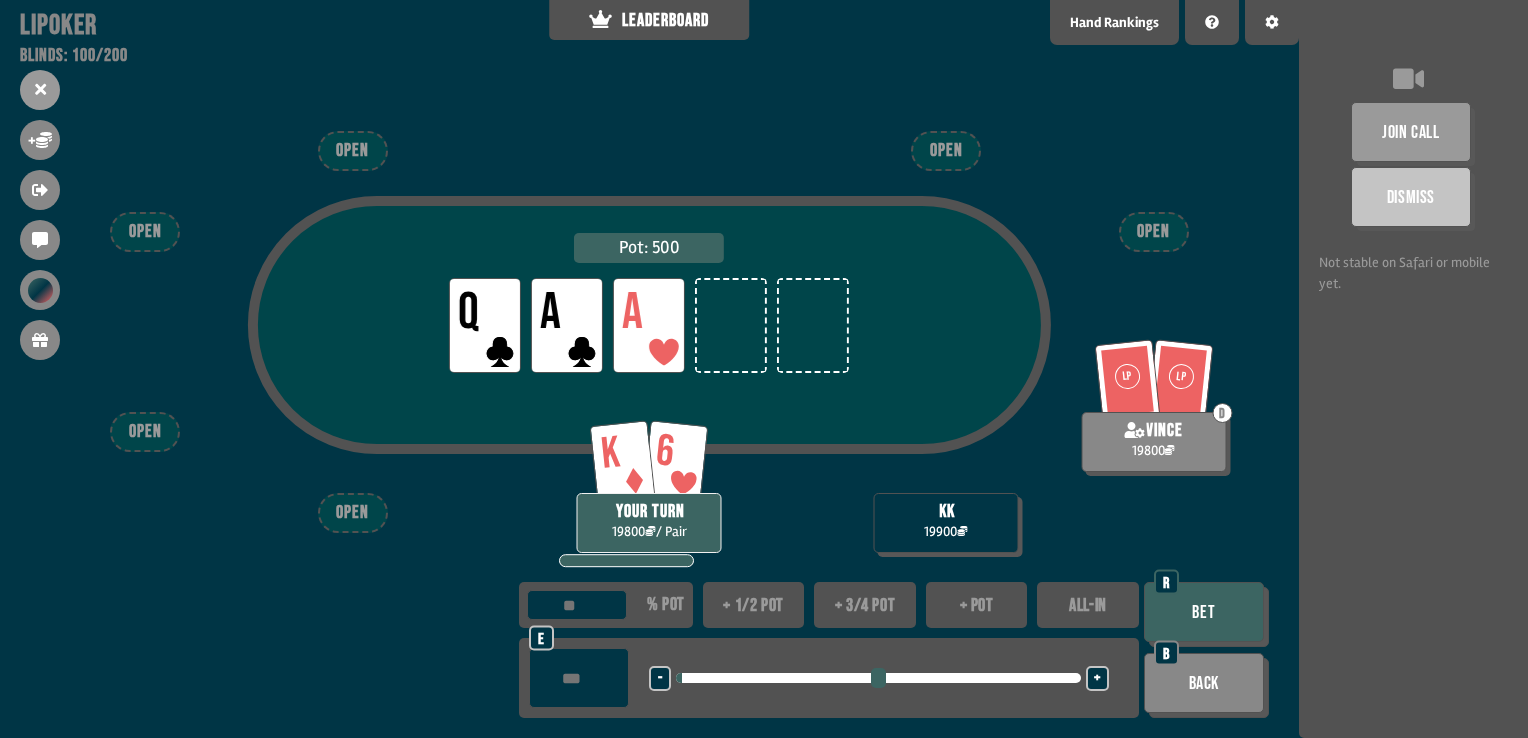 click on "+ pot" at bounding box center (977, 605) 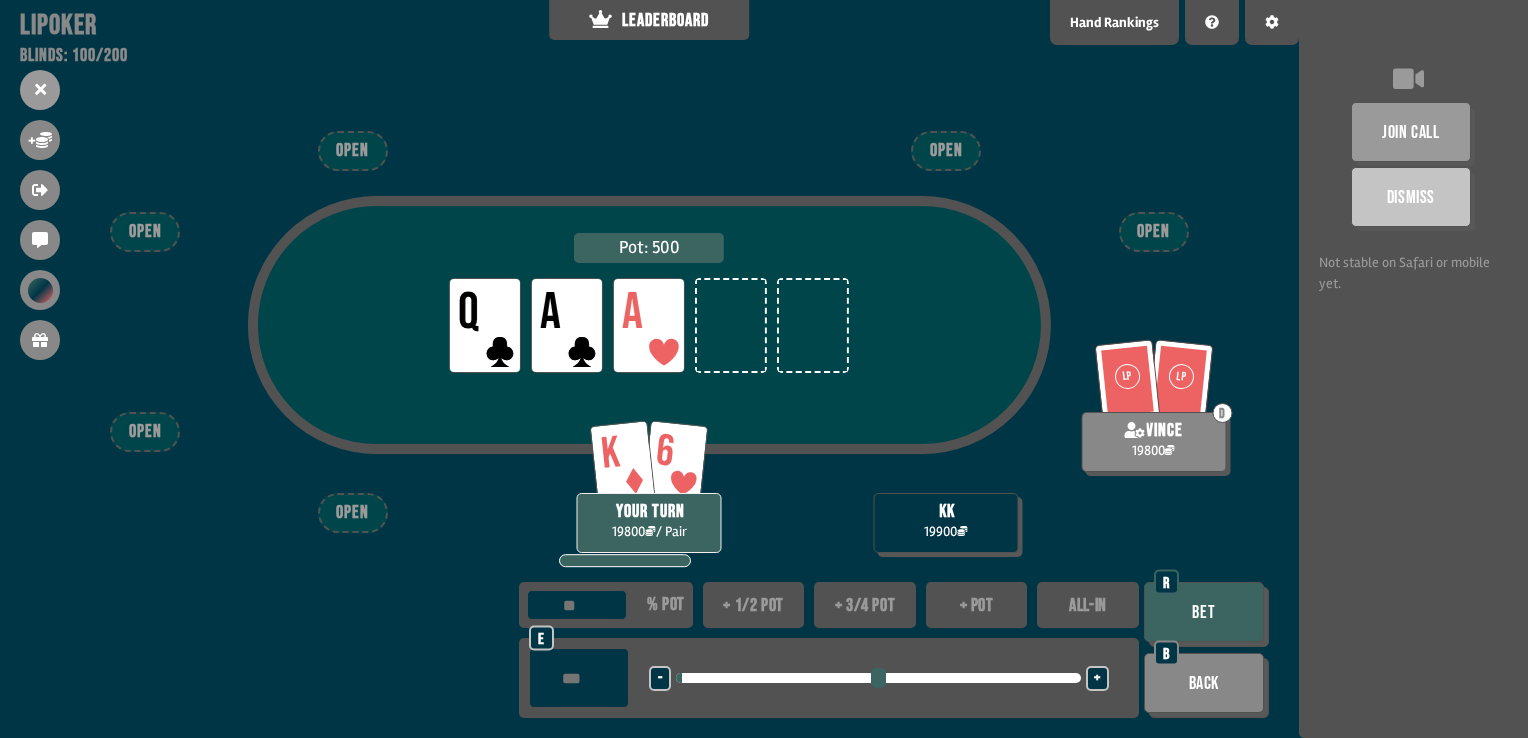 click on "+ pot" at bounding box center [977, 605] 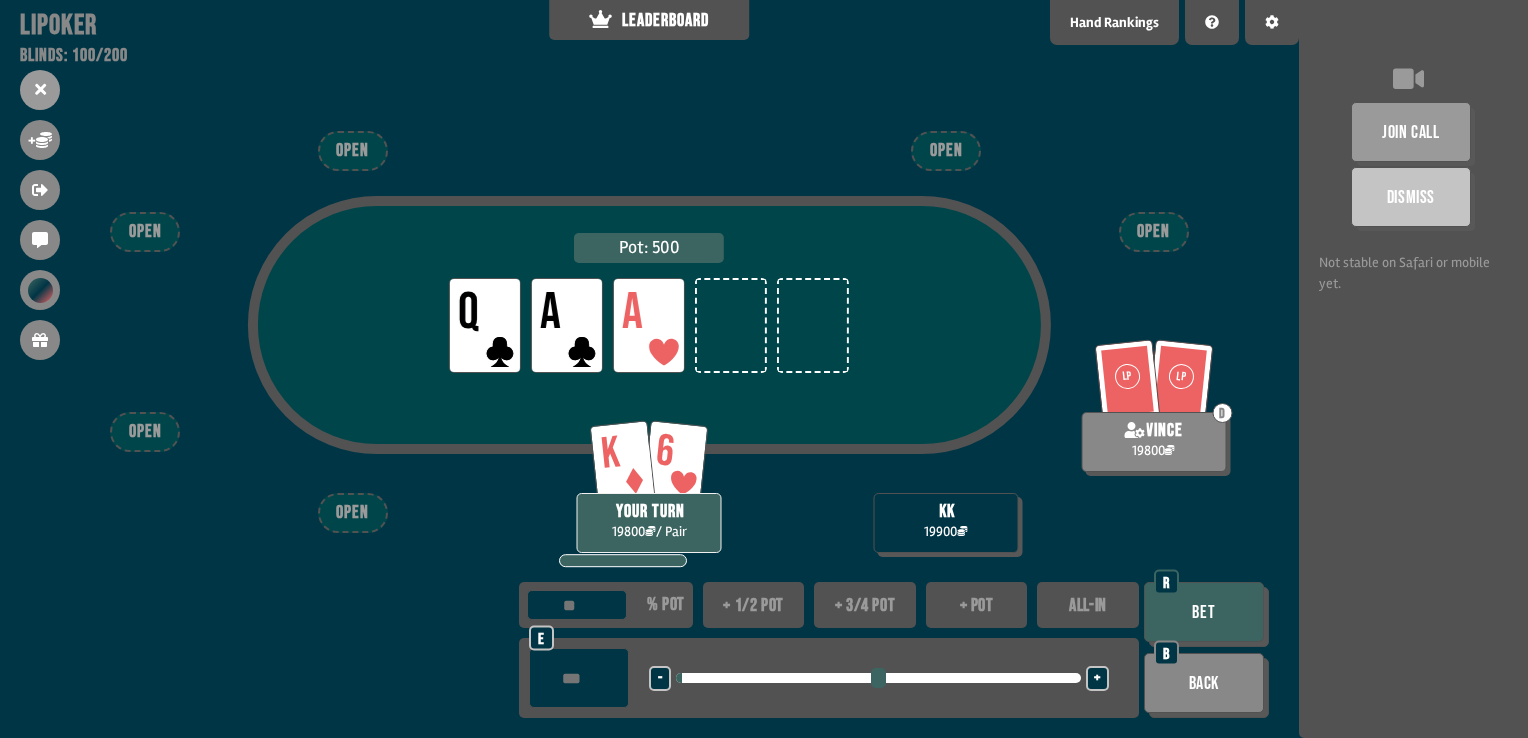 click on "+ pot" at bounding box center (977, 605) 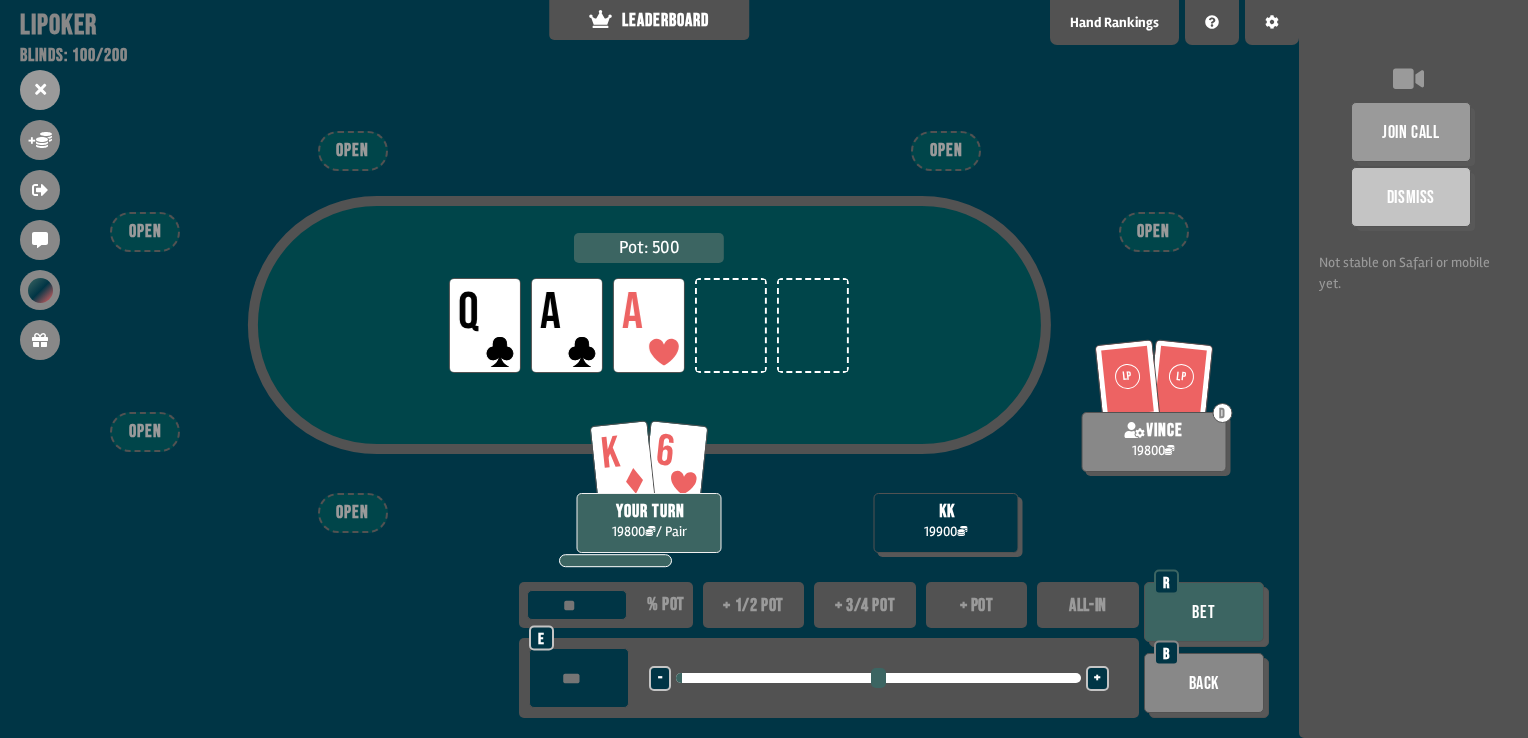 drag, startPoint x: 568, startPoint y: 674, endPoint x: 553, endPoint y: 677, distance: 15.297058 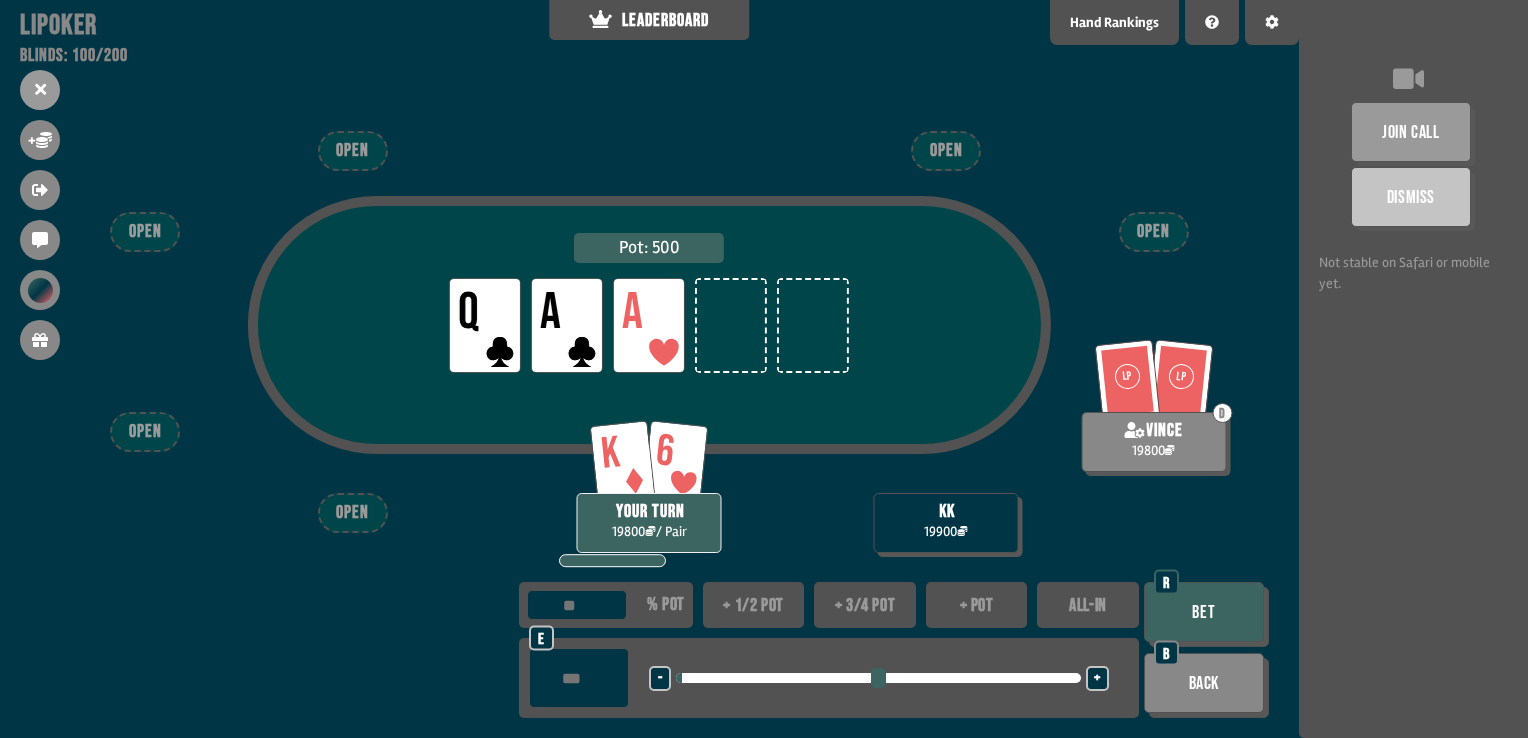 type on "**" 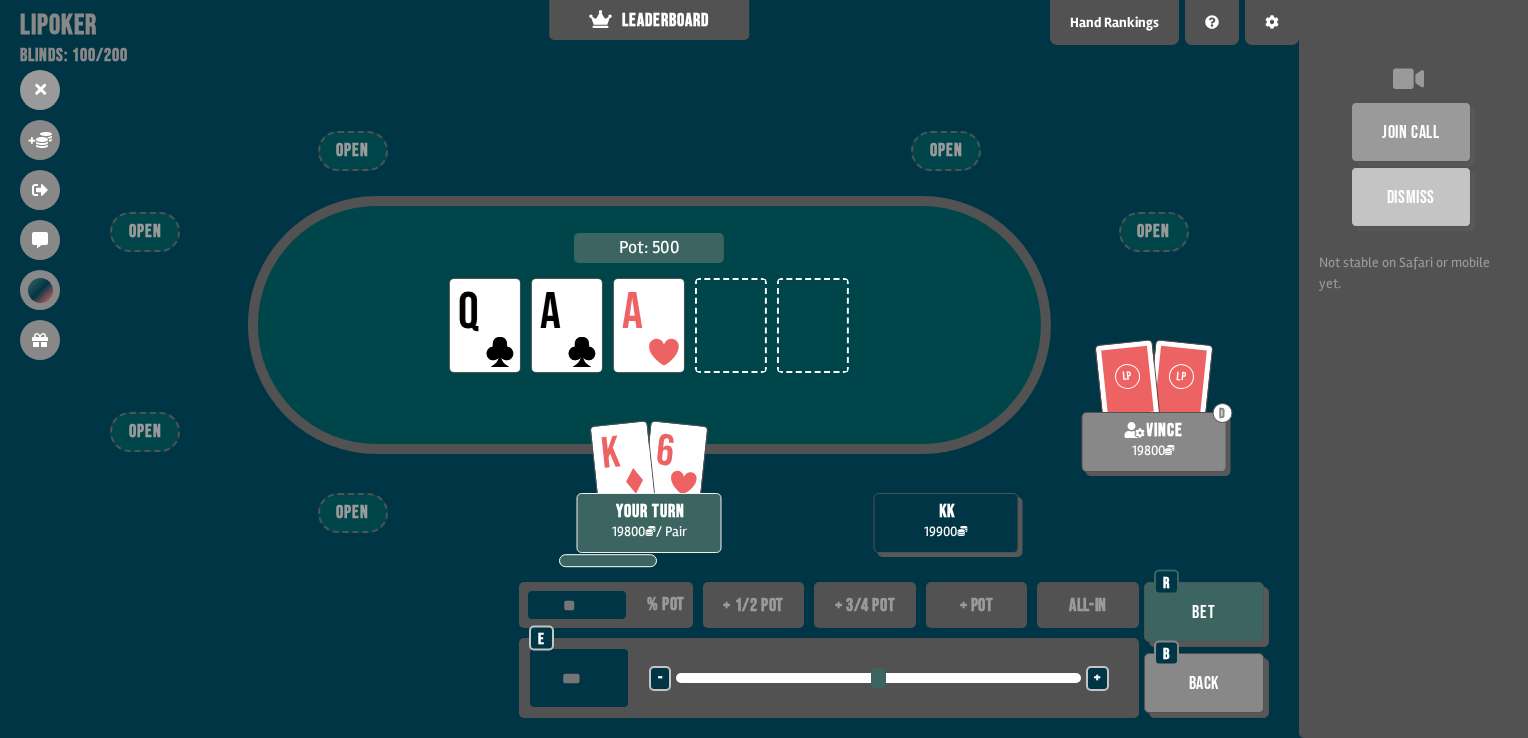 type on "***" 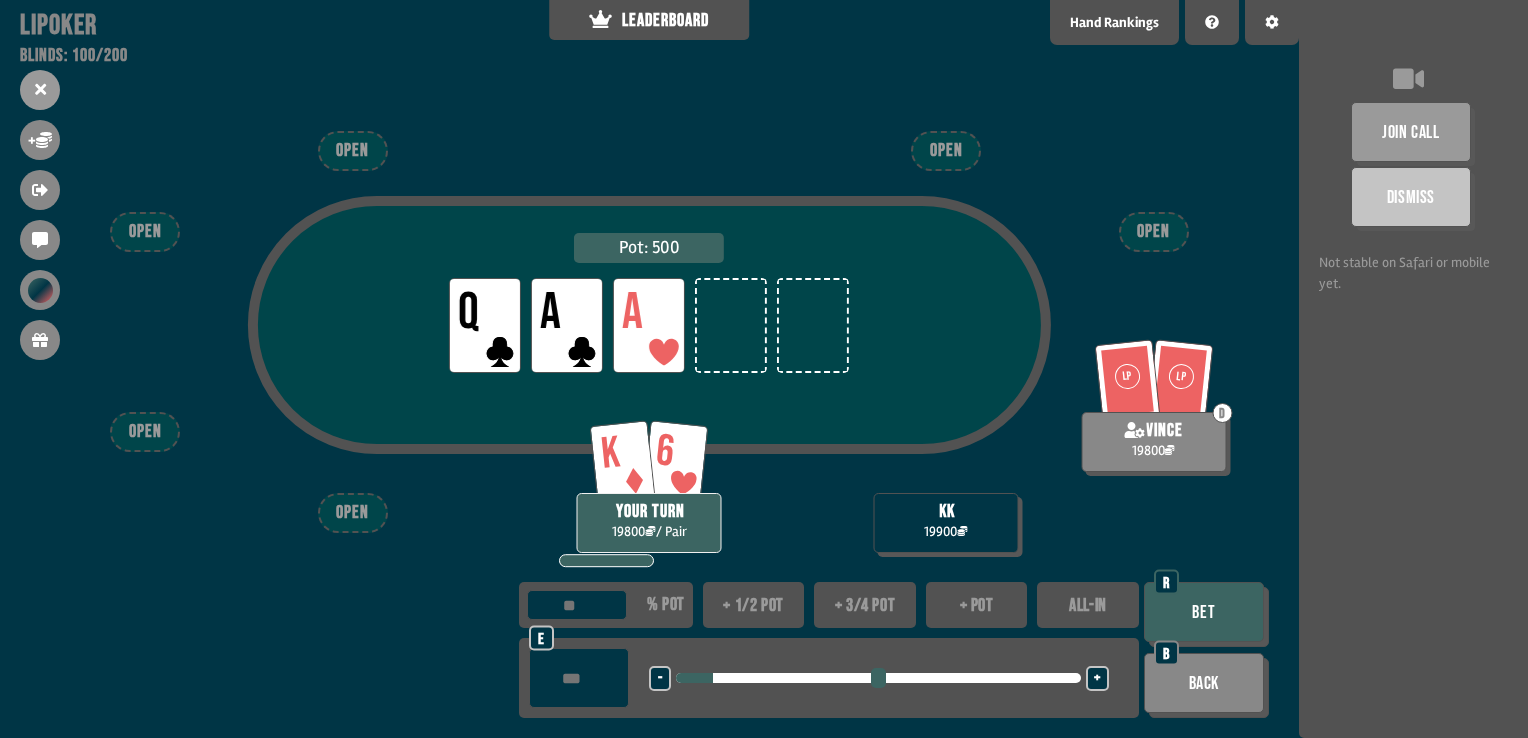 type on "****" 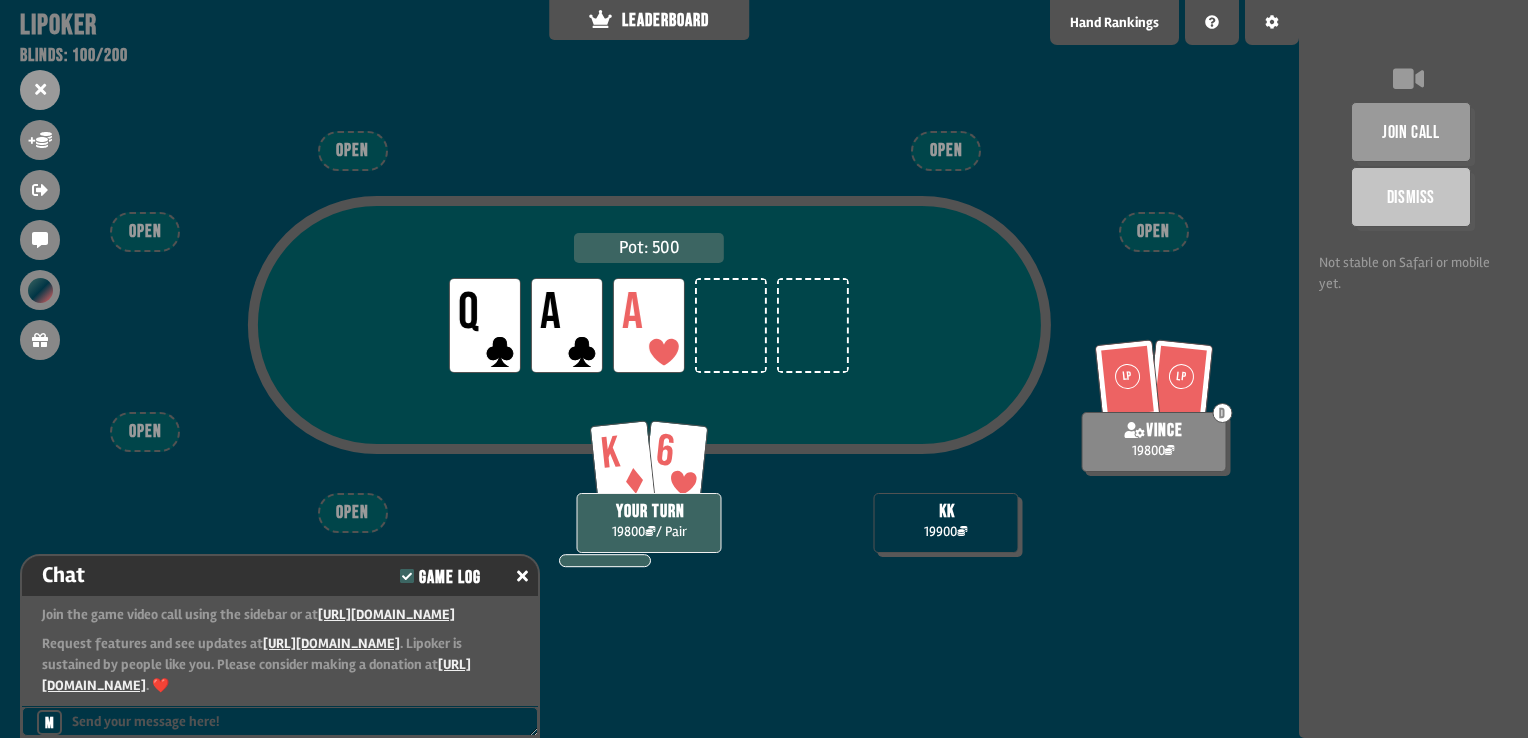 scroll, scrollTop: 341, scrollLeft: 0, axis: vertical 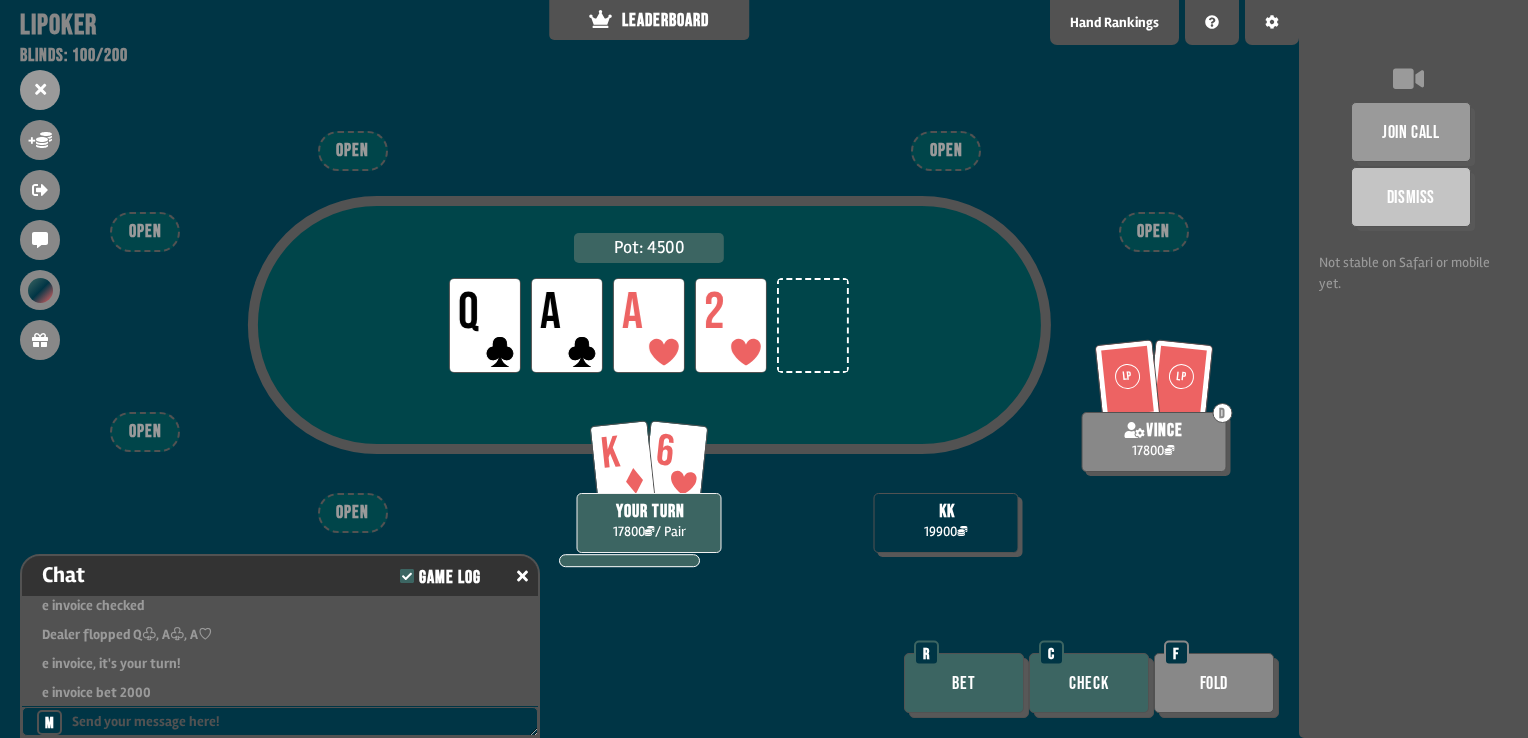 click on "Check" at bounding box center (1089, 683) 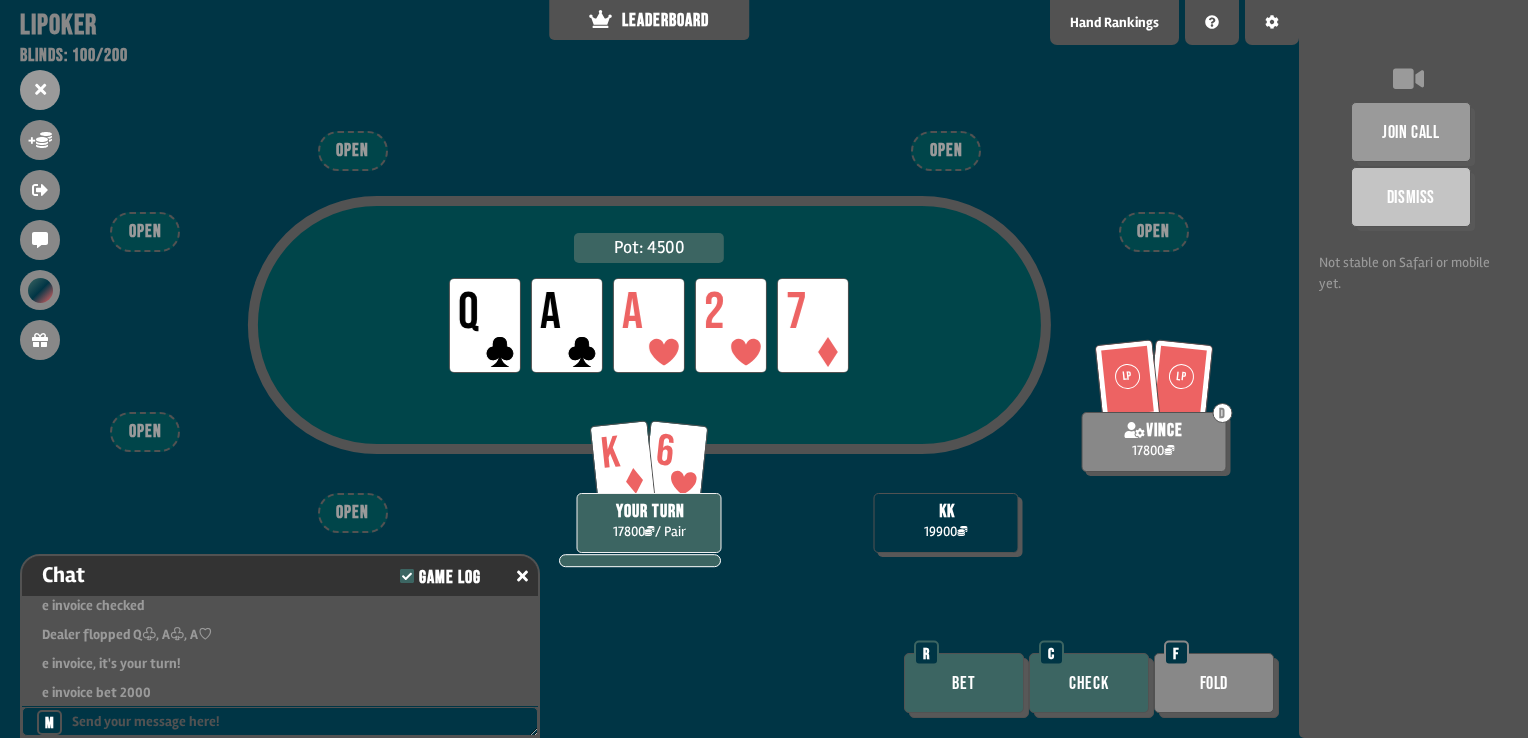 click on "Check" at bounding box center (1089, 683) 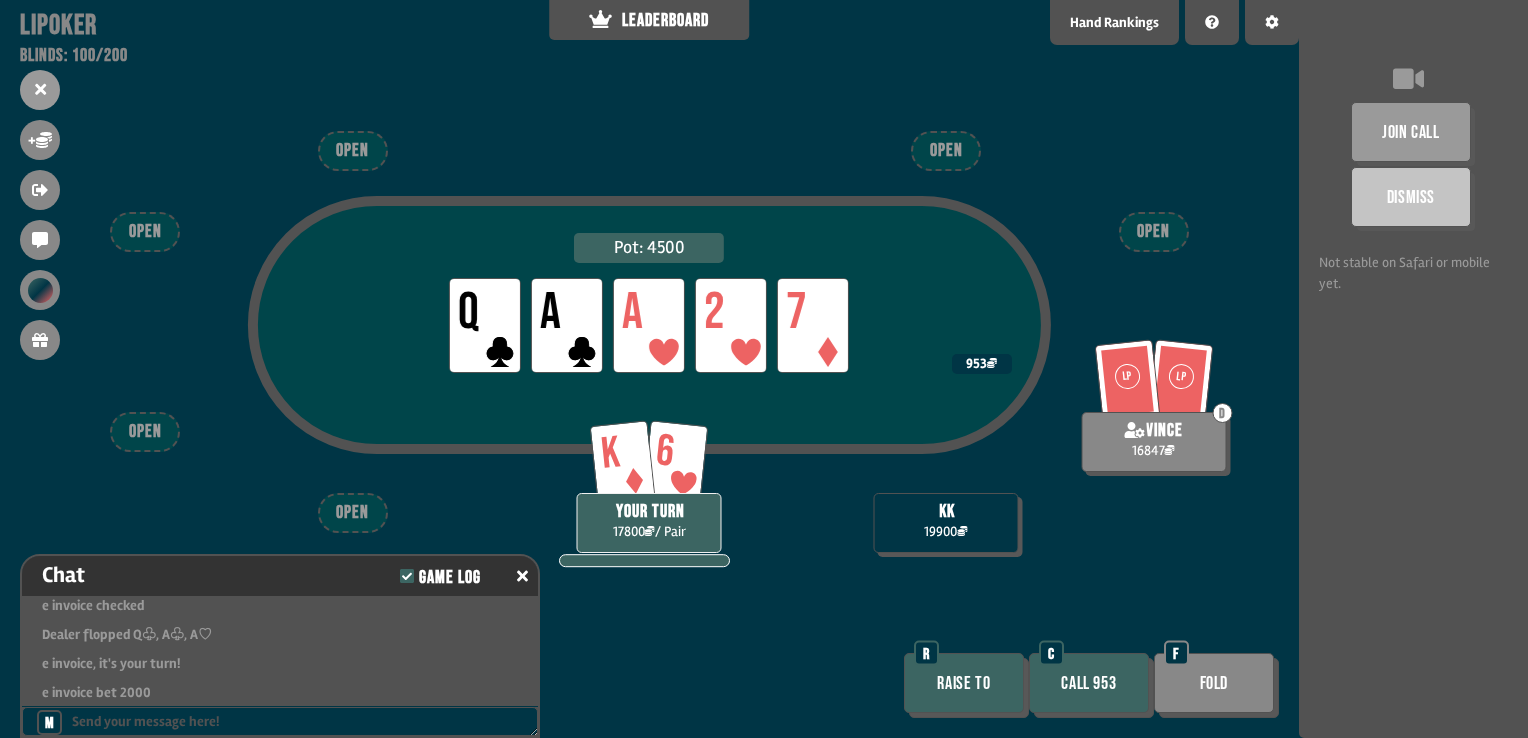 click on "Call 953" at bounding box center [1089, 683] 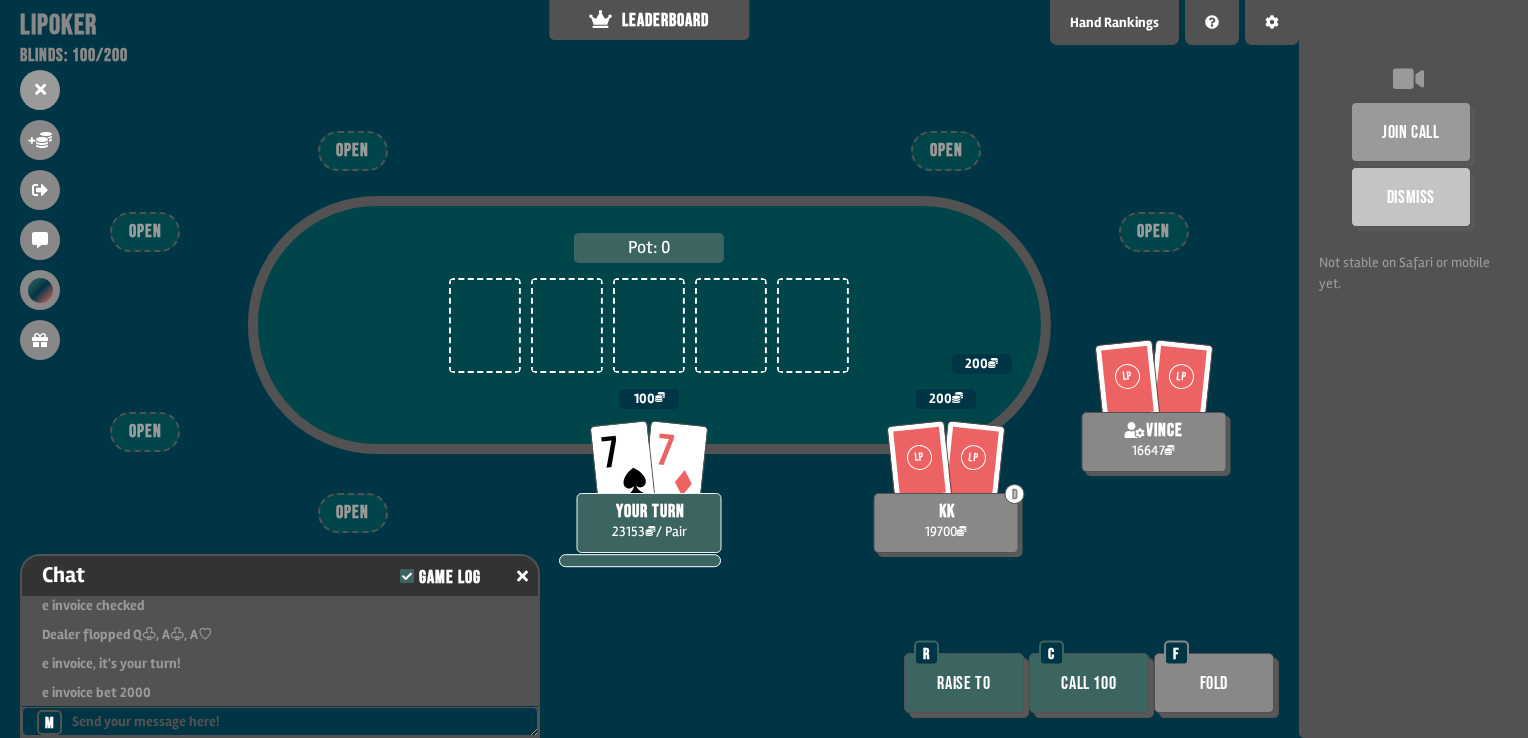 click on "Call 100" at bounding box center [1089, 683] 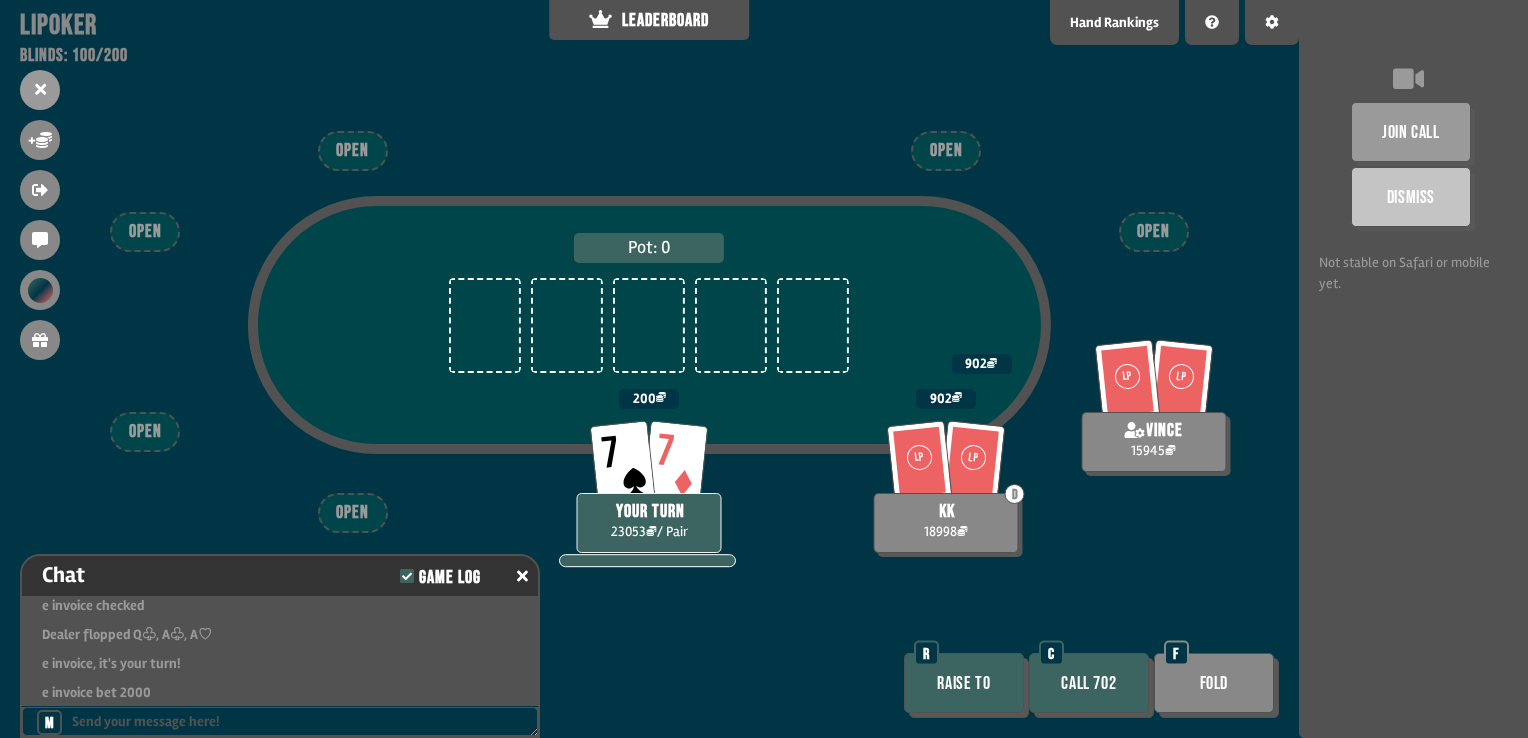 click on "Call 702" at bounding box center [1089, 683] 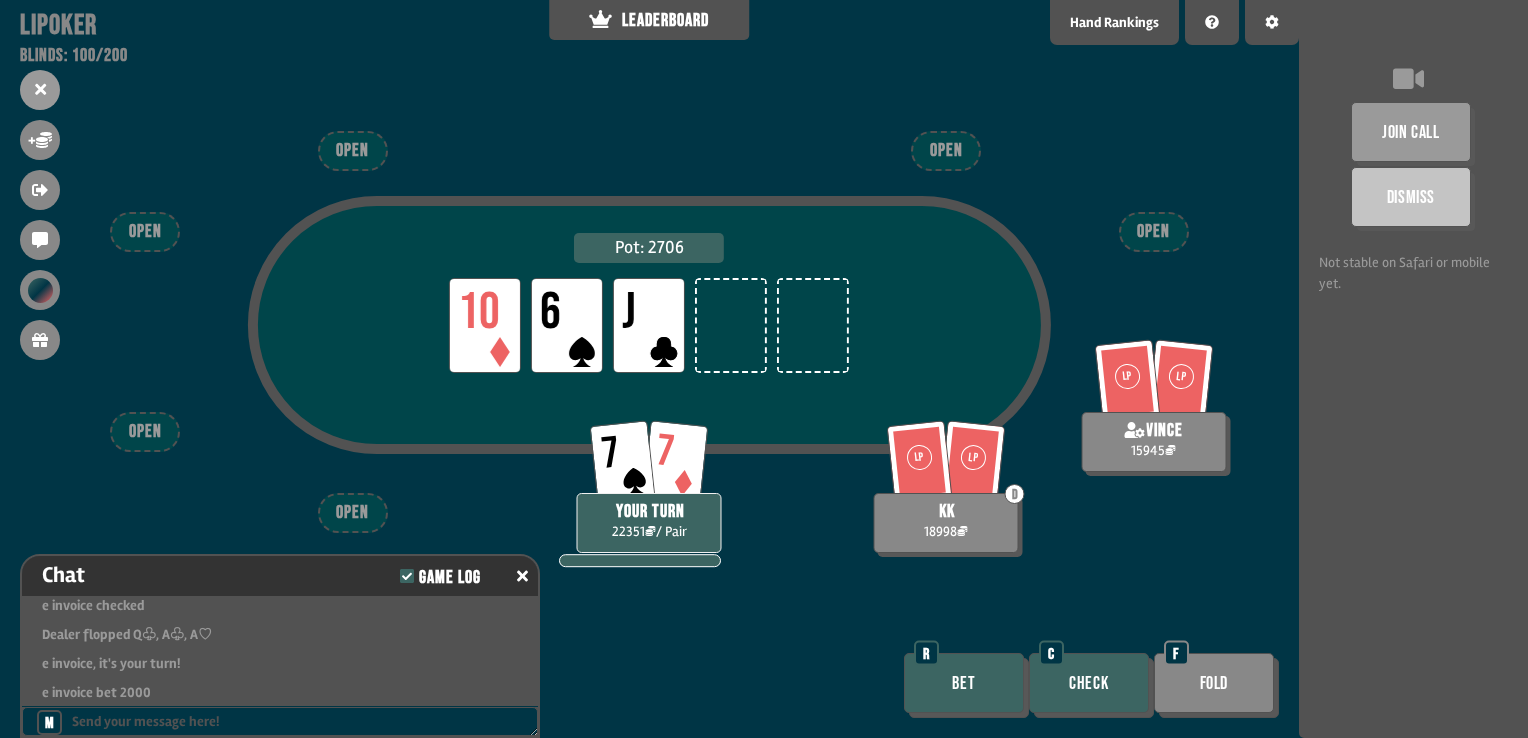 click on "Check" at bounding box center [1089, 683] 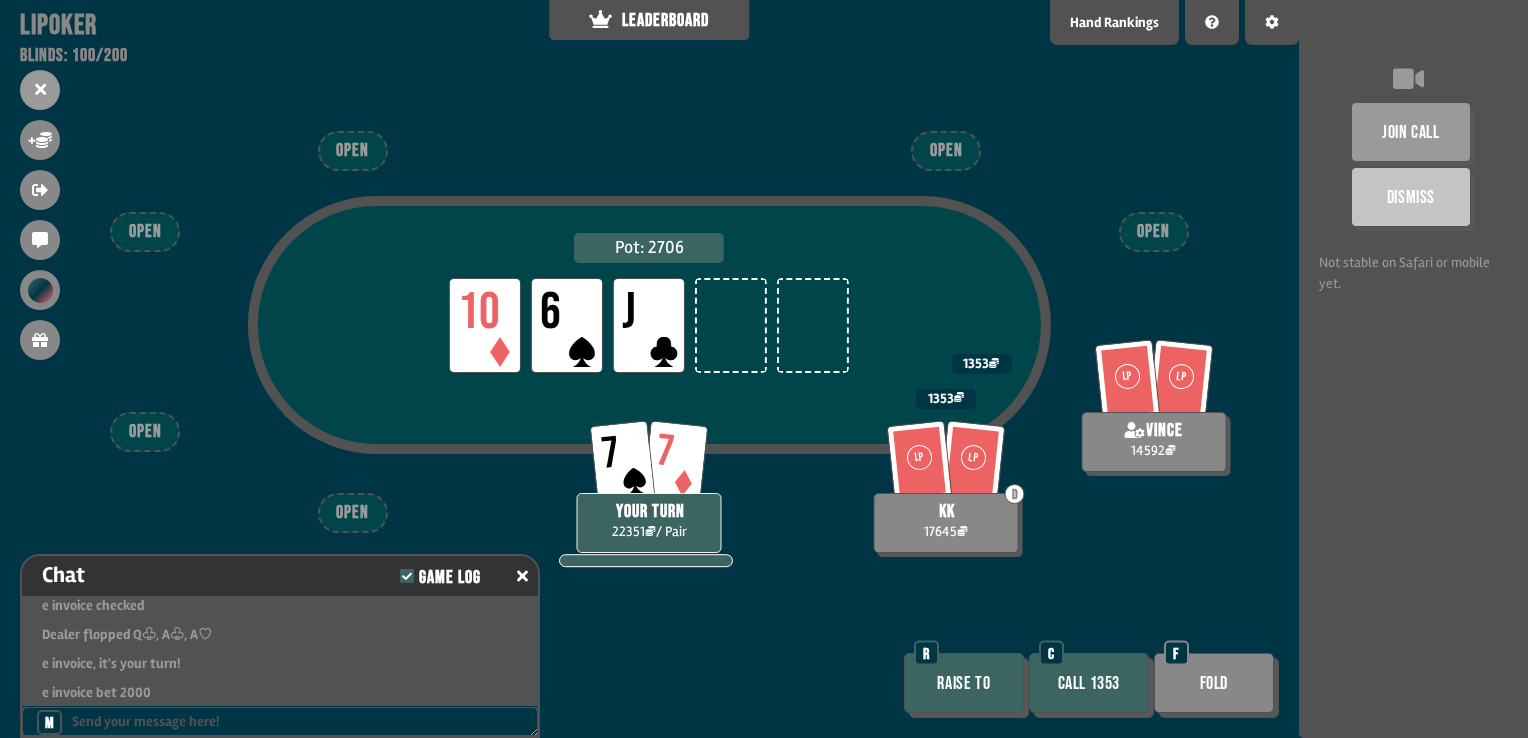 click on "Call 1353" at bounding box center (1089, 683) 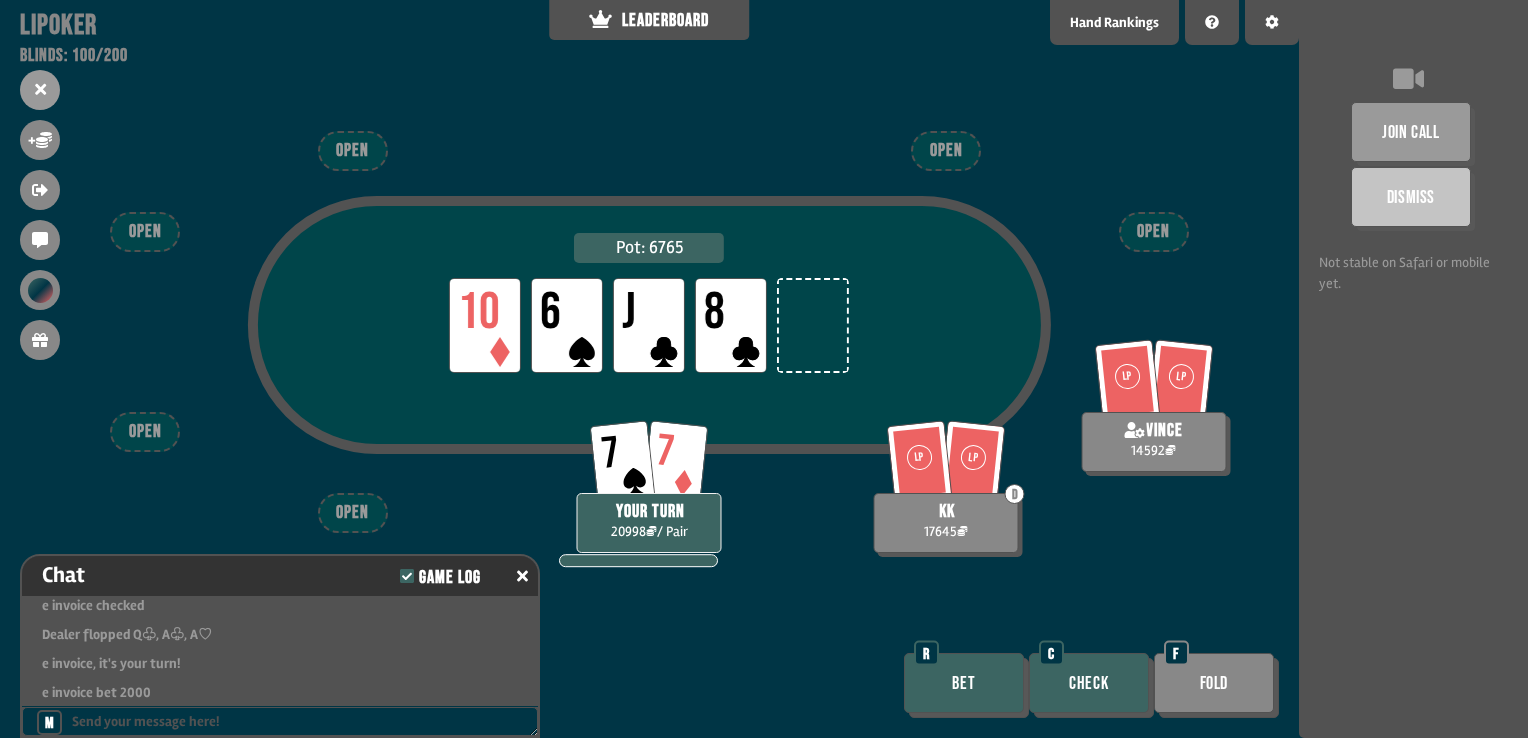 click on "Check" at bounding box center [1089, 683] 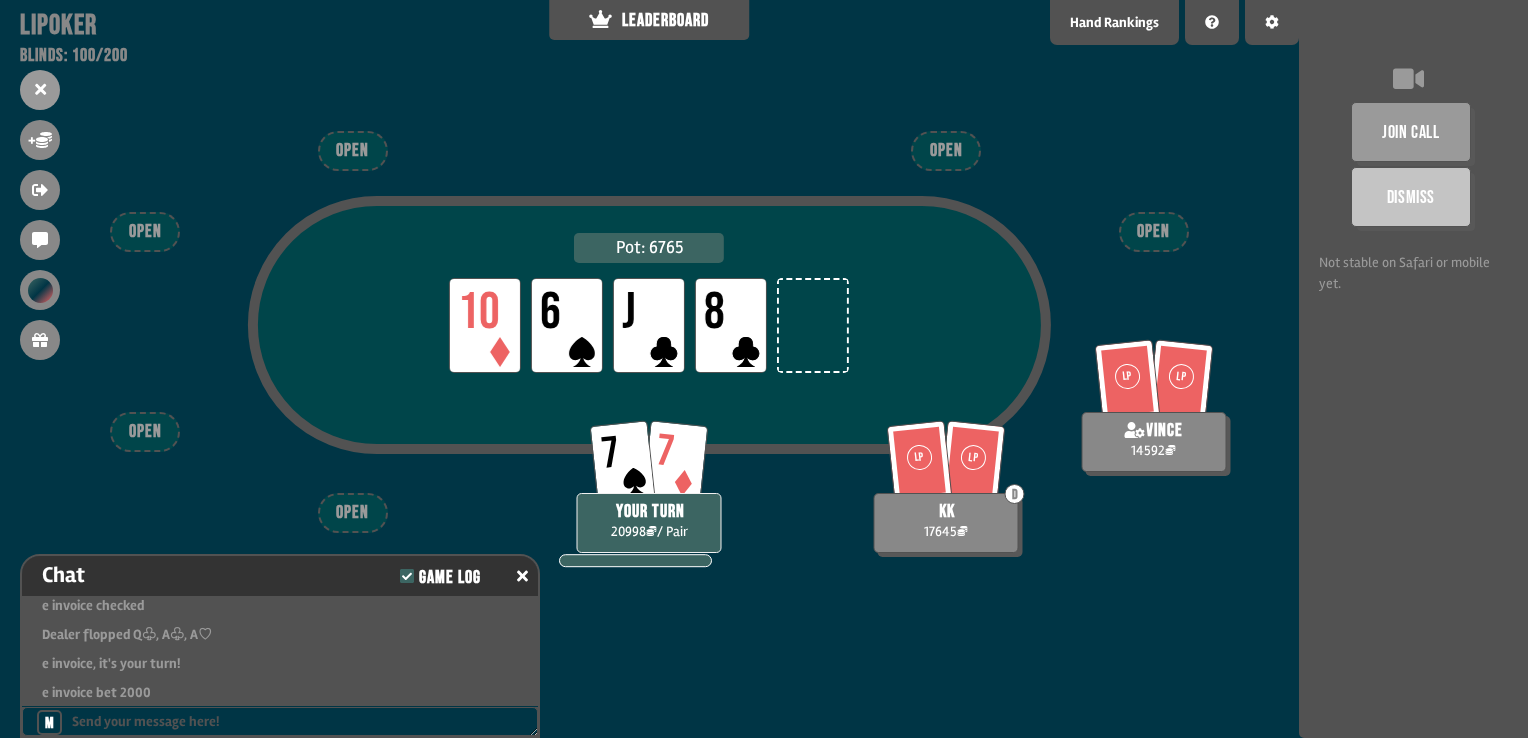 click on "Pot: 6765   LP 10 LP 6 LP J LP 8 7 7 YOUR TURN 20998   / Pair LP LP D kk 17645  LP LP [PERSON_NAME] 14592  OPEN OPEN OPEN OPEN OPEN OPEN" at bounding box center (649, 369) 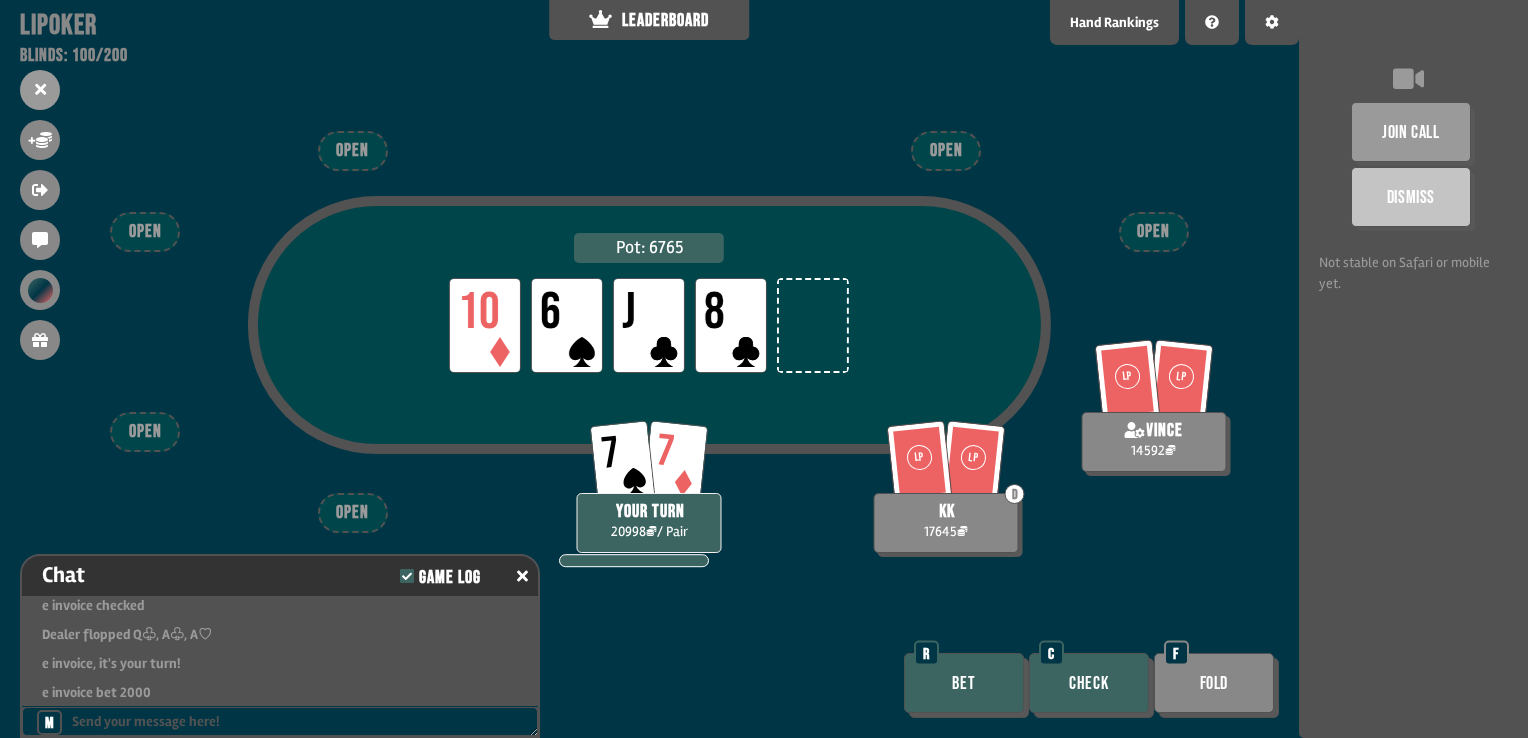 click on "Check" at bounding box center [1089, 683] 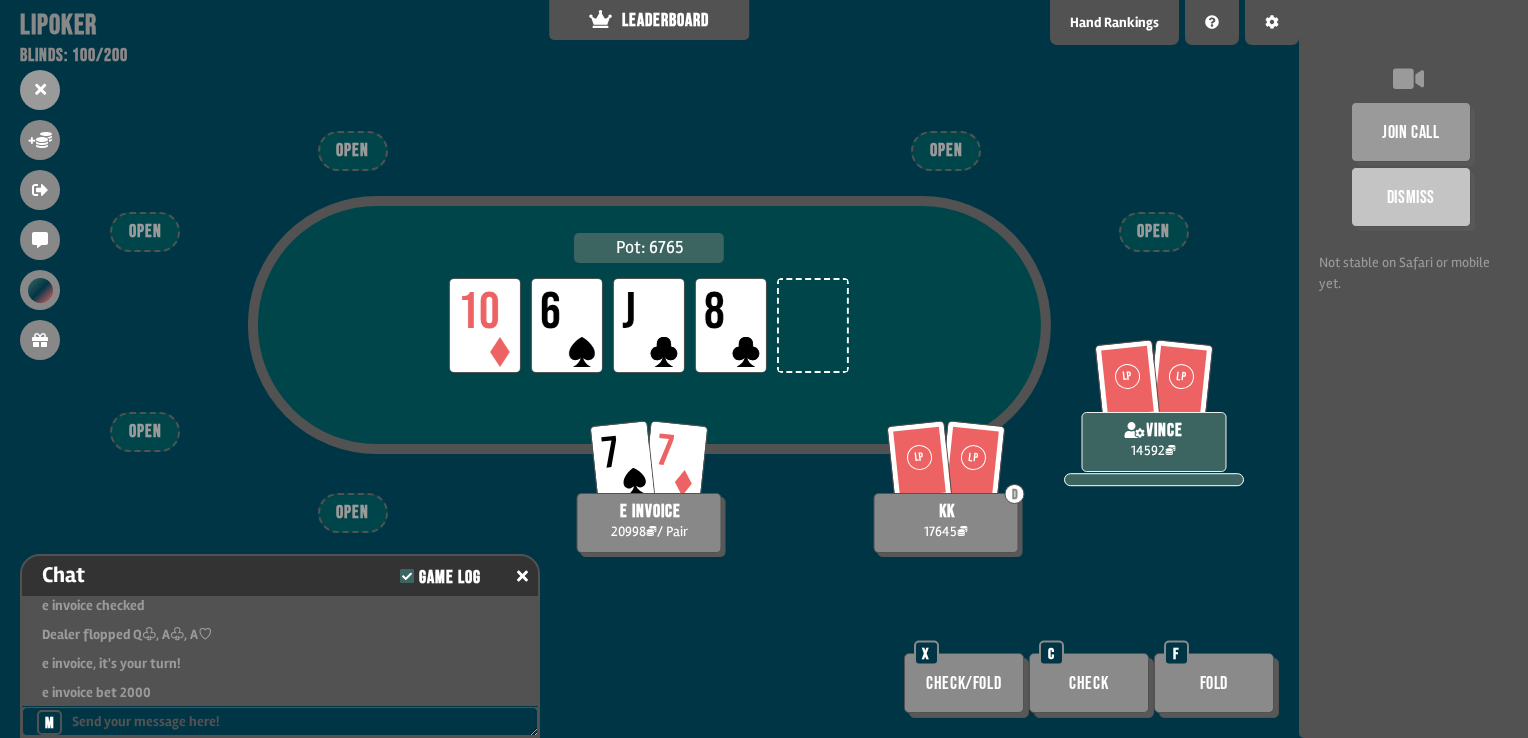 click on "Check" at bounding box center (1089, 683) 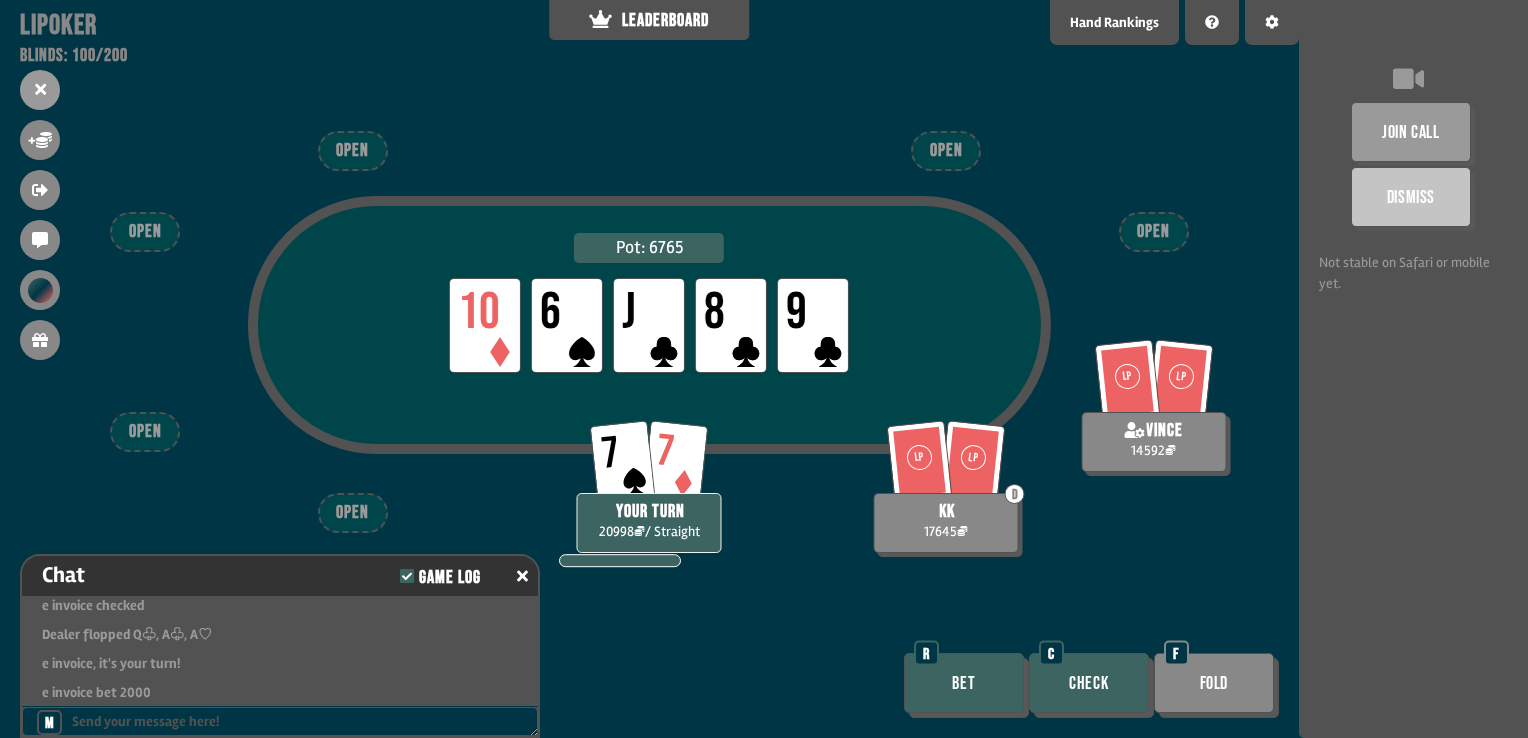 click on "Bet" at bounding box center [964, 683] 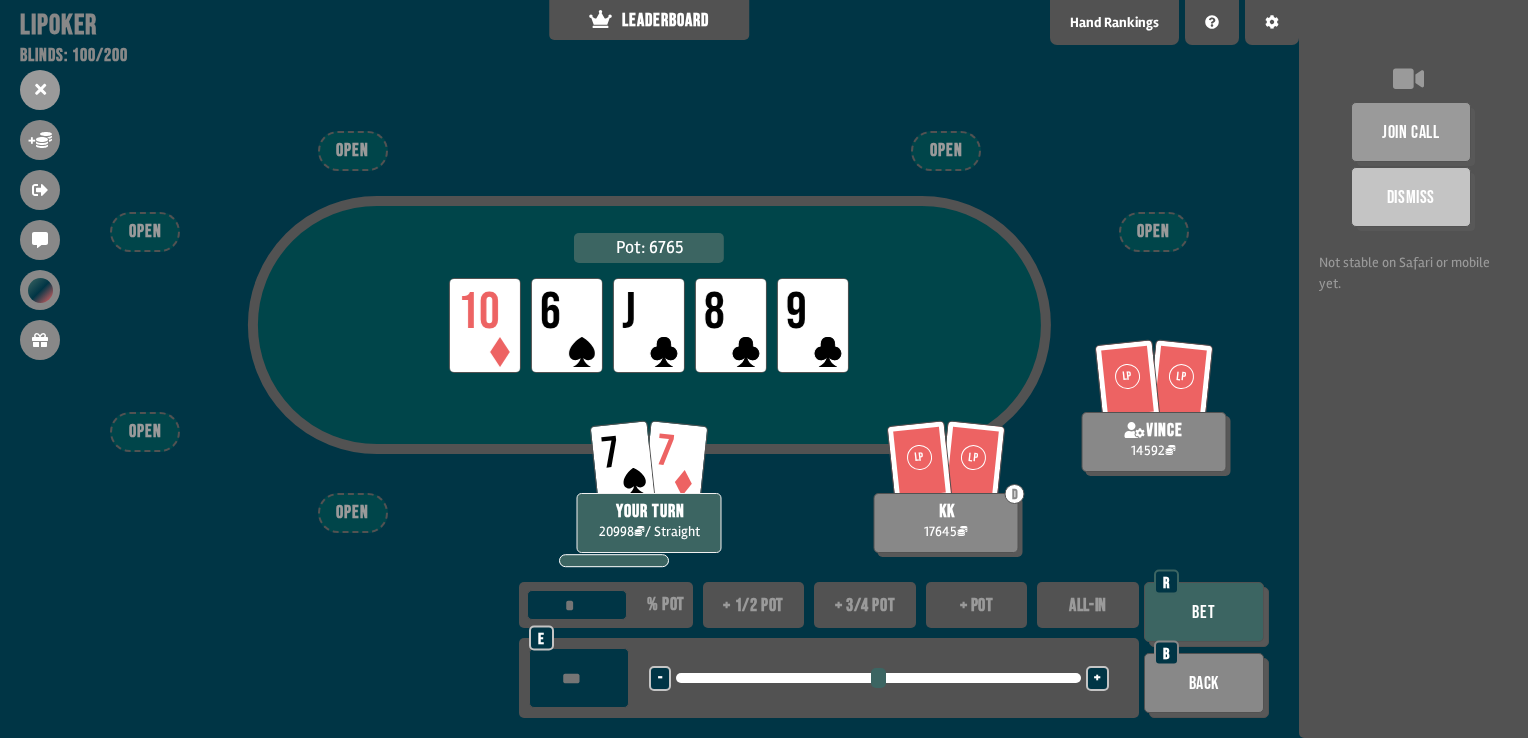 click on "ALL-IN" at bounding box center (1088, 605) 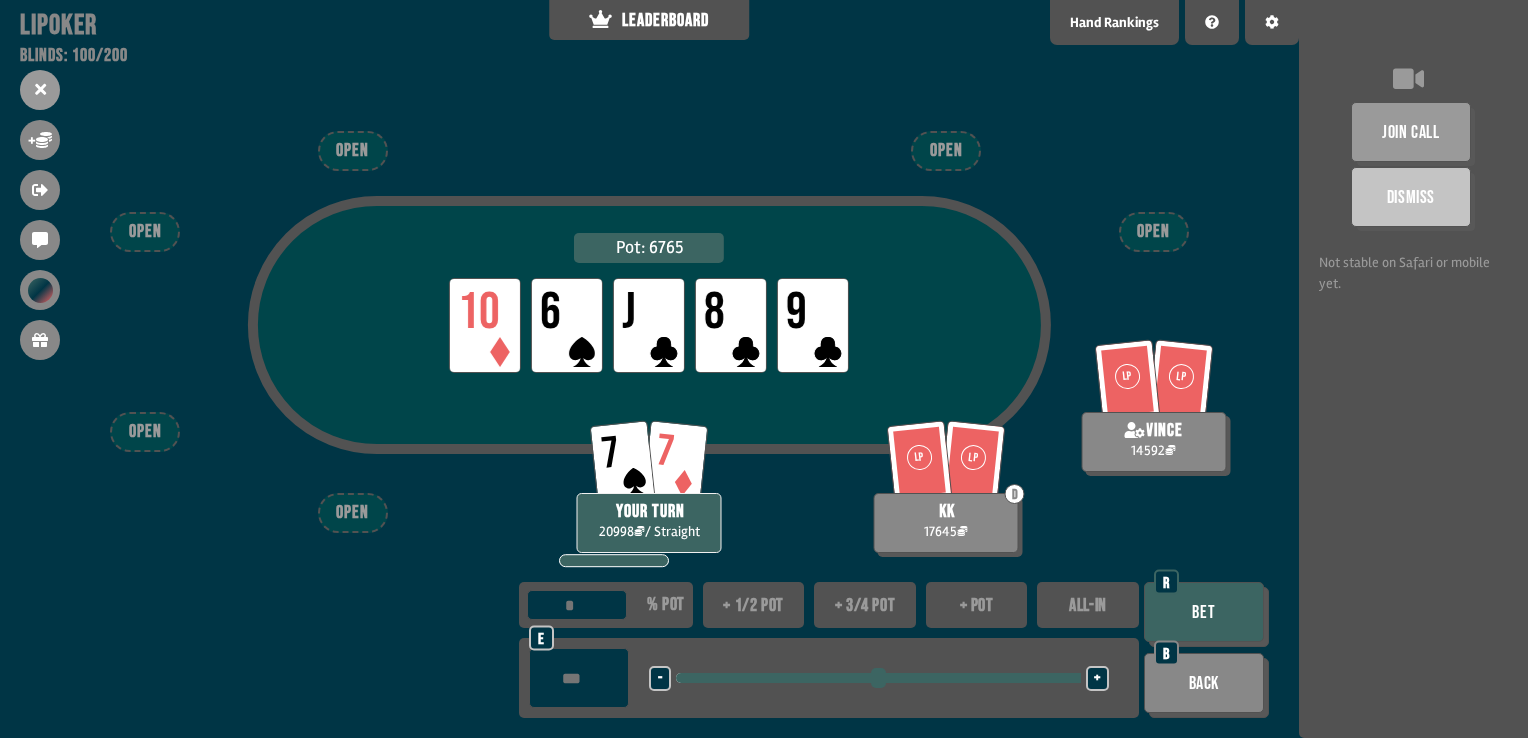 type on "***" 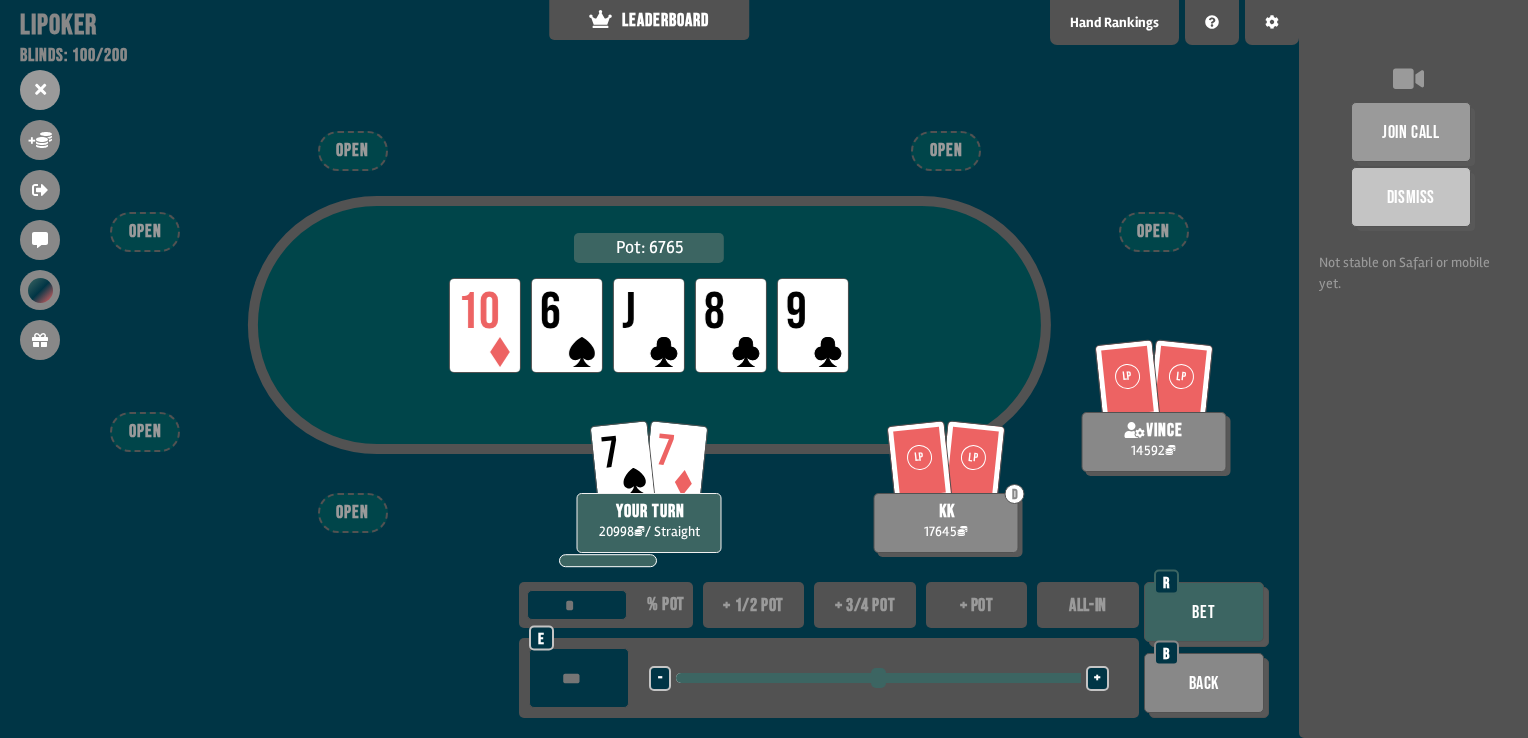 click on "Bet" at bounding box center [1204, 612] 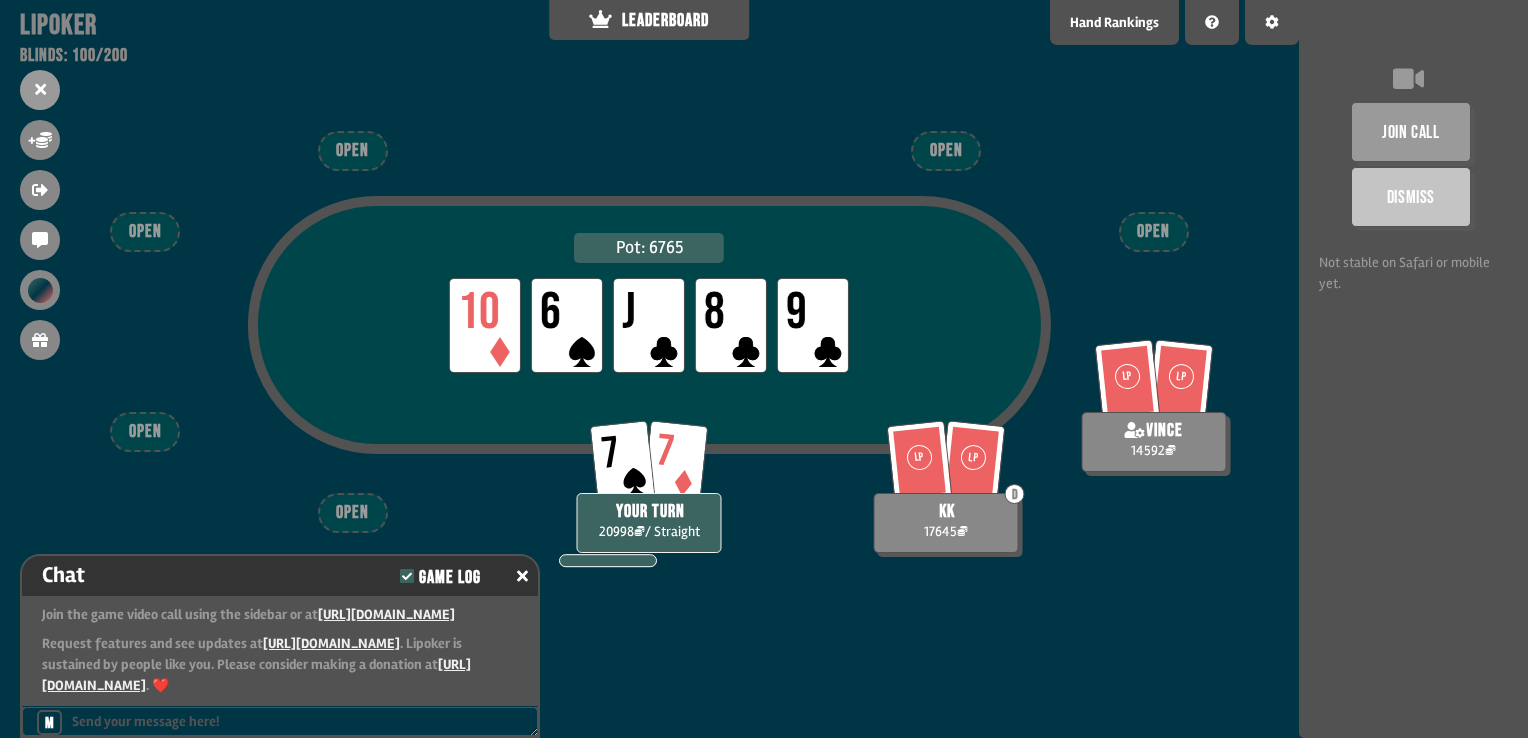 scroll, scrollTop: 1385, scrollLeft: 0, axis: vertical 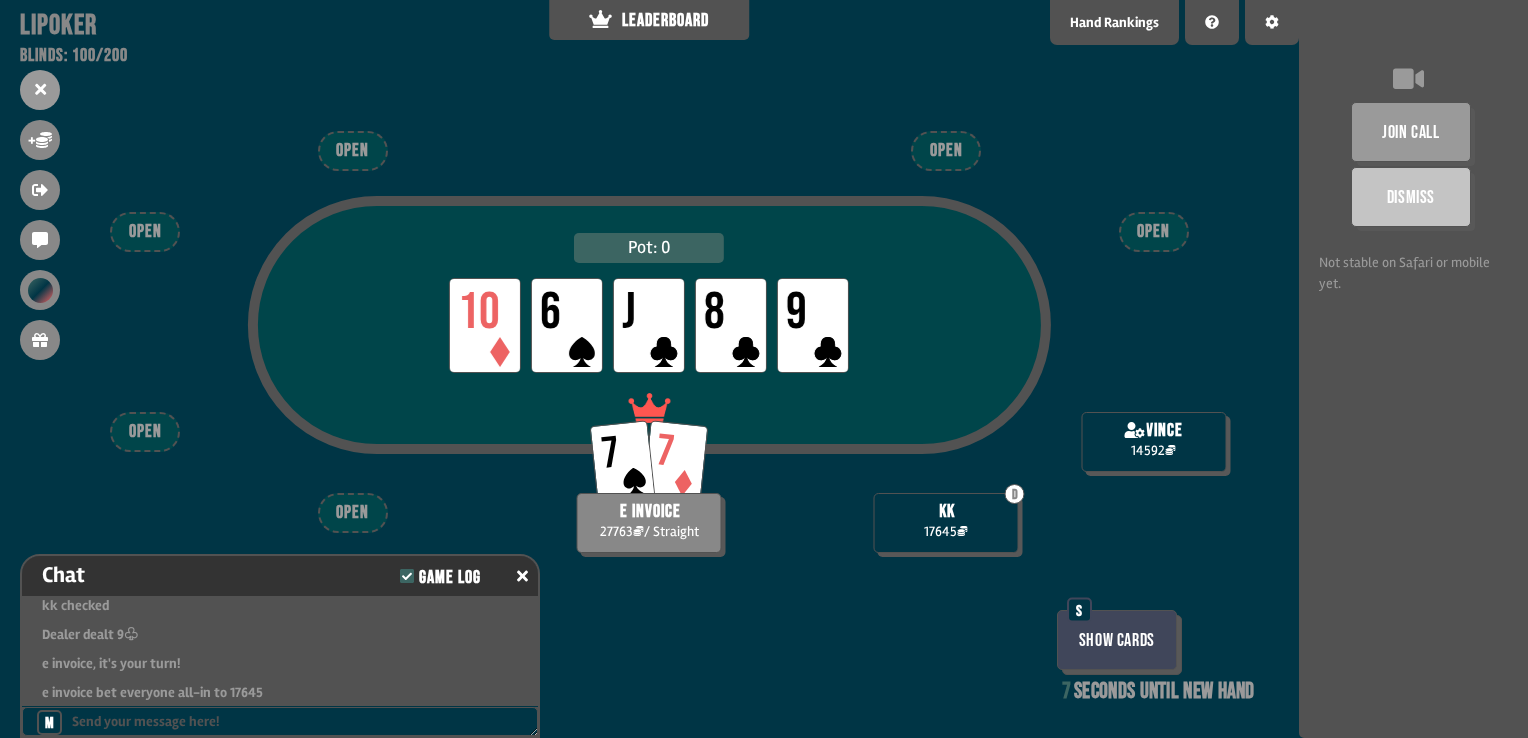 click on "Show Cards" at bounding box center [1117, 640] 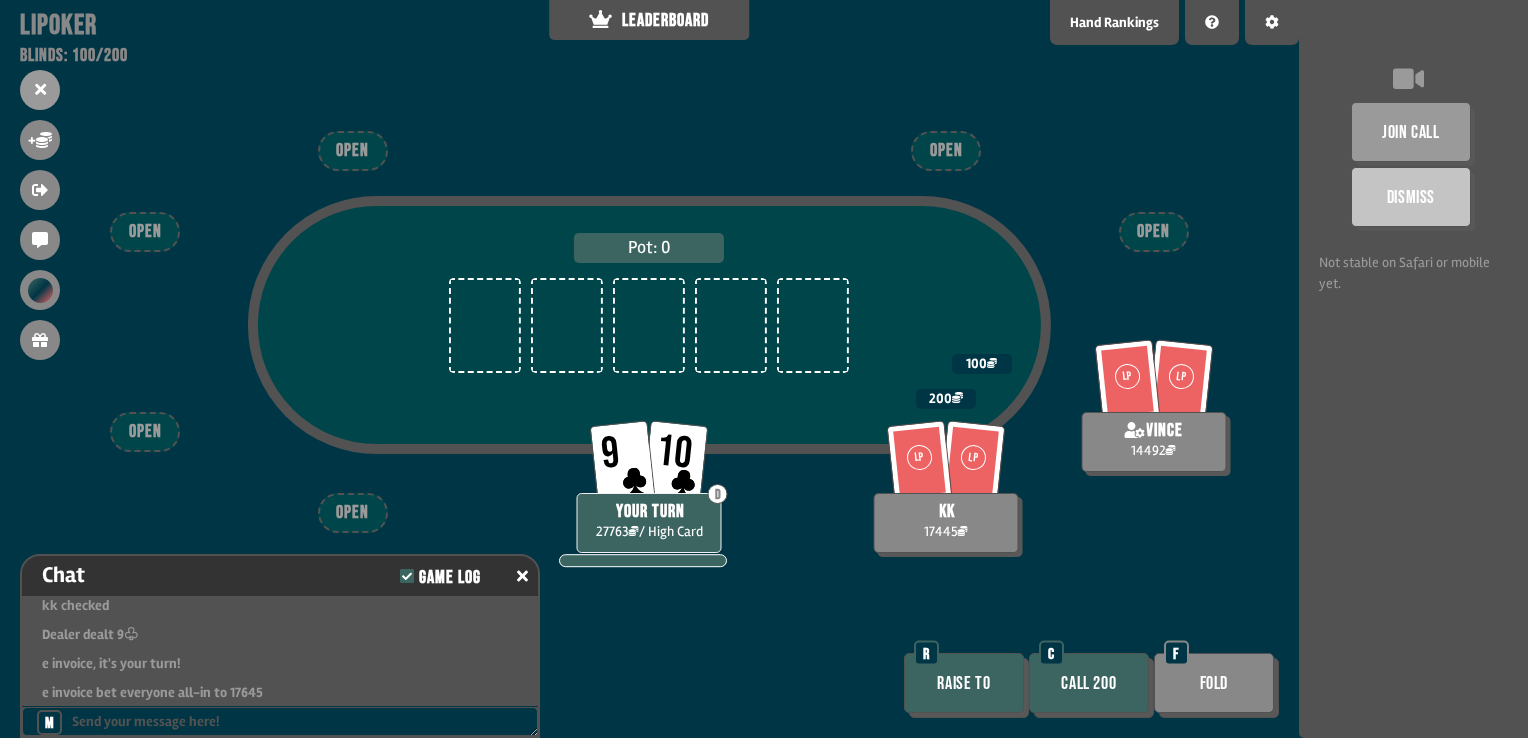 click on "Call 200" at bounding box center [1089, 683] 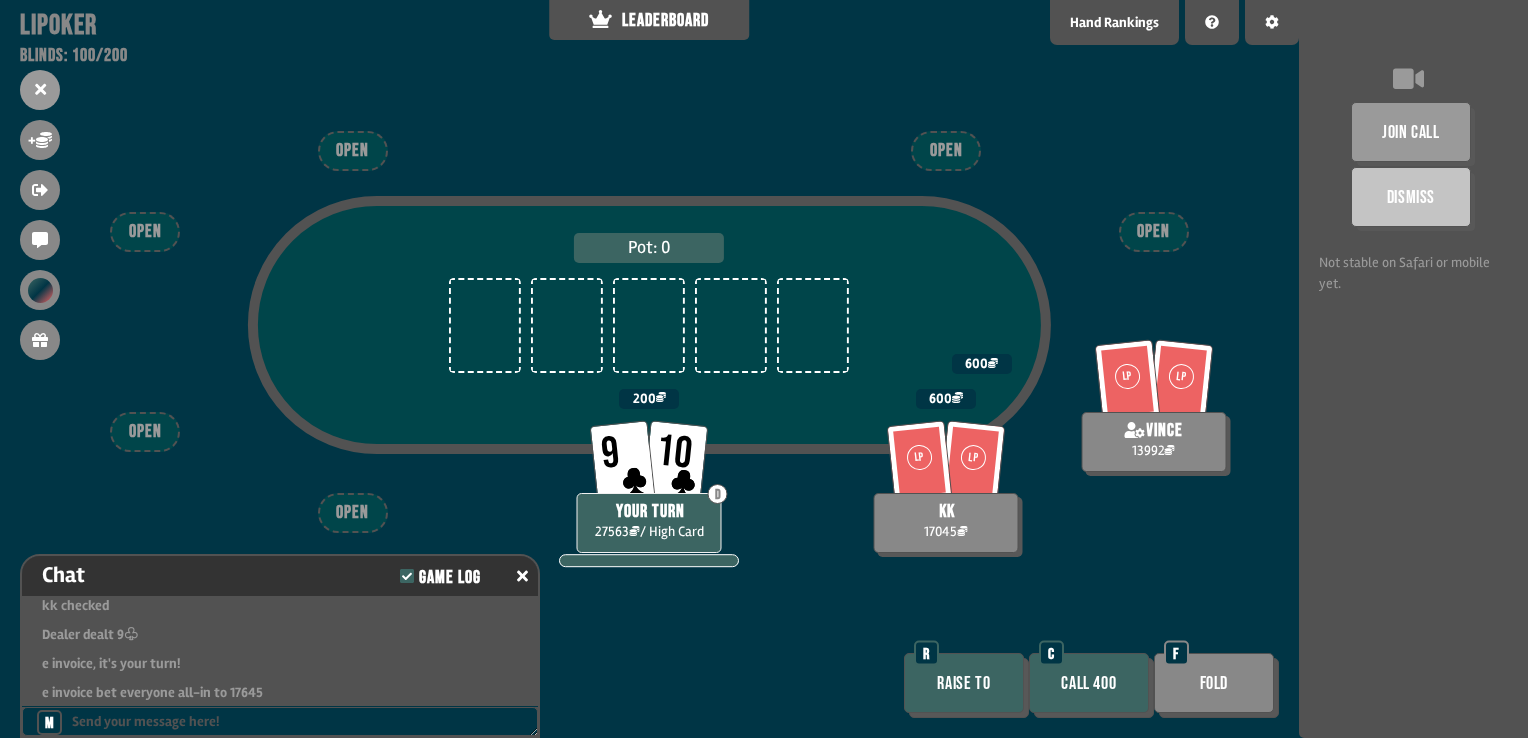 click on "Call 400" at bounding box center [1089, 683] 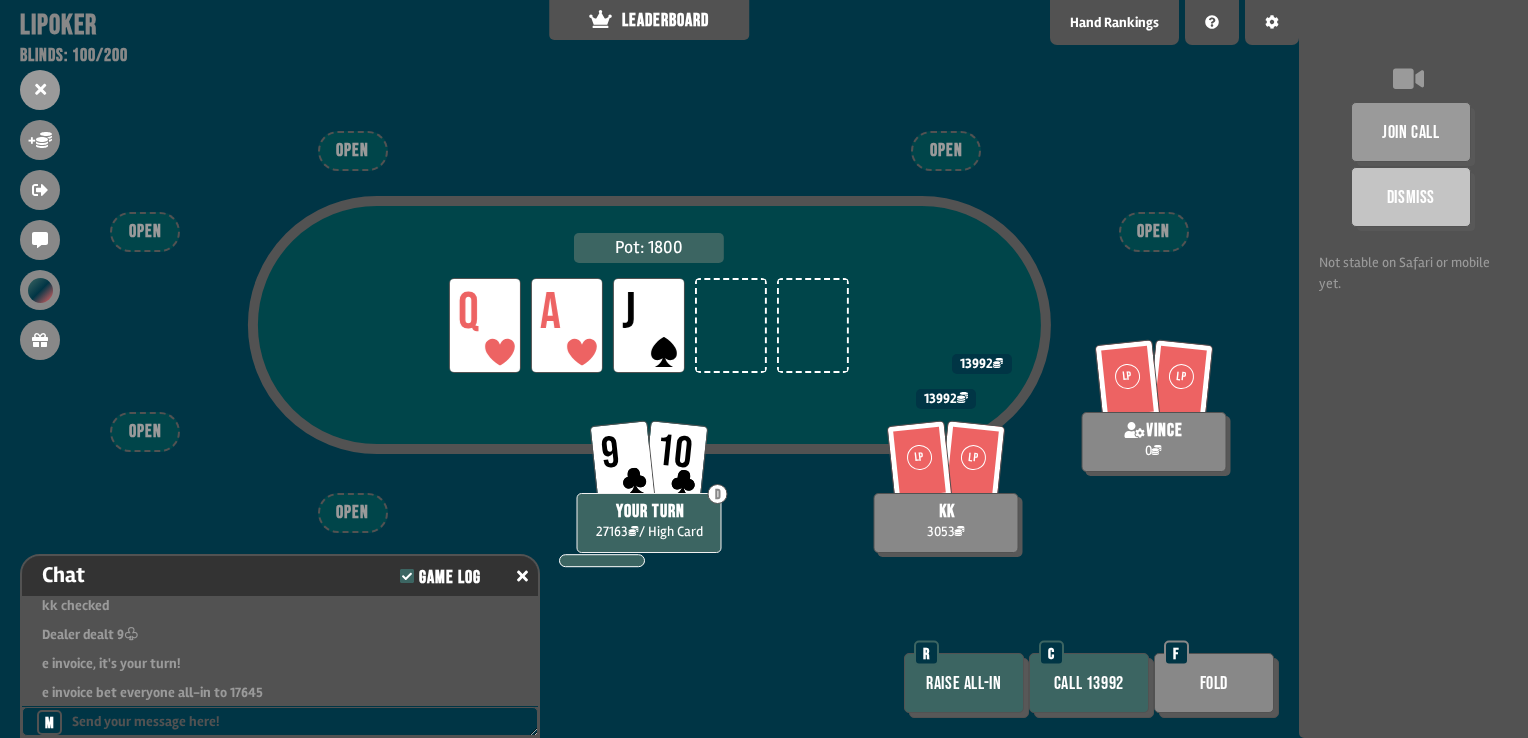 click on "Fold" at bounding box center [1214, 683] 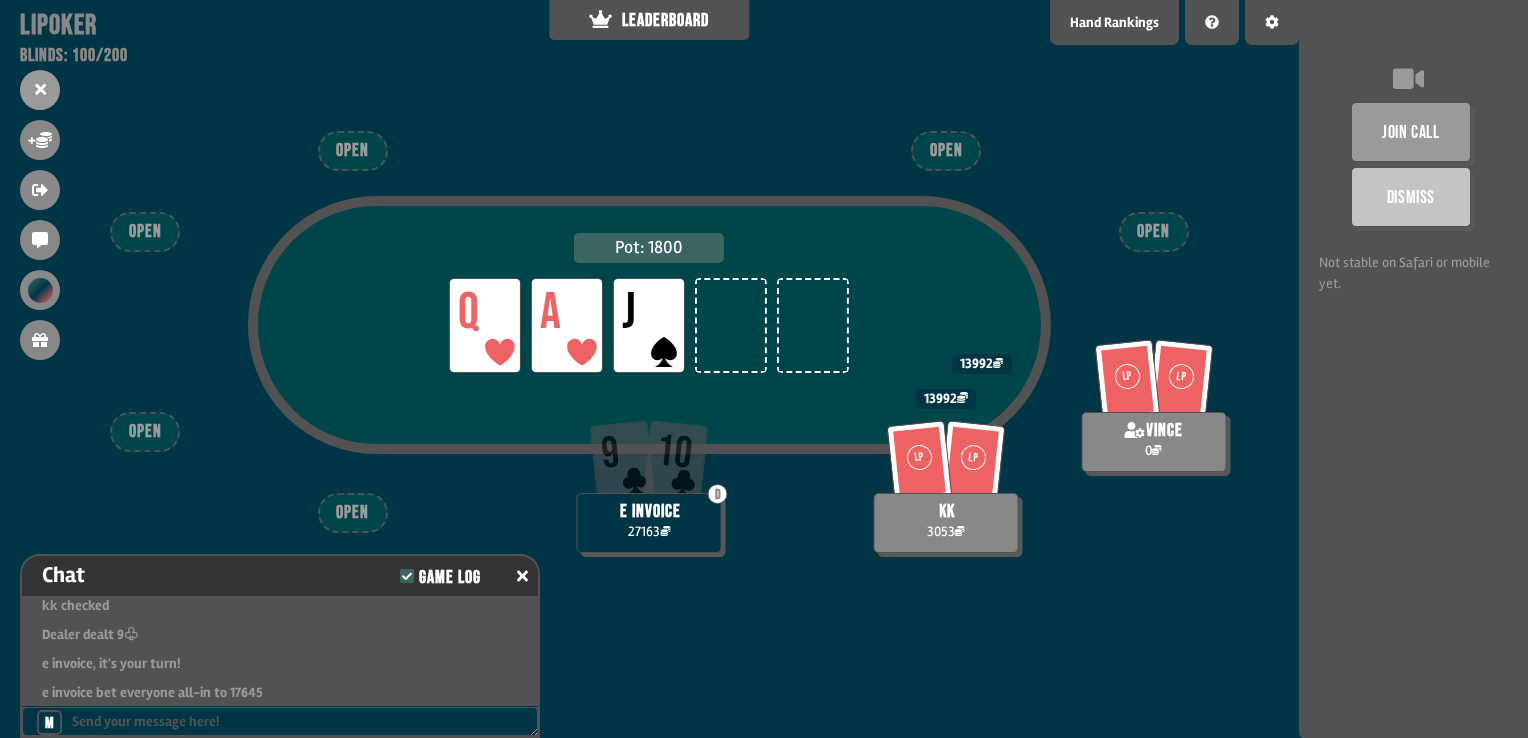 scroll, scrollTop: 100, scrollLeft: 0, axis: vertical 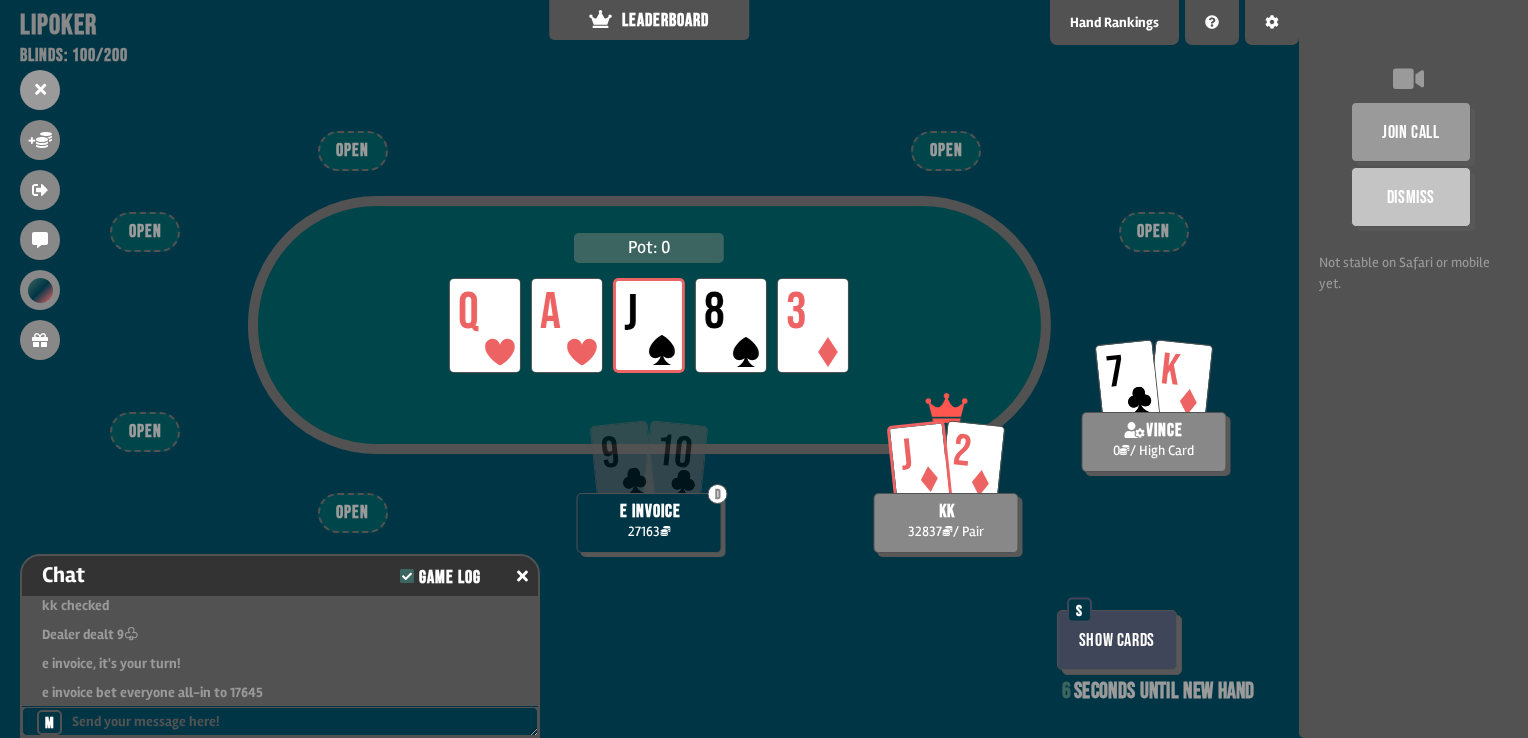 click on "Show Cards" at bounding box center (1117, 640) 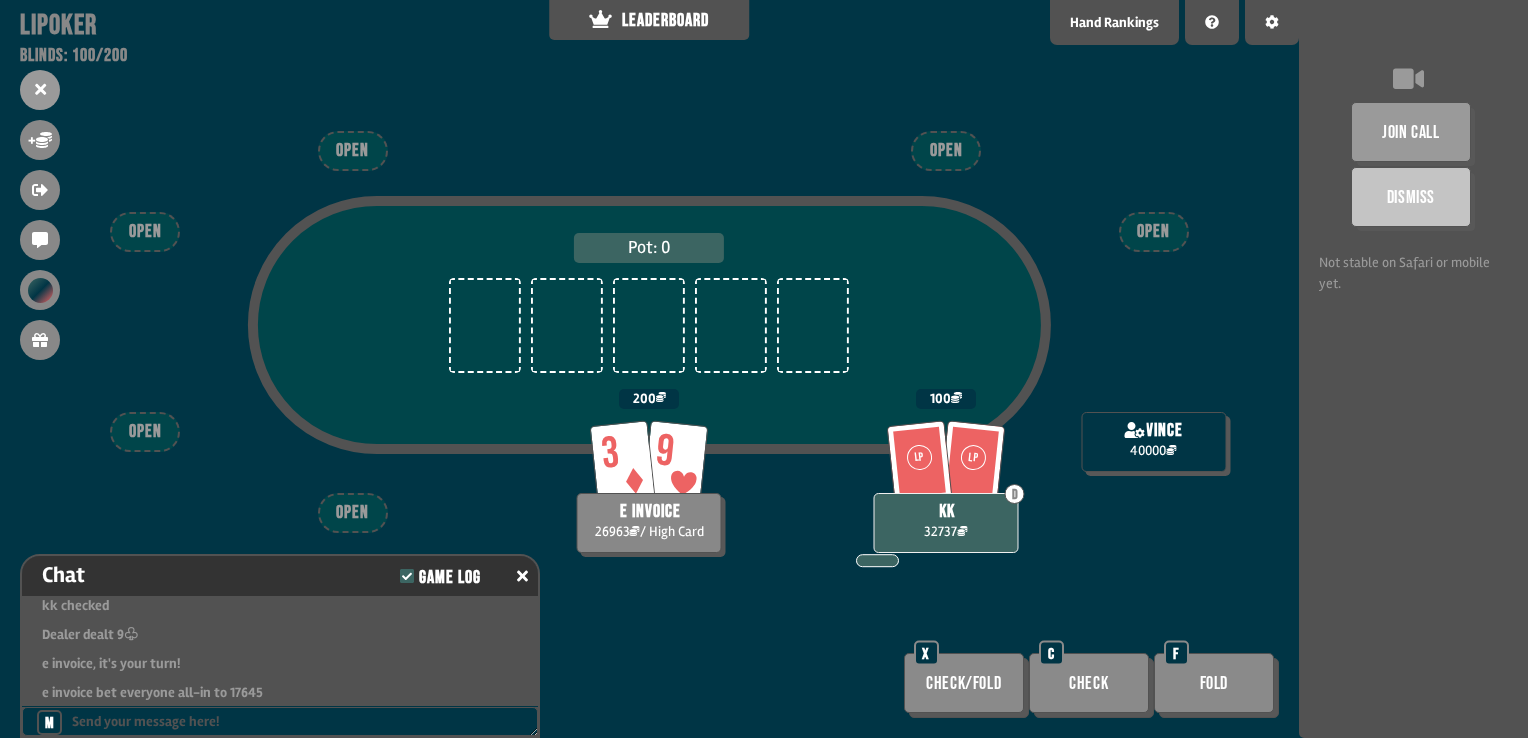 scroll, scrollTop: 98, scrollLeft: 0, axis: vertical 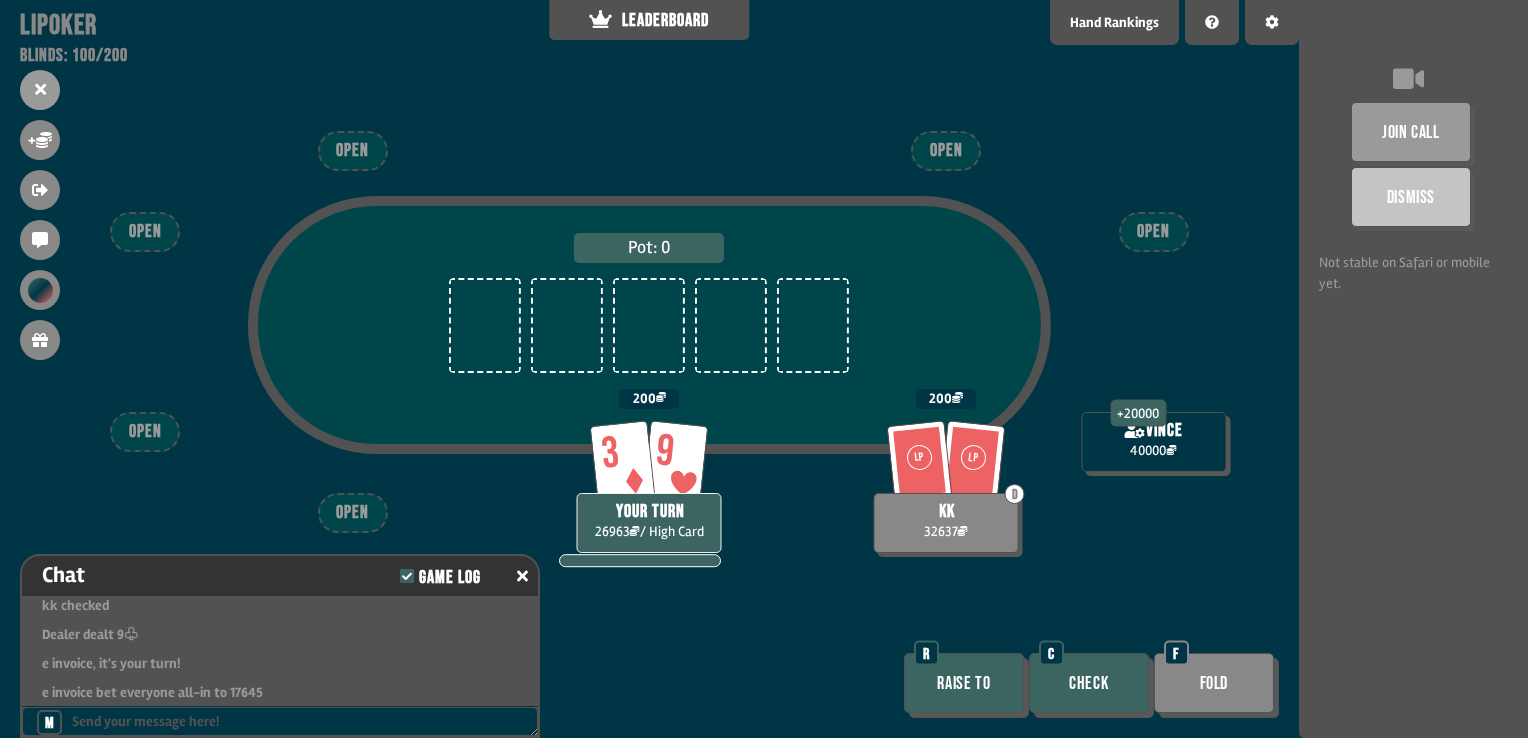 click on "Check" at bounding box center (1089, 683) 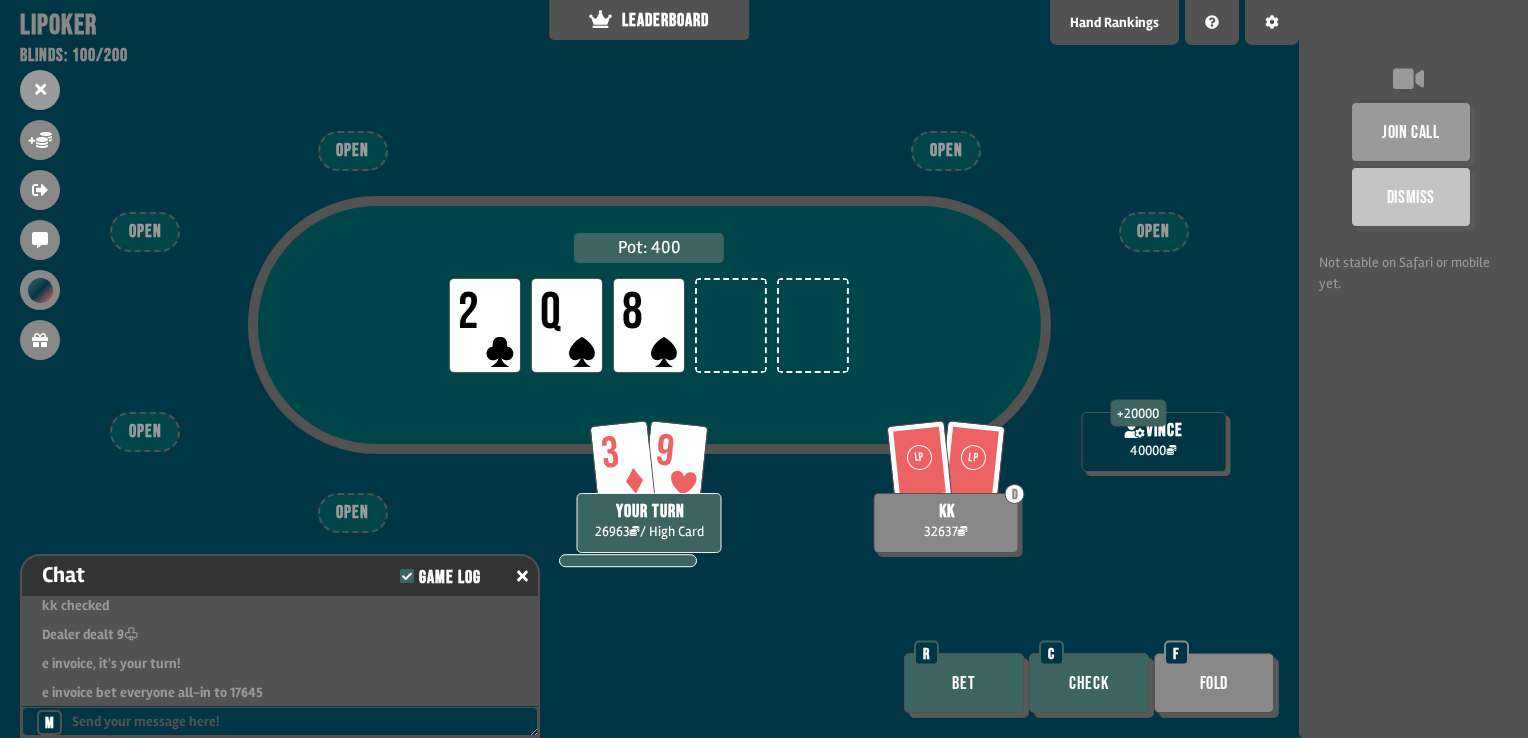 click on "Check" at bounding box center (1089, 683) 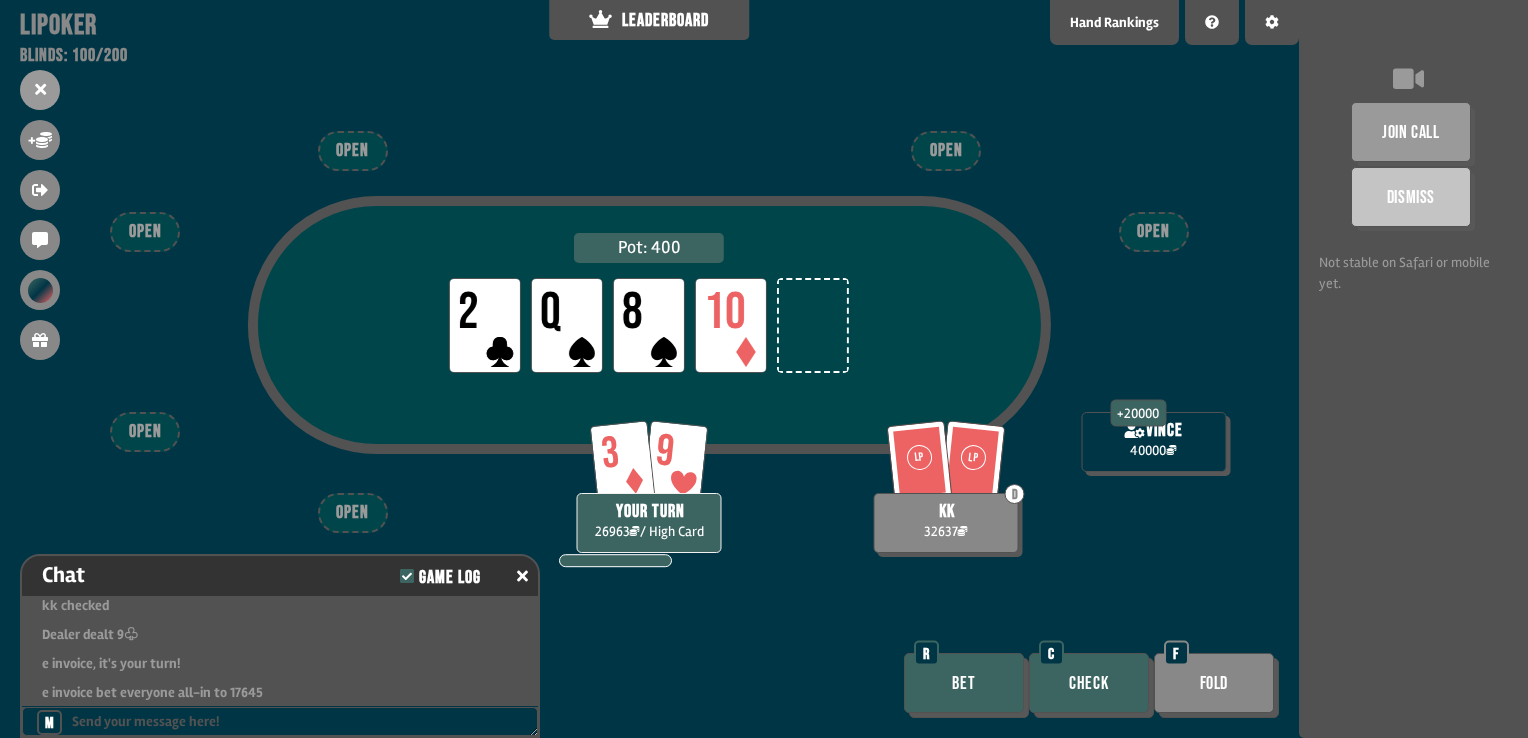 click on "Check" at bounding box center (1089, 683) 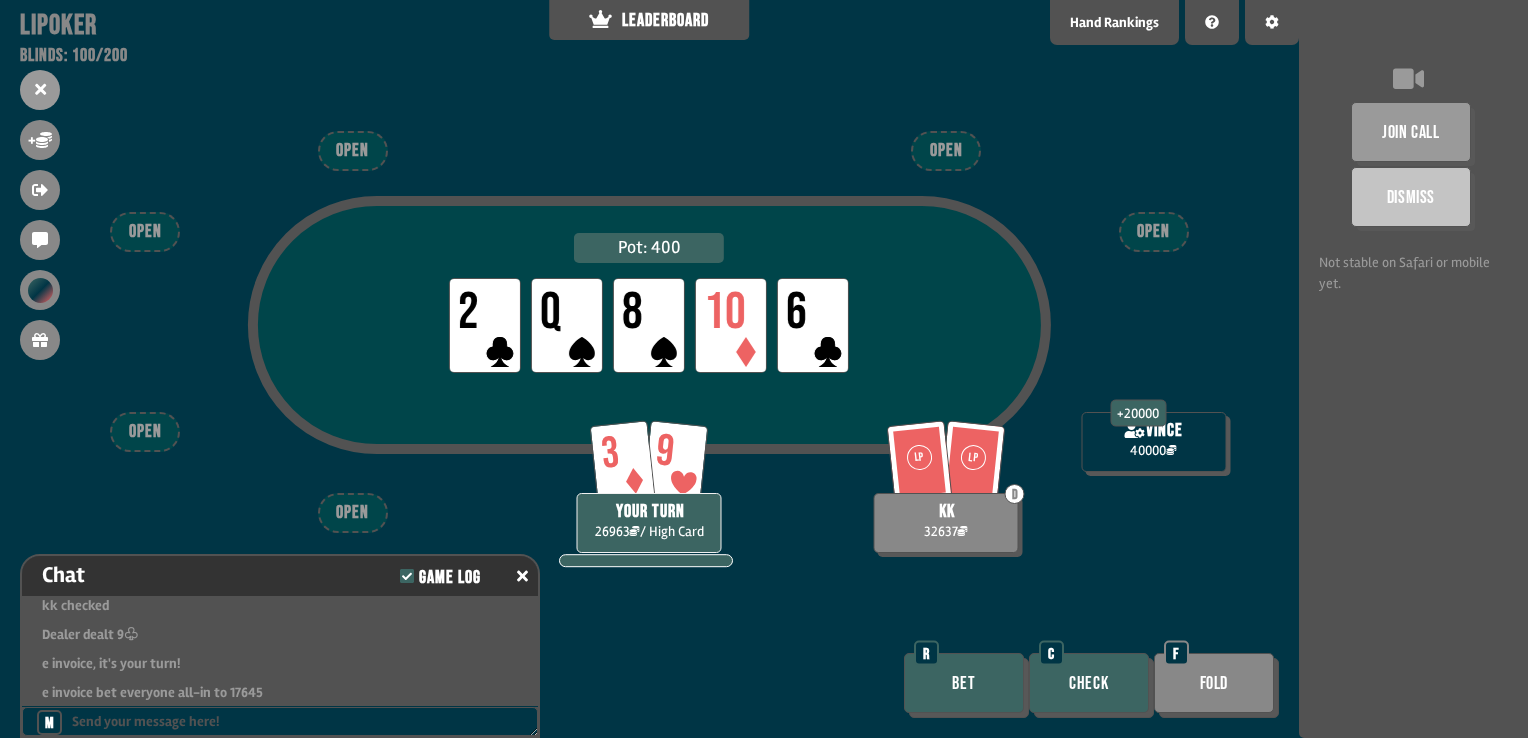 click on "Check" at bounding box center (1089, 683) 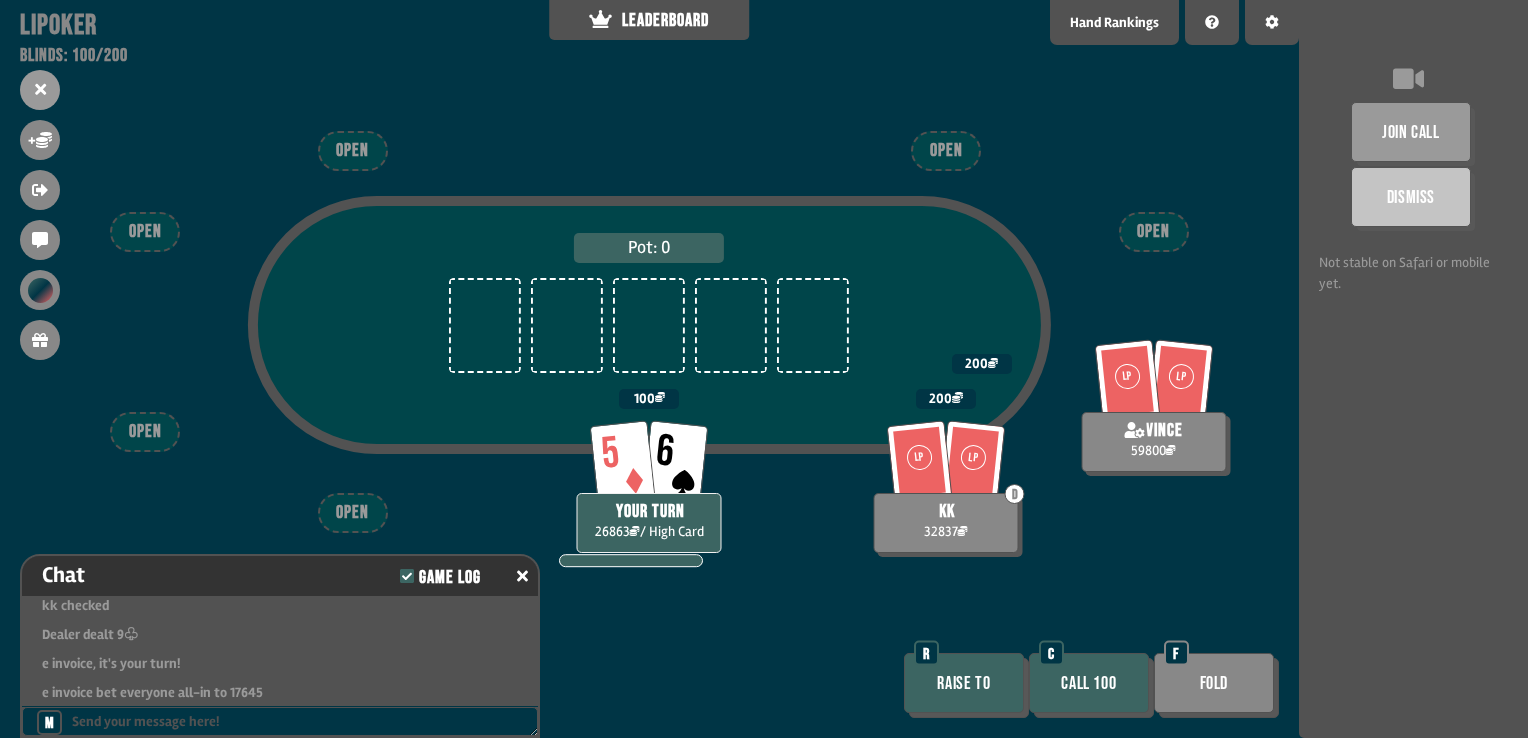 click on "Call 100" at bounding box center (1089, 683) 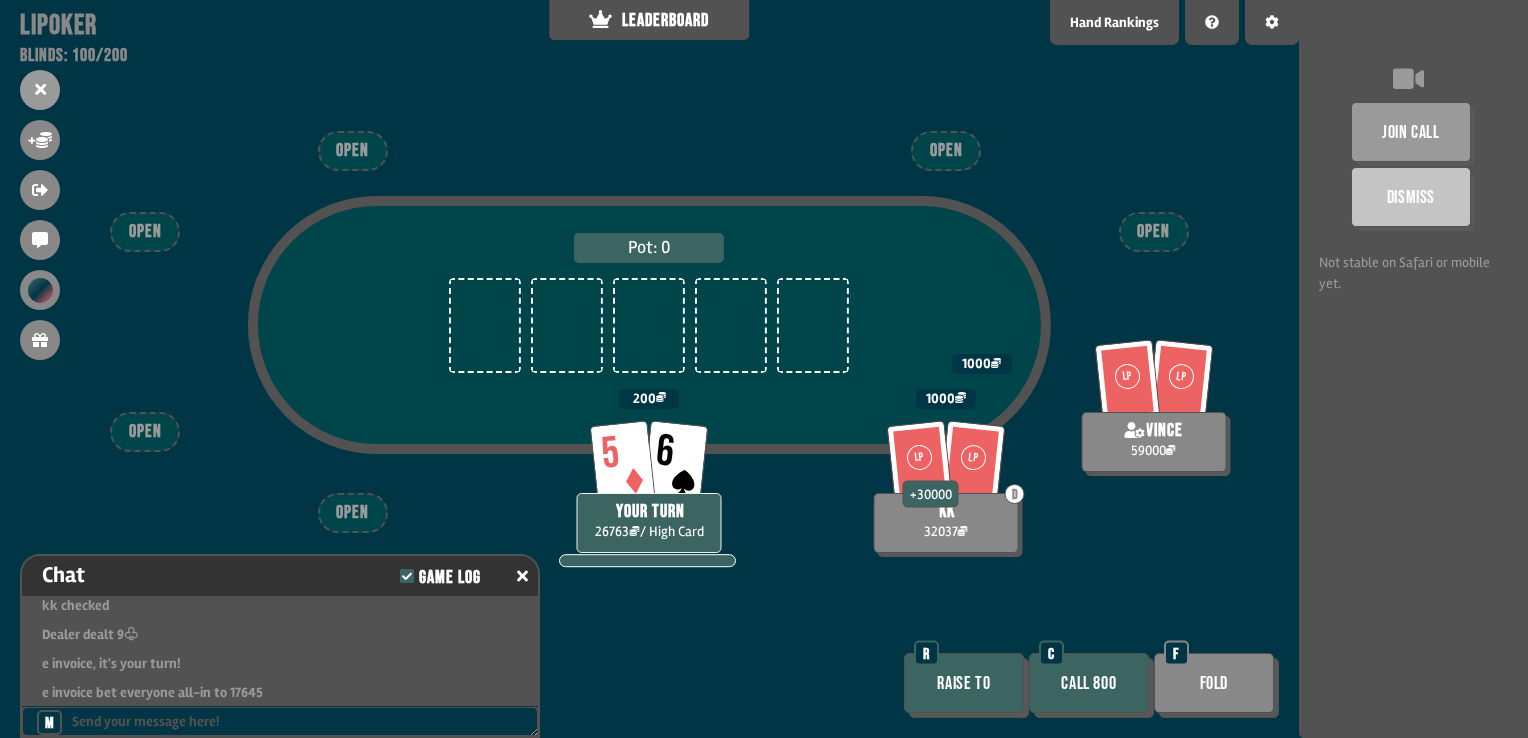 click on "Call 800" at bounding box center [1089, 683] 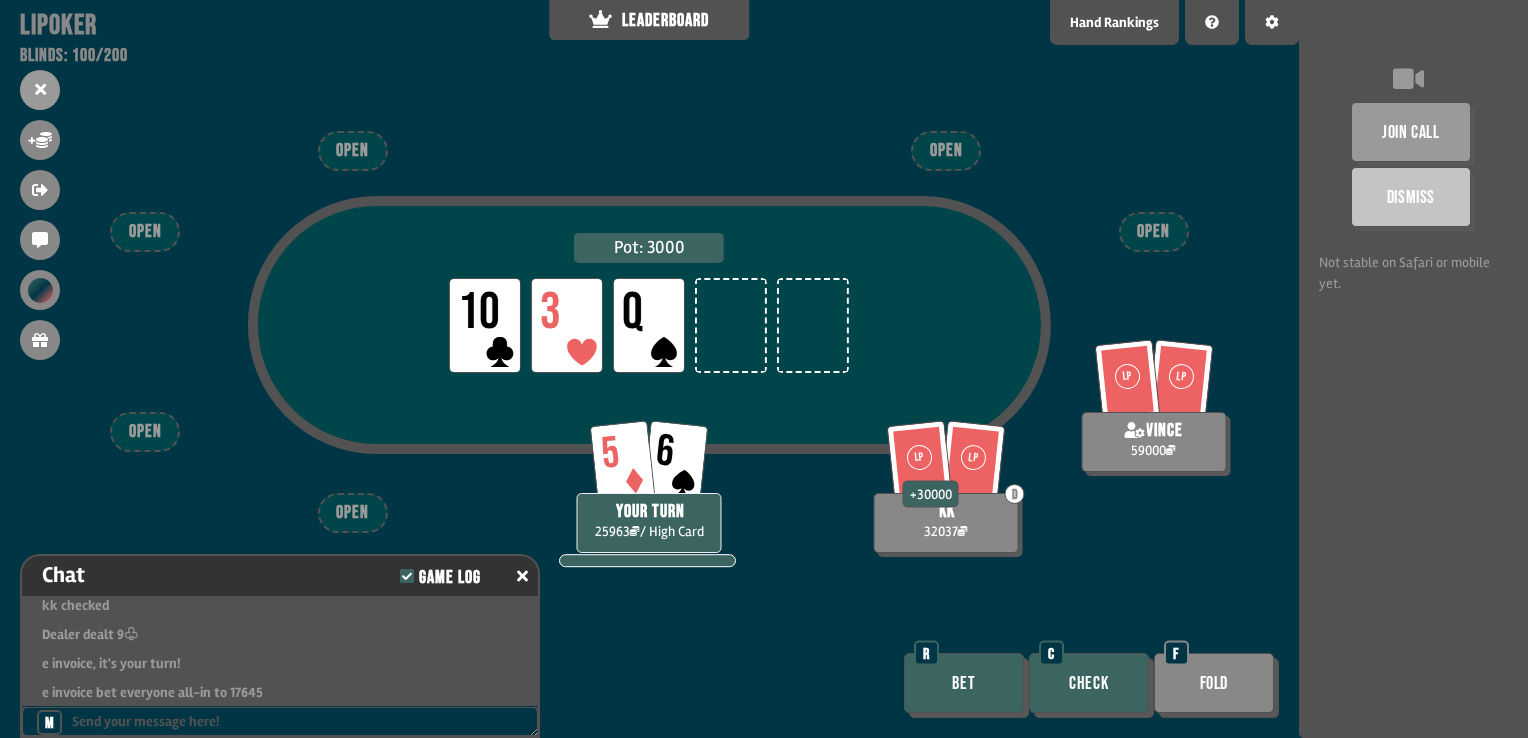 click on "Check" at bounding box center (1089, 683) 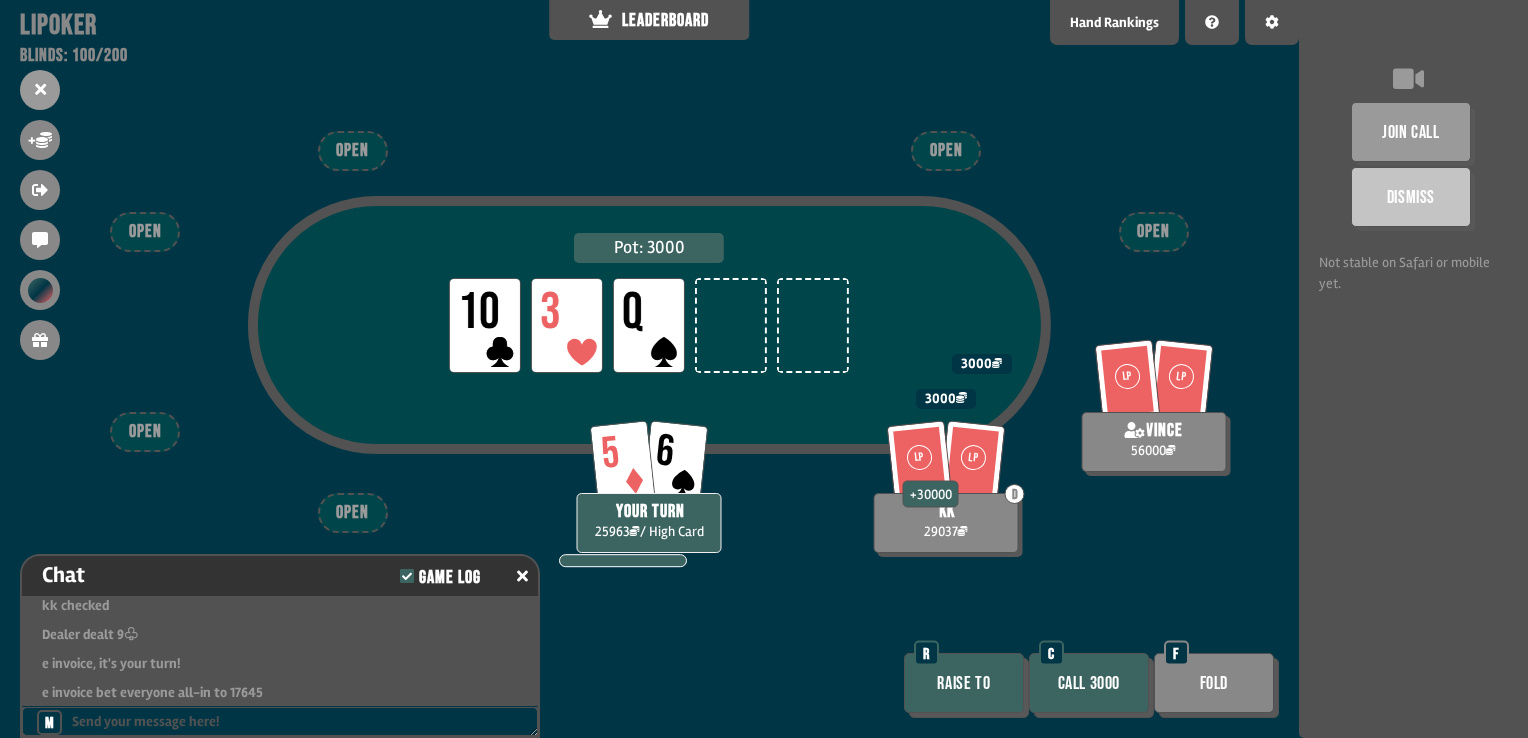 click on "Fold" at bounding box center (1214, 683) 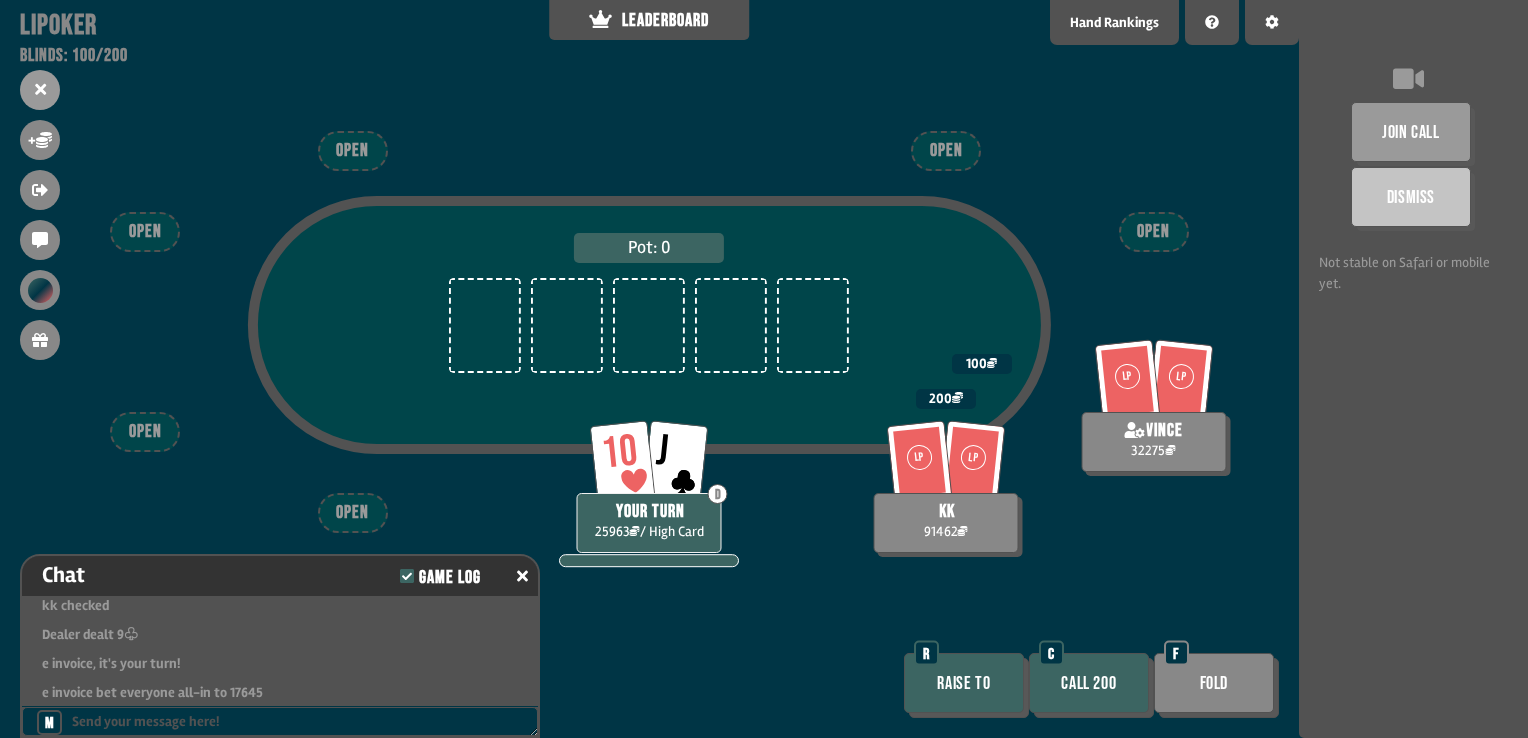 scroll, scrollTop: 98, scrollLeft: 0, axis: vertical 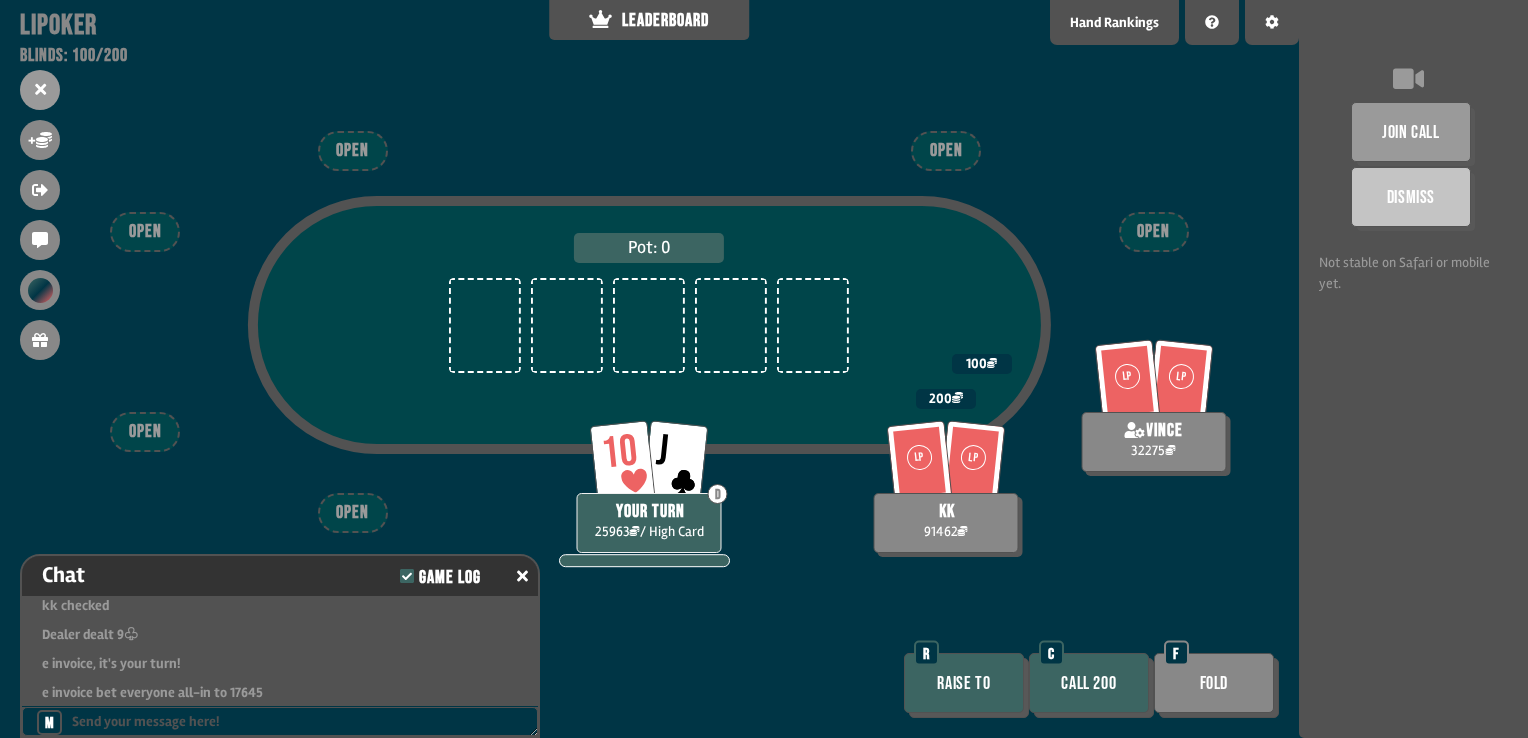 click on "Call 200" at bounding box center (1089, 683) 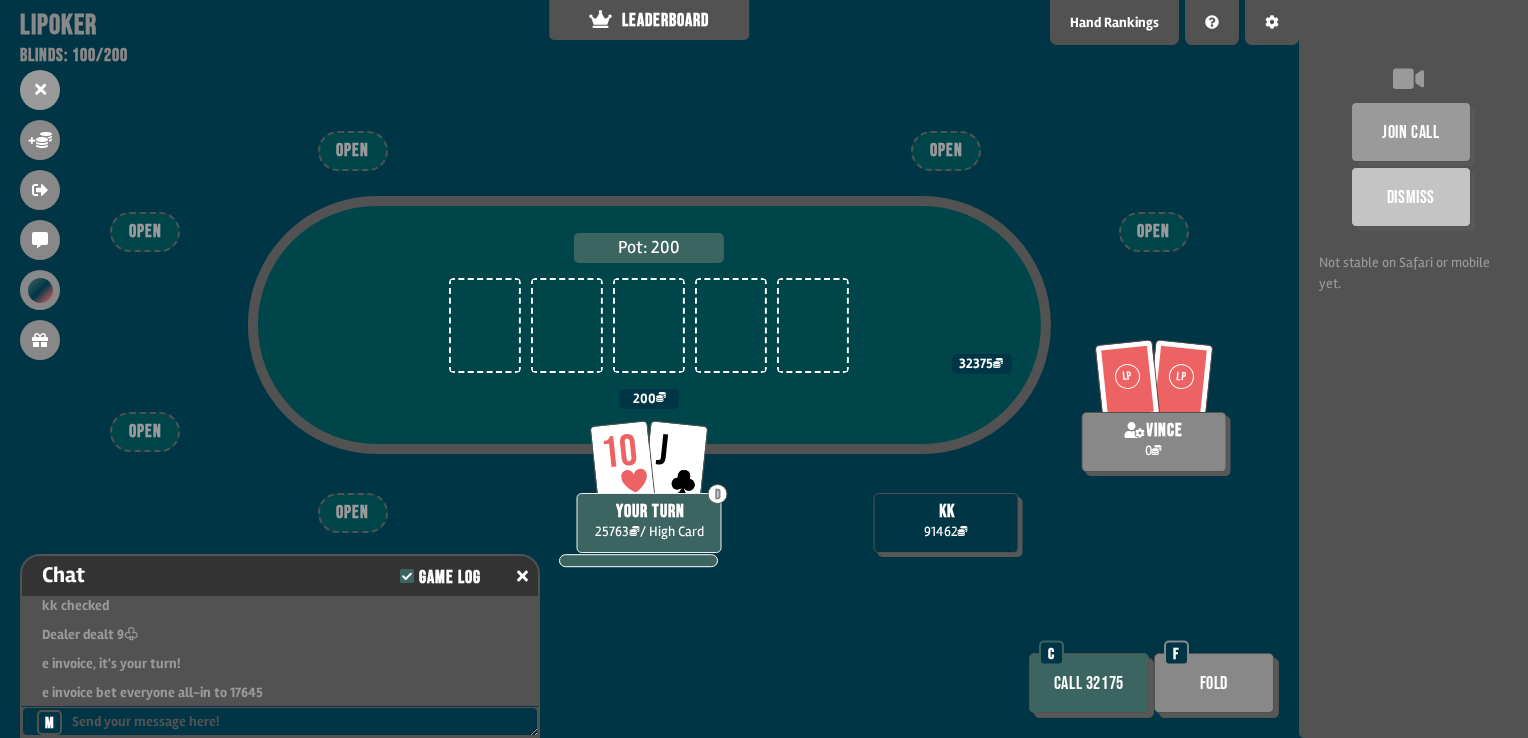 click on "Call 32175" at bounding box center (1089, 683) 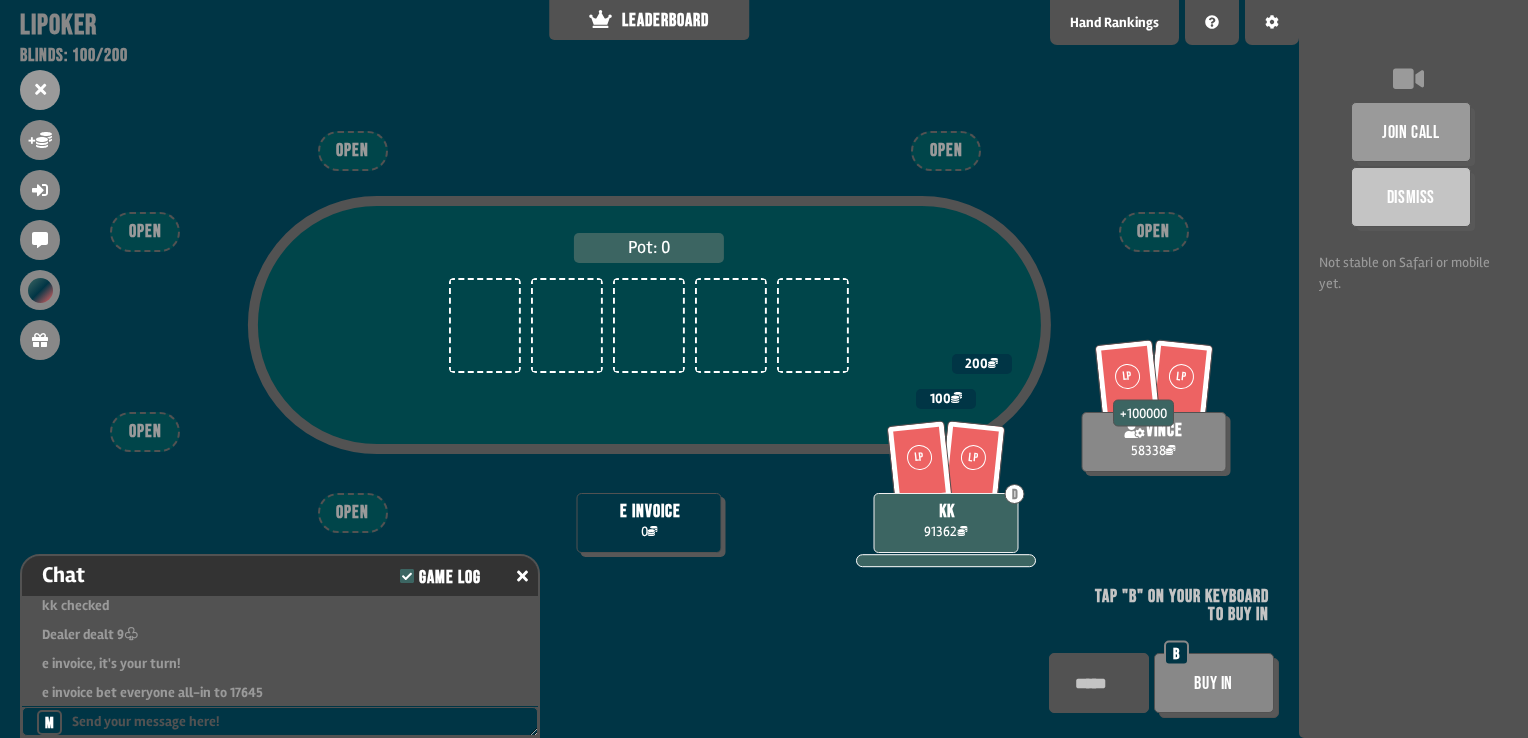 scroll, scrollTop: 100, scrollLeft: 0, axis: vertical 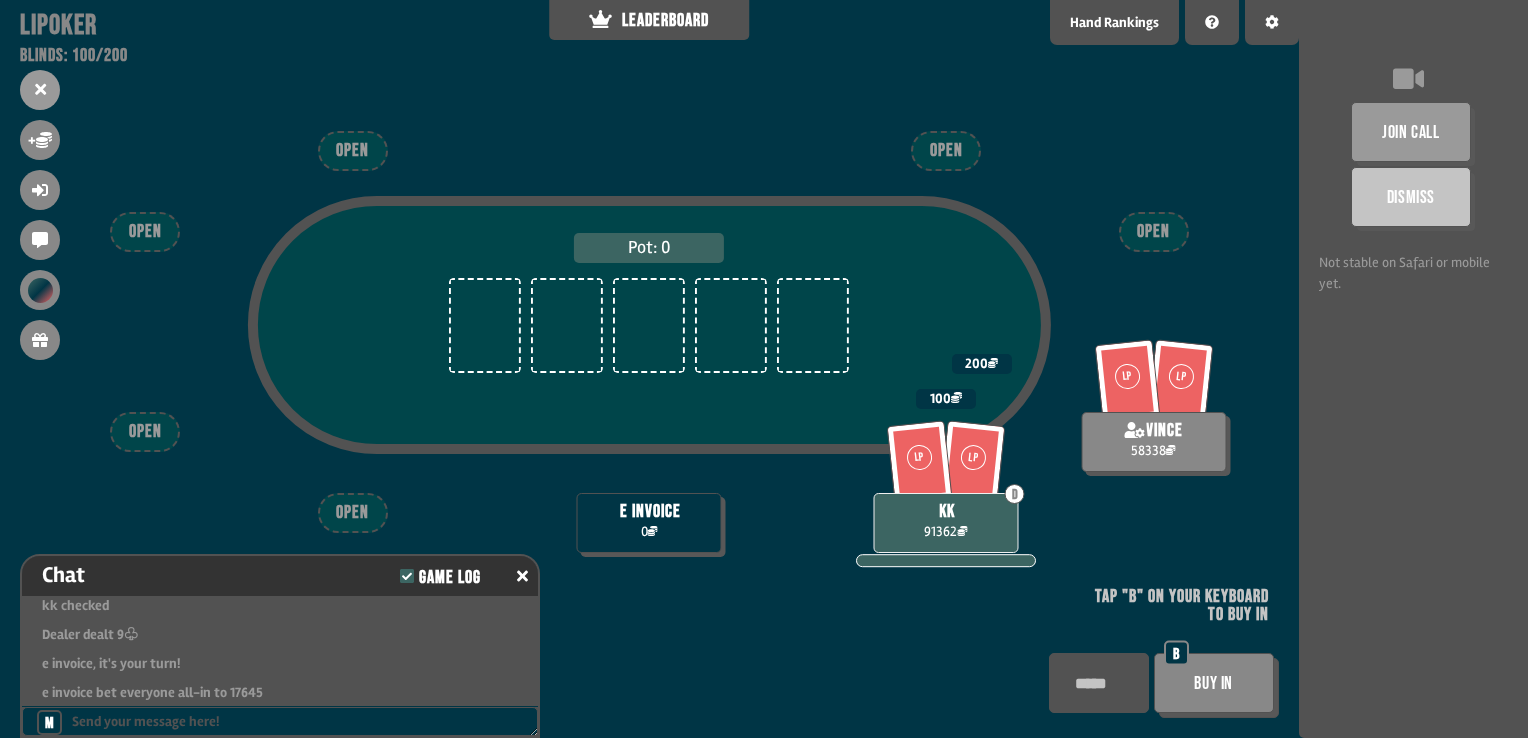 click at bounding box center [1099, 683] 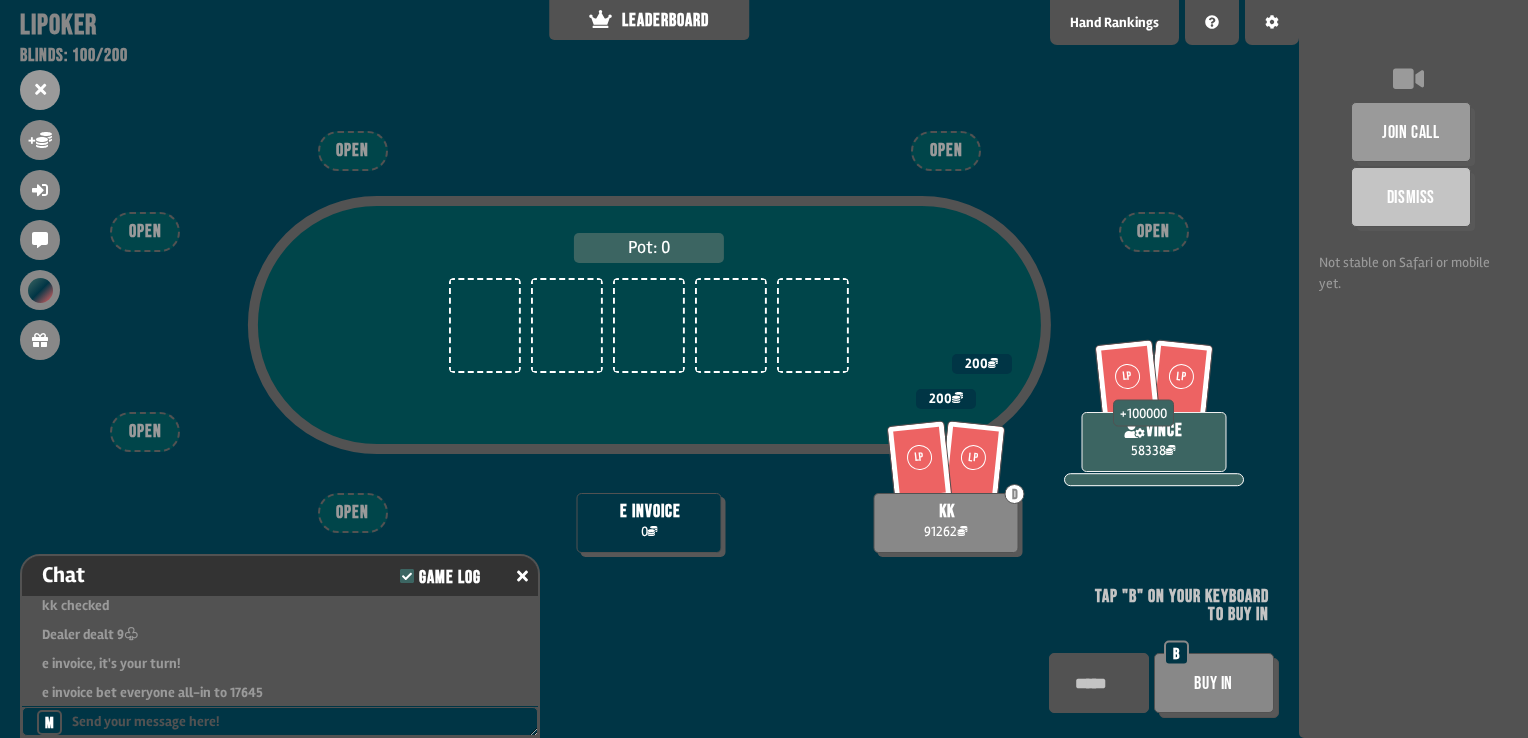 type on "*****" 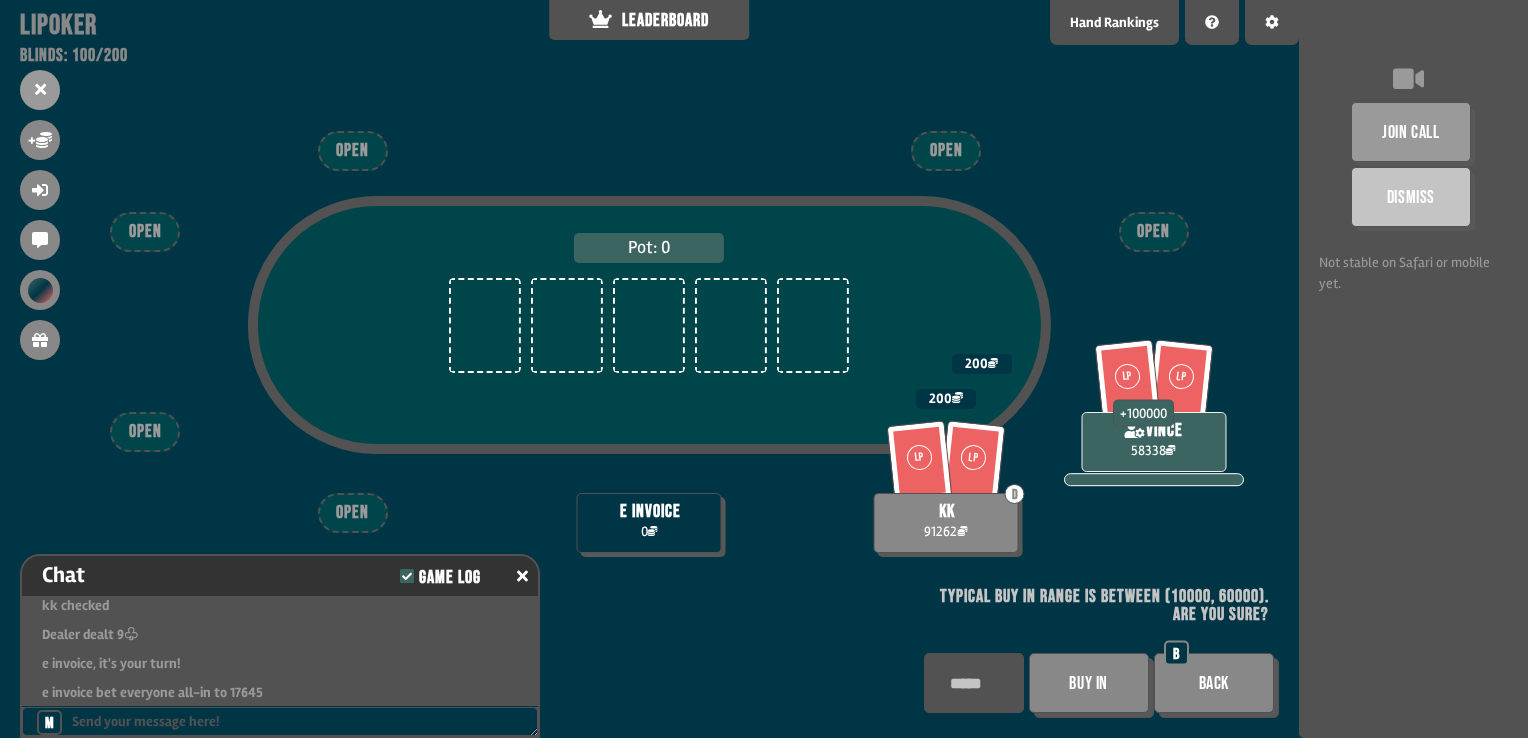 click on "Buy In" at bounding box center (1089, 683) 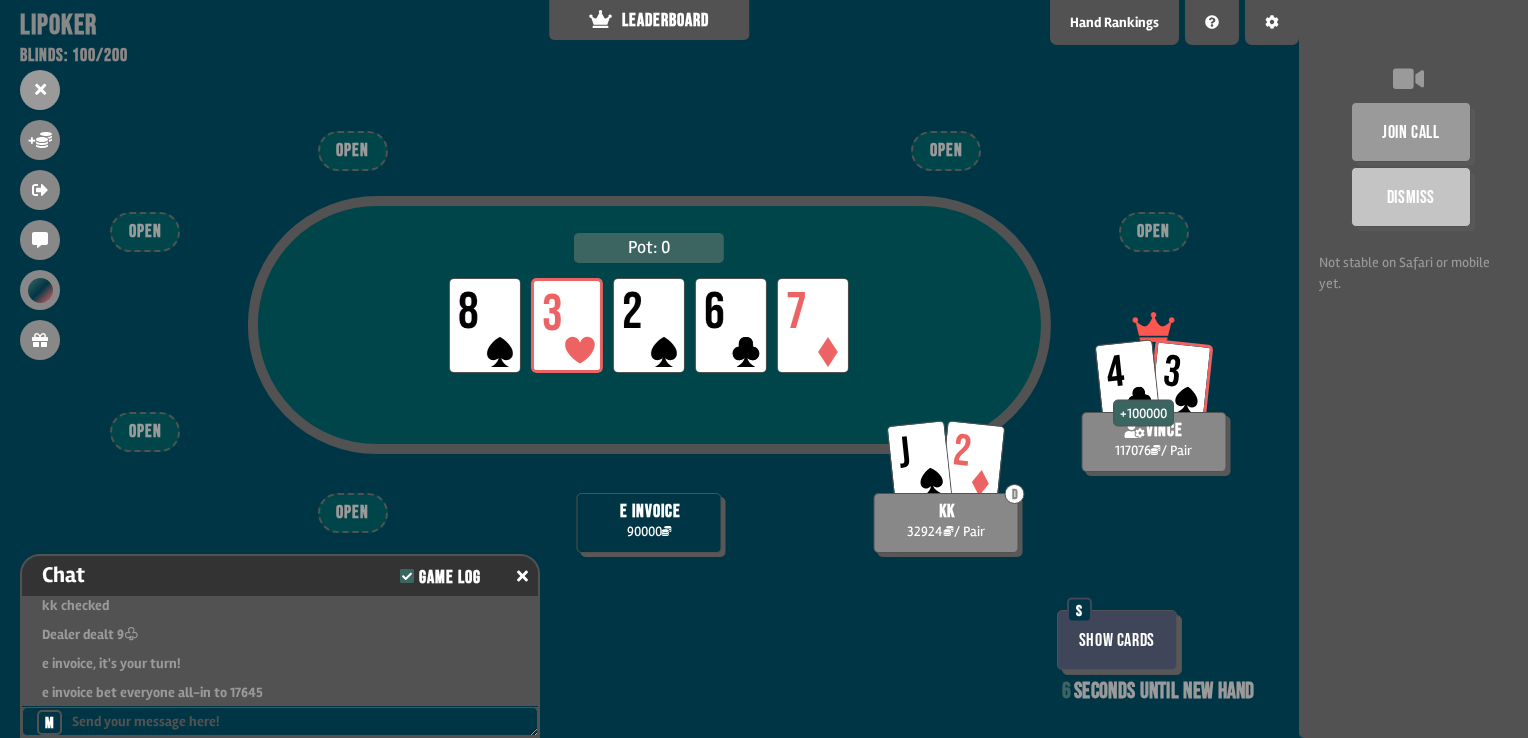 click on "Show Cards" at bounding box center [1117, 640] 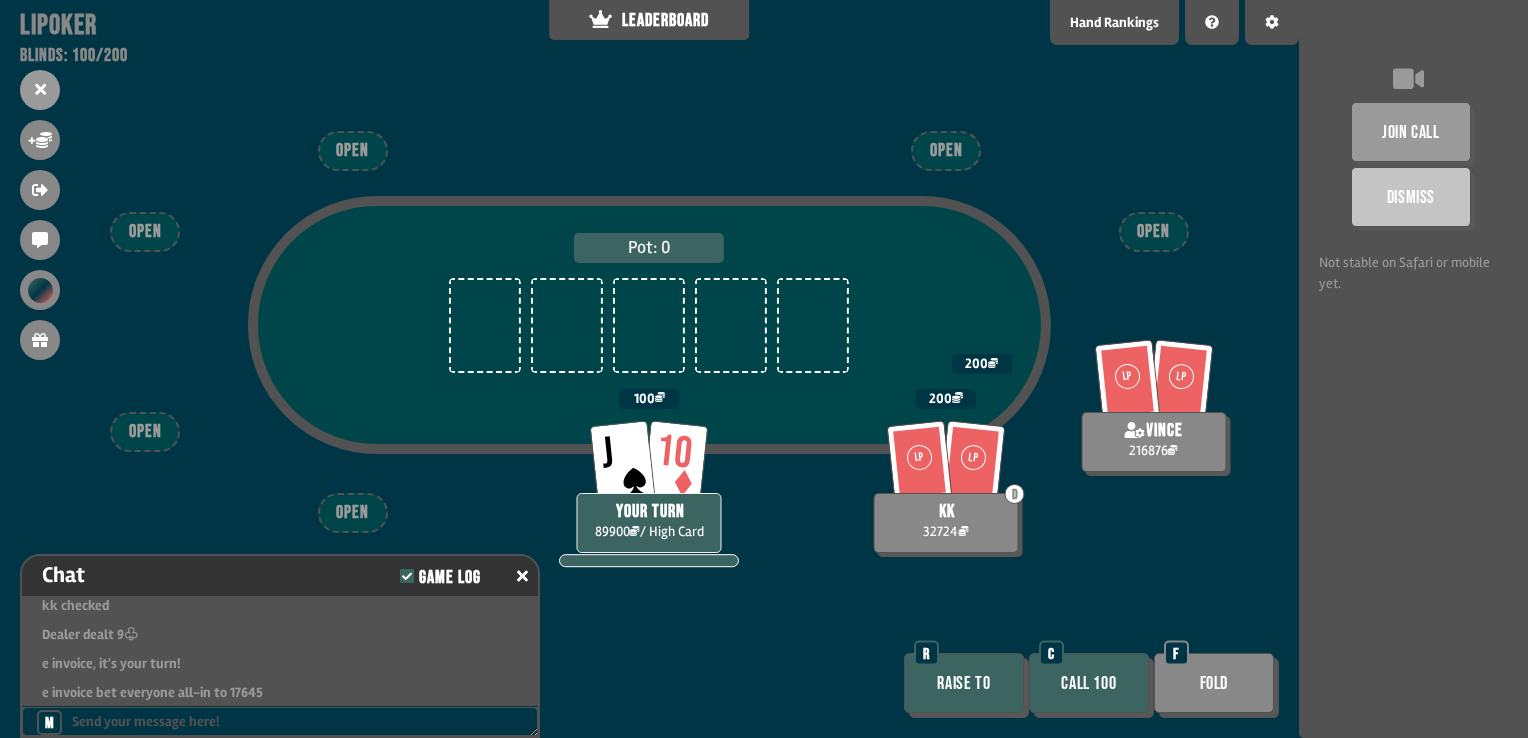 scroll, scrollTop: 98, scrollLeft: 0, axis: vertical 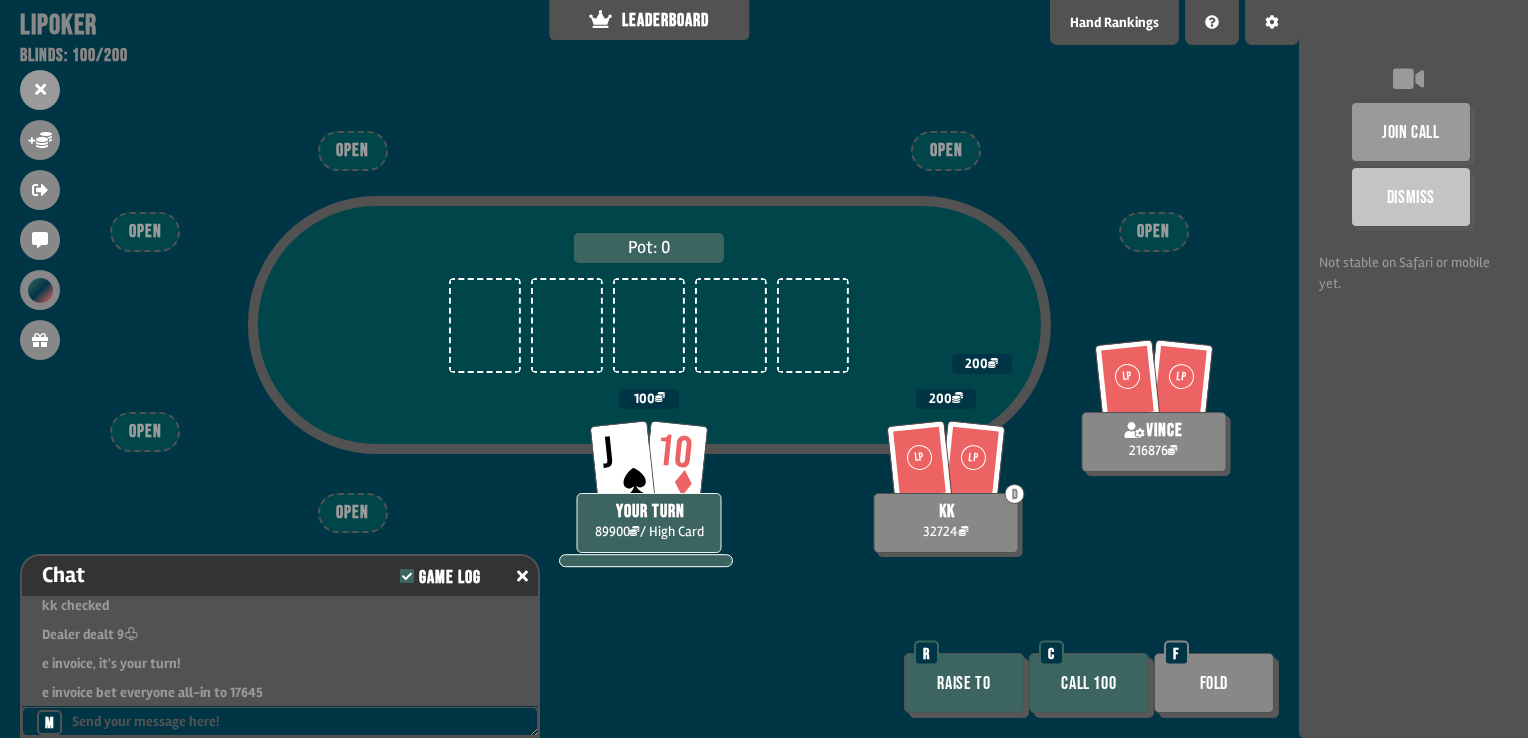 click on "Call 100" at bounding box center (1089, 683) 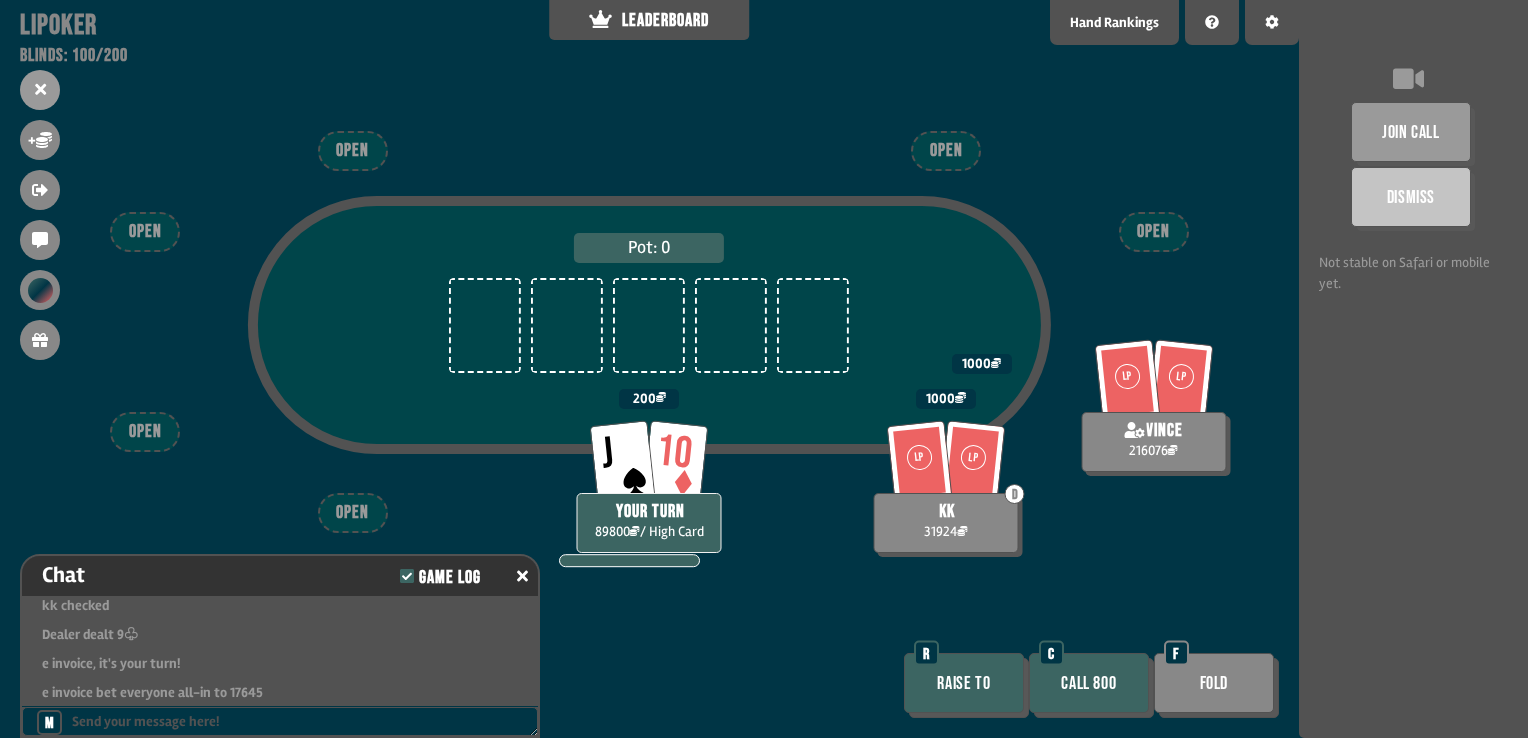 click on "Call 800" at bounding box center [1089, 683] 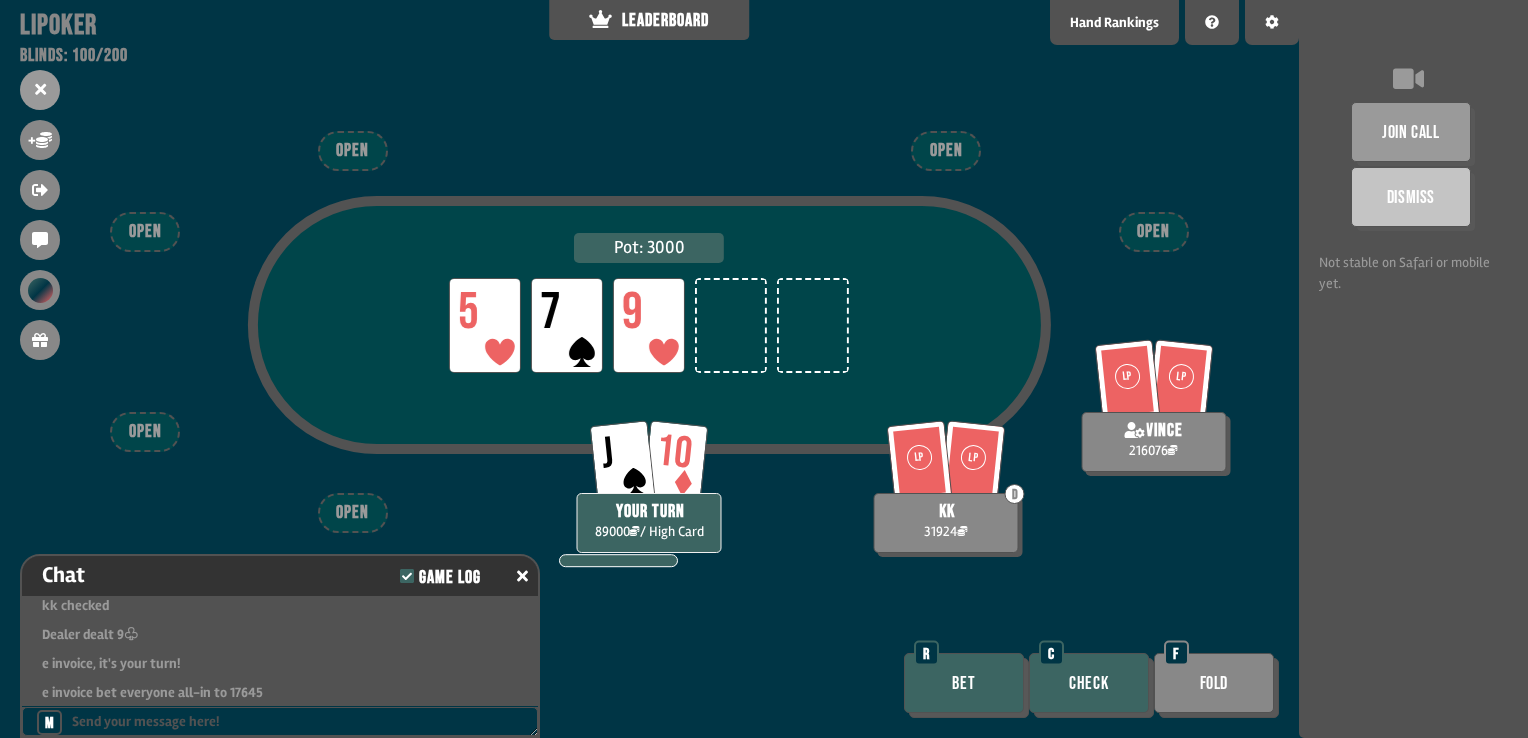 click on "Check" at bounding box center (1089, 683) 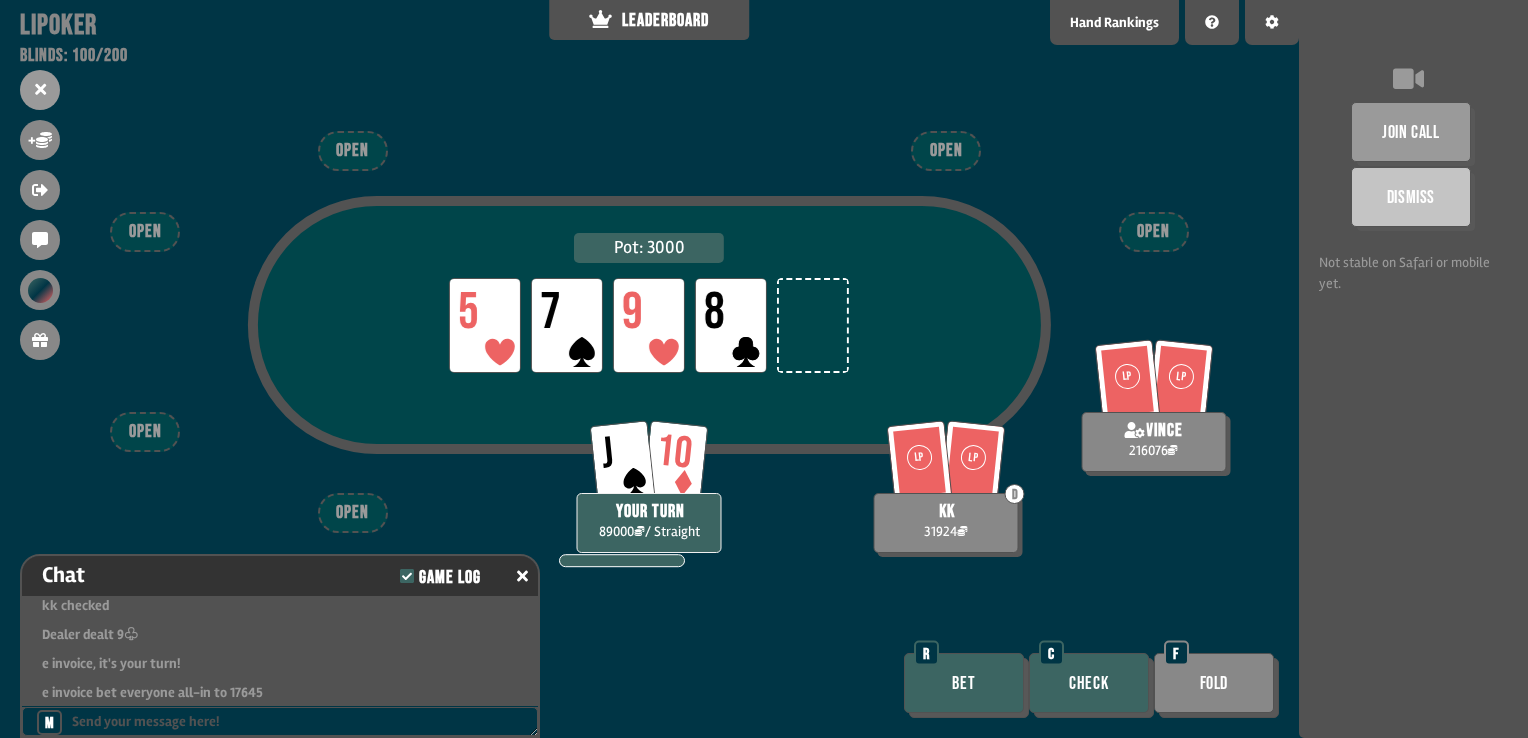 click on "Bet" at bounding box center [964, 683] 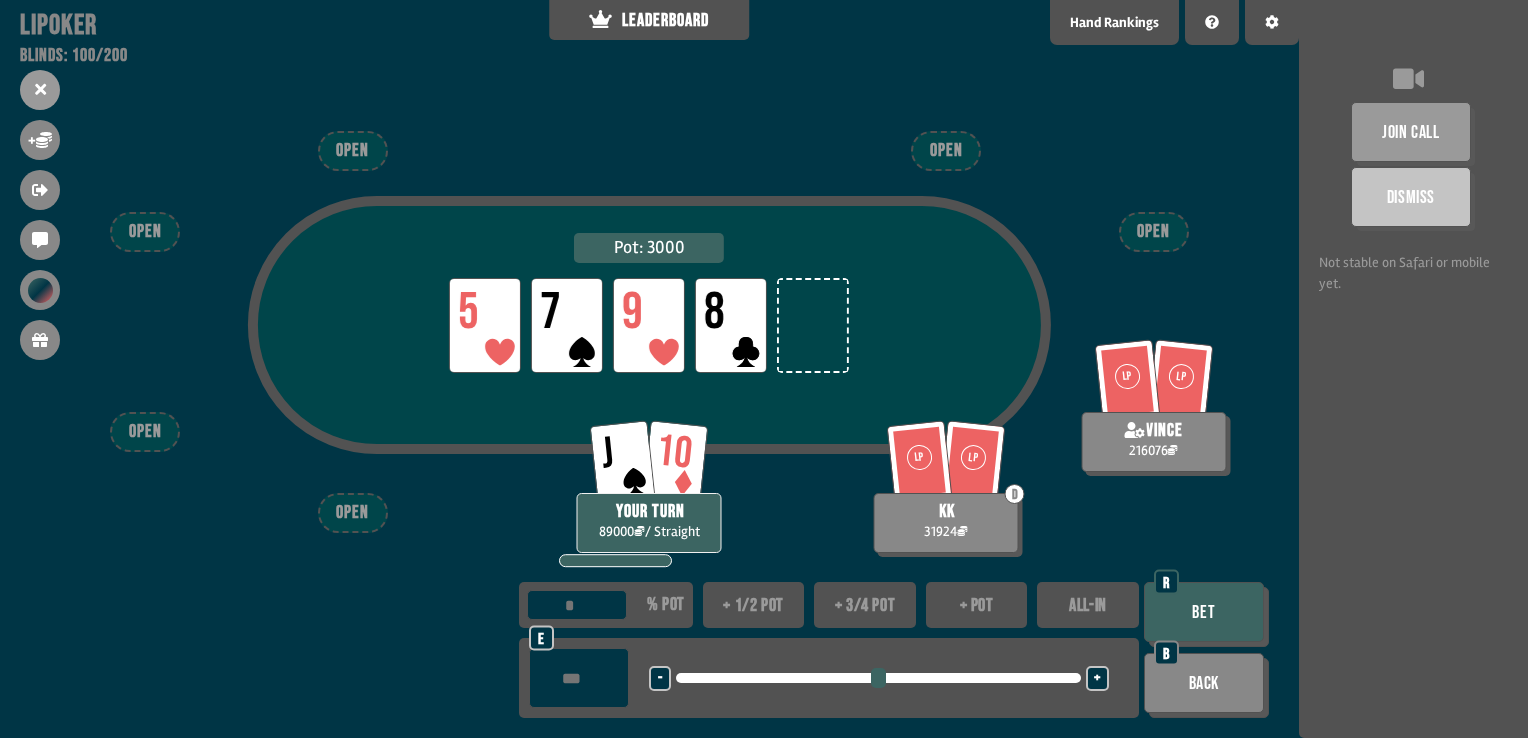 click on "ALL-IN" at bounding box center (1088, 605) 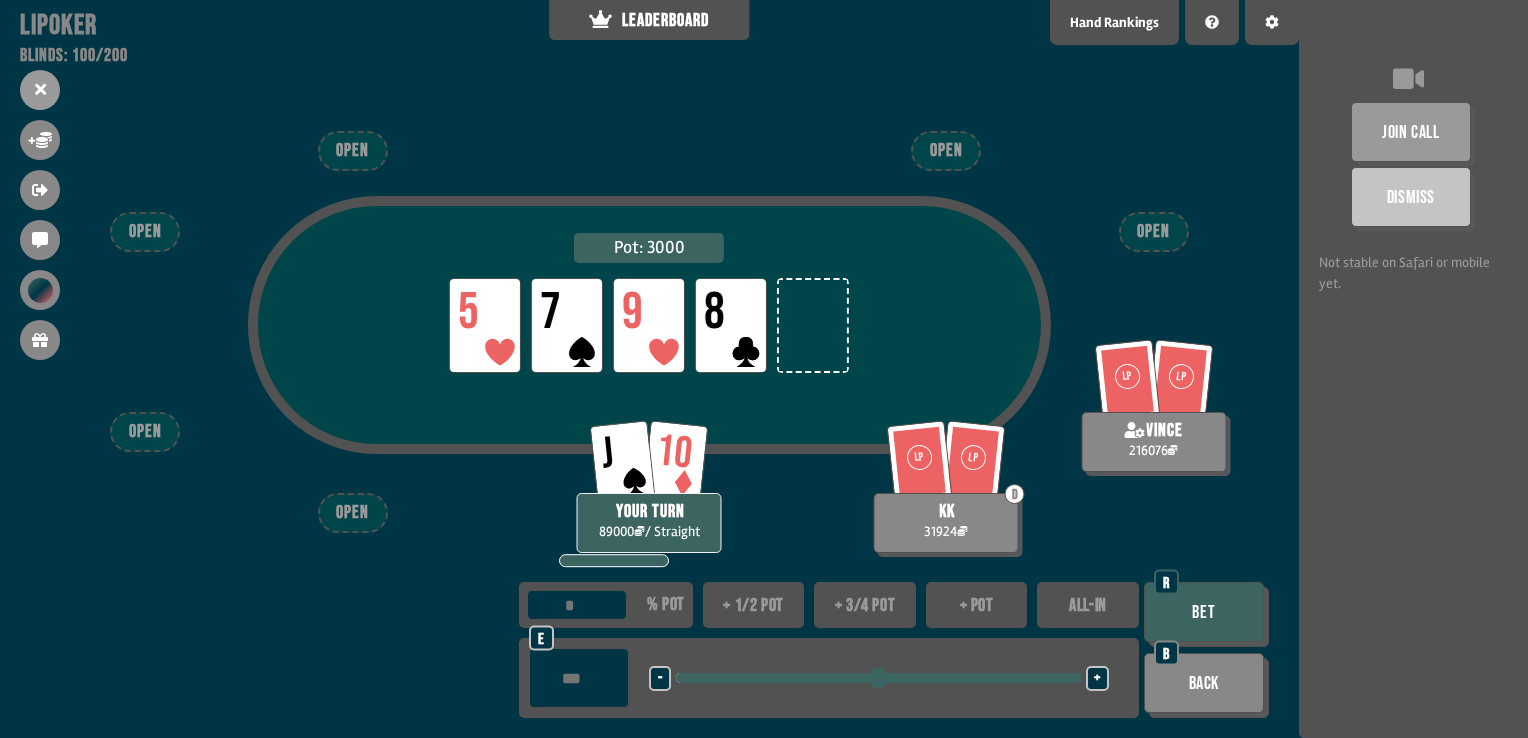 click on "Bet" at bounding box center [1204, 612] 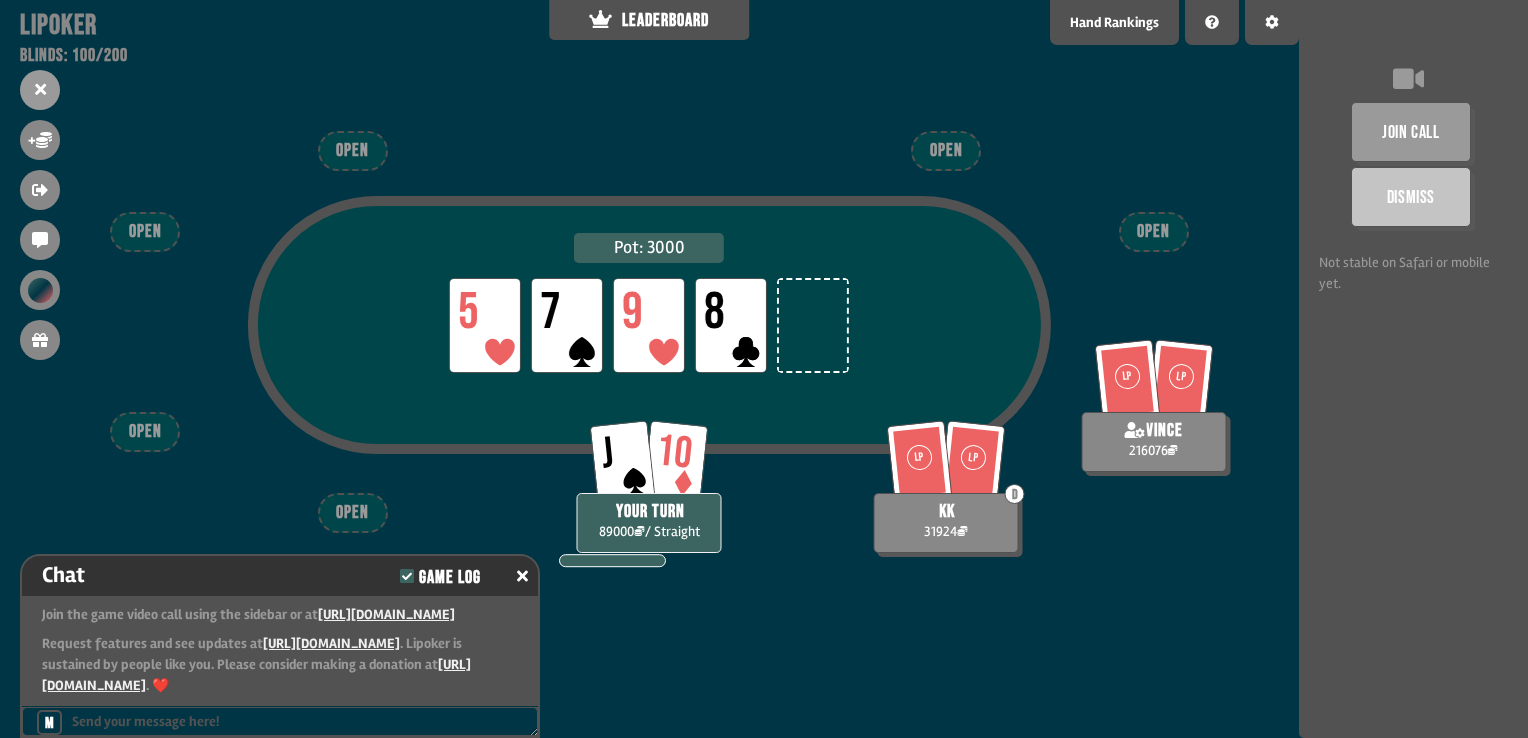 scroll, scrollTop: 4488, scrollLeft: 0, axis: vertical 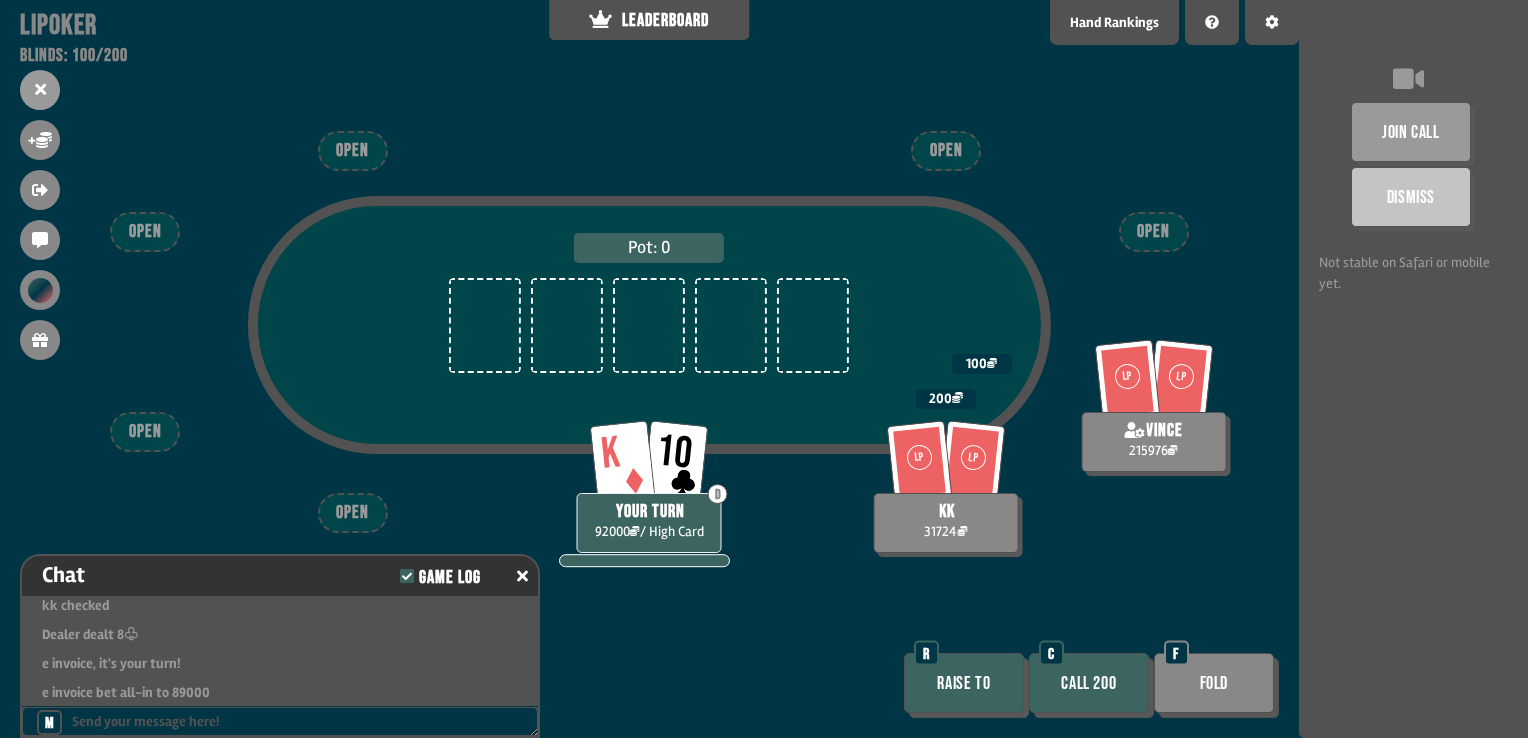click on "Call 200" at bounding box center (1089, 683) 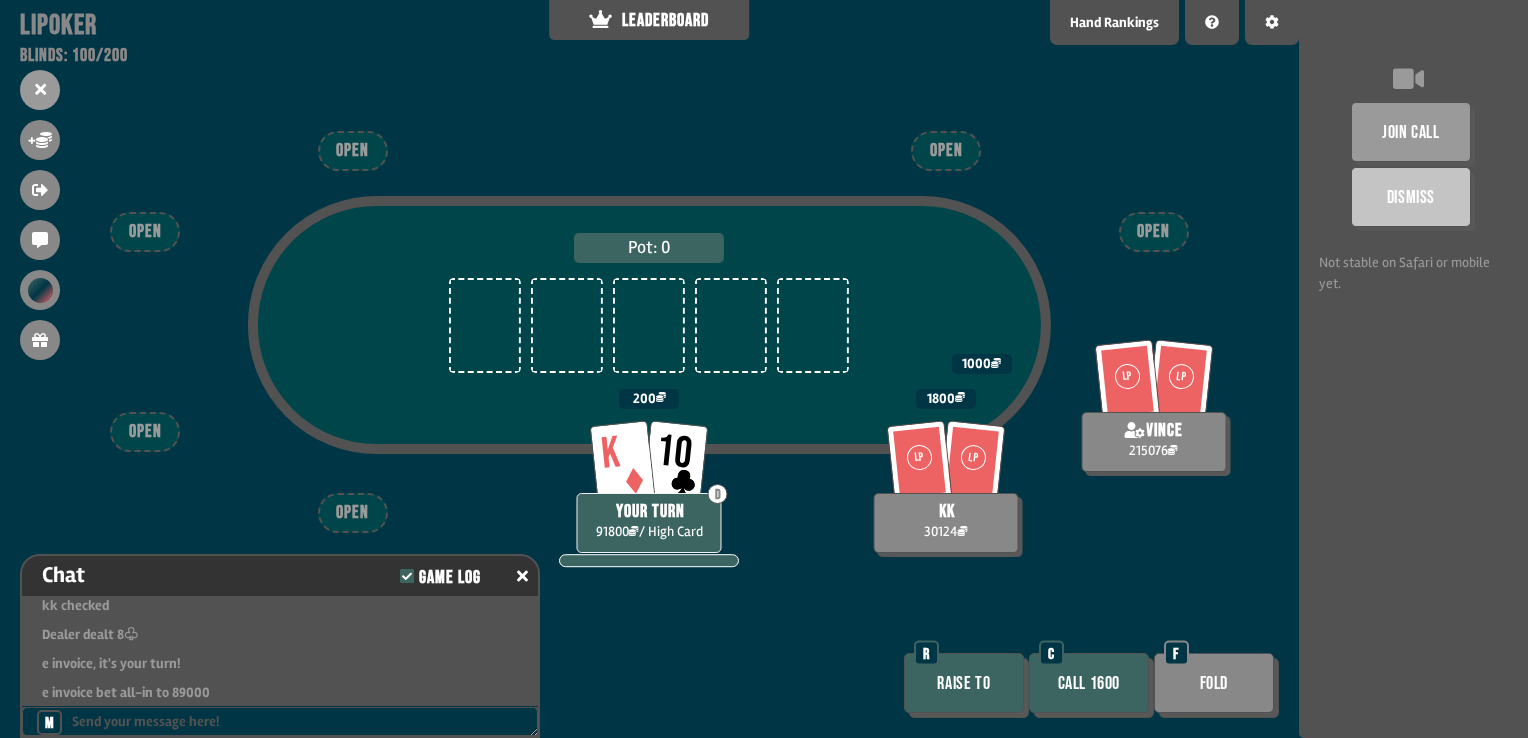 click on "Call 1600" at bounding box center [1089, 683] 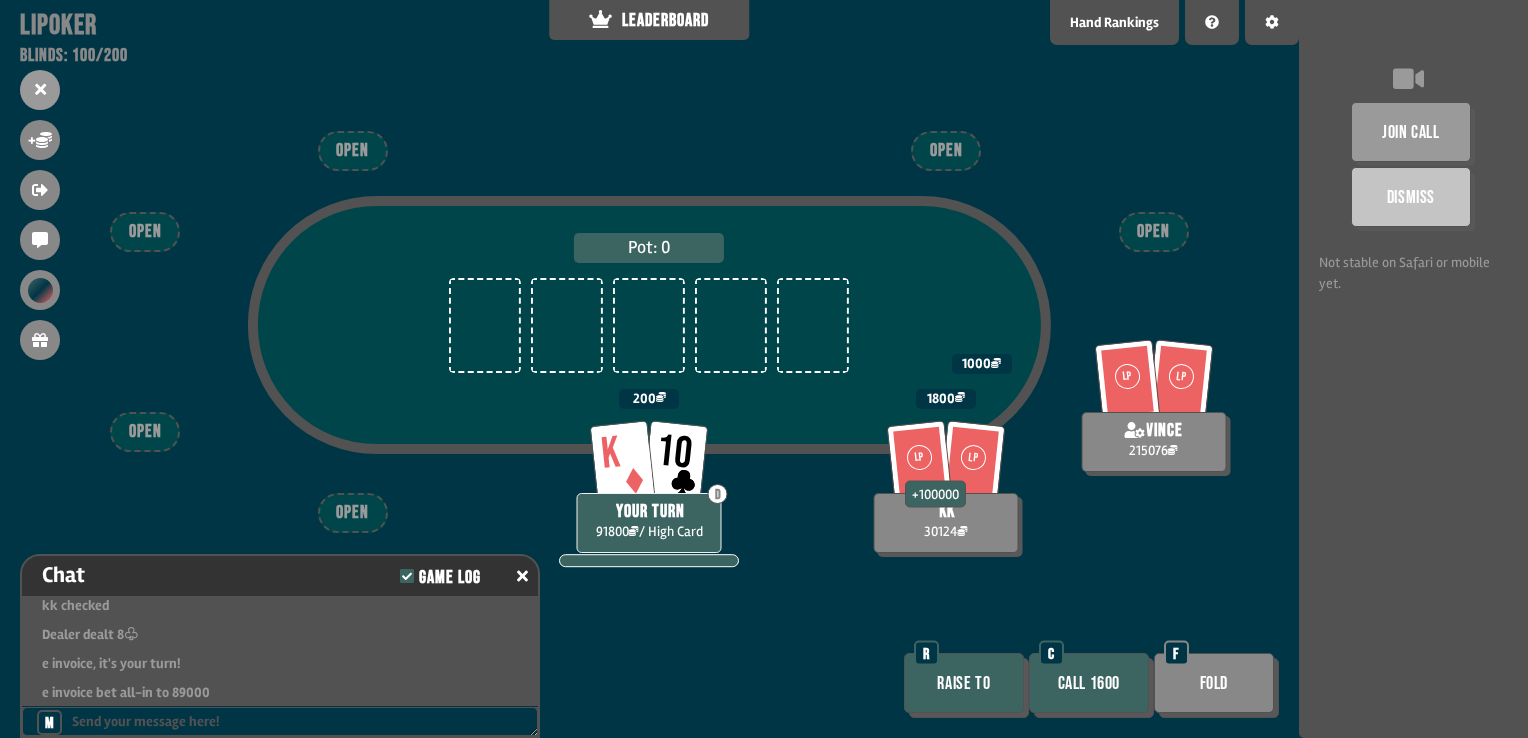 click on "Call 1600" at bounding box center [1089, 683] 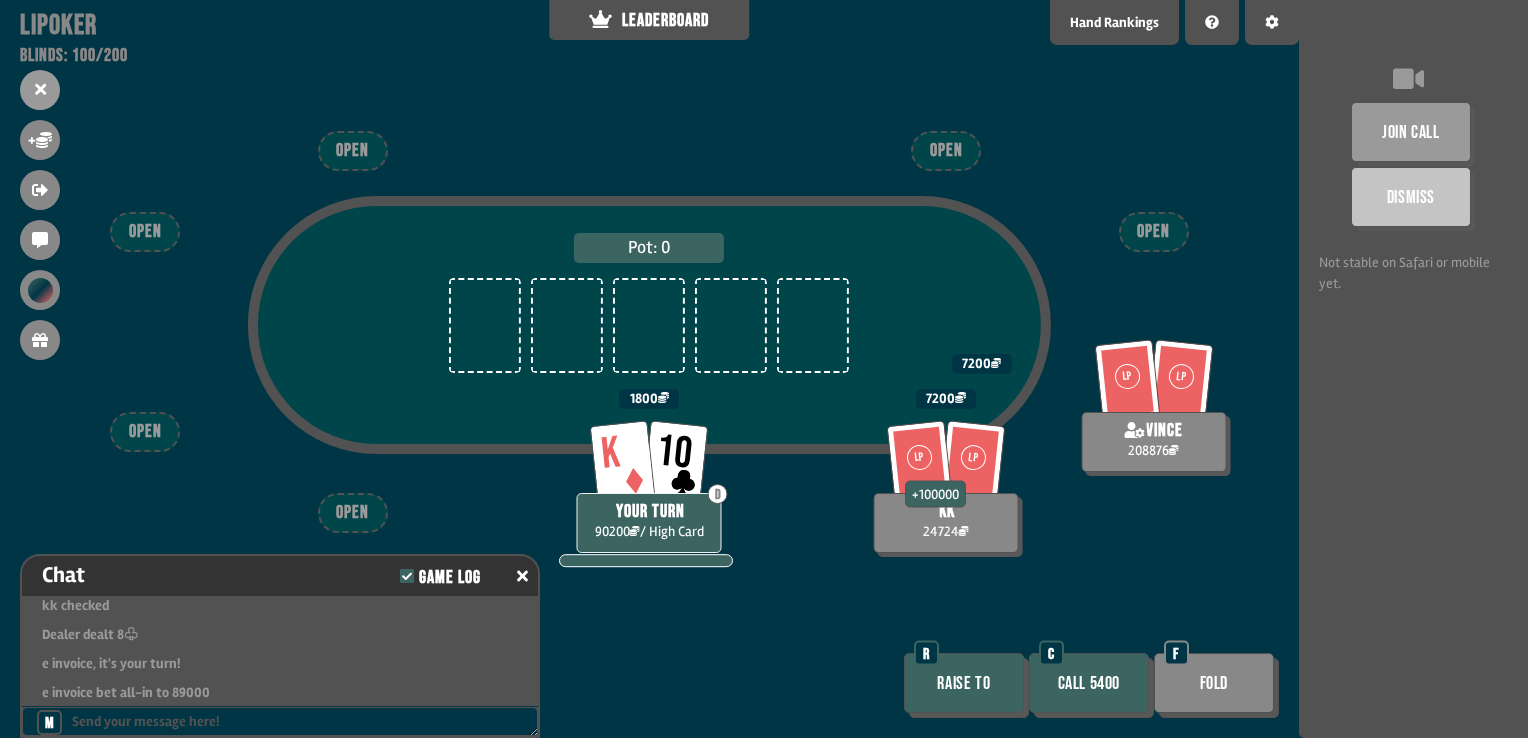 click on "Call 5400" at bounding box center [1089, 683] 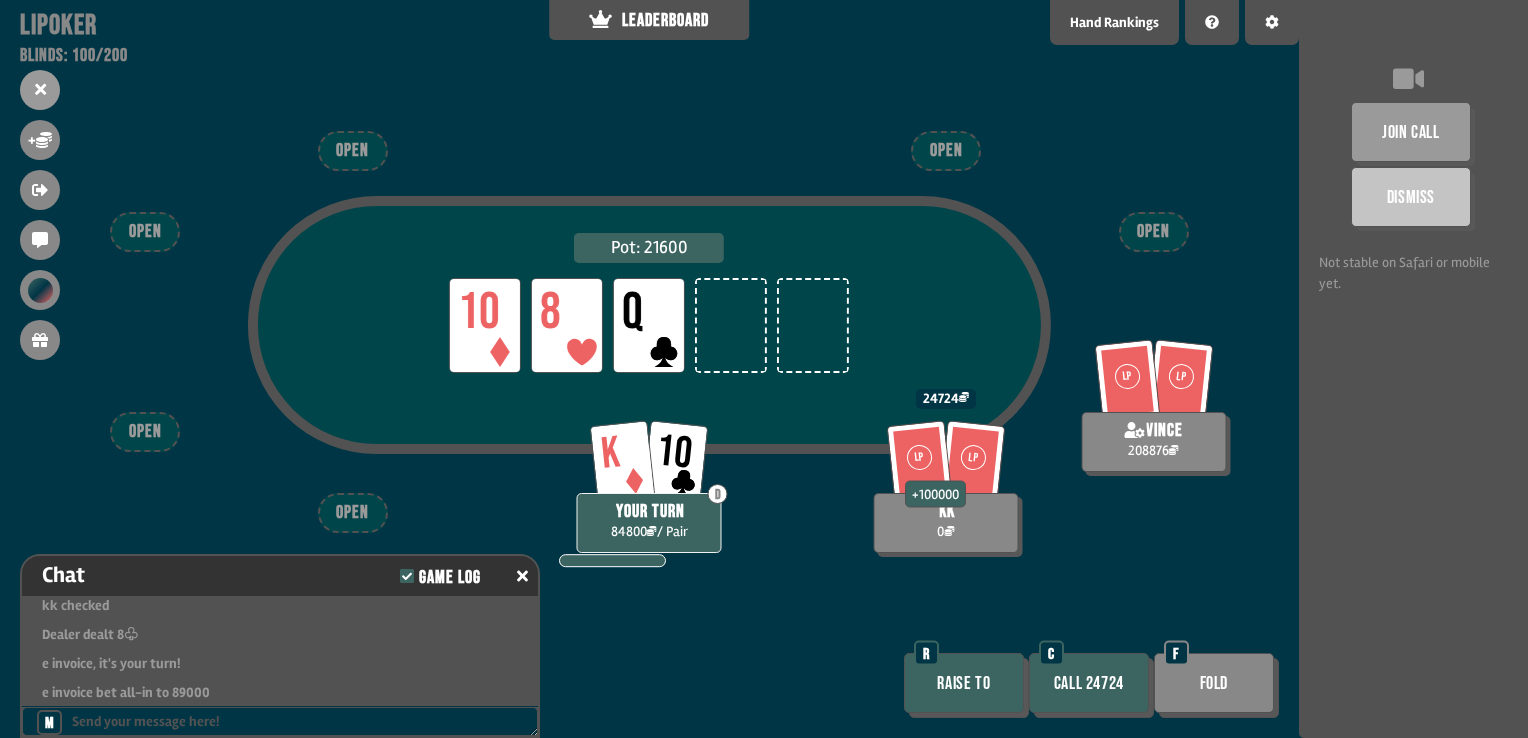 click on "Call 24724" at bounding box center [1089, 683] 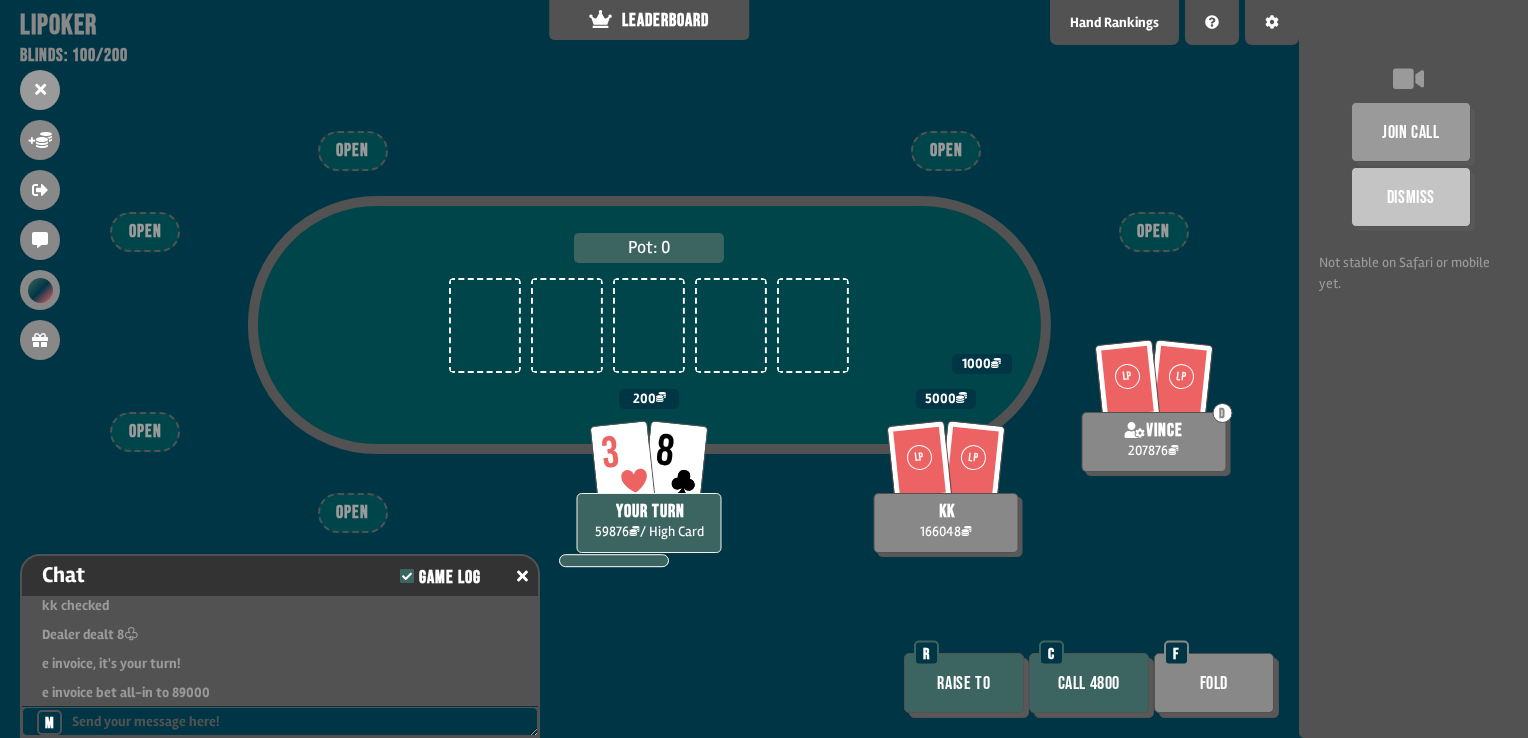 click on "Call 4800" at bounding box center (1089, 683) 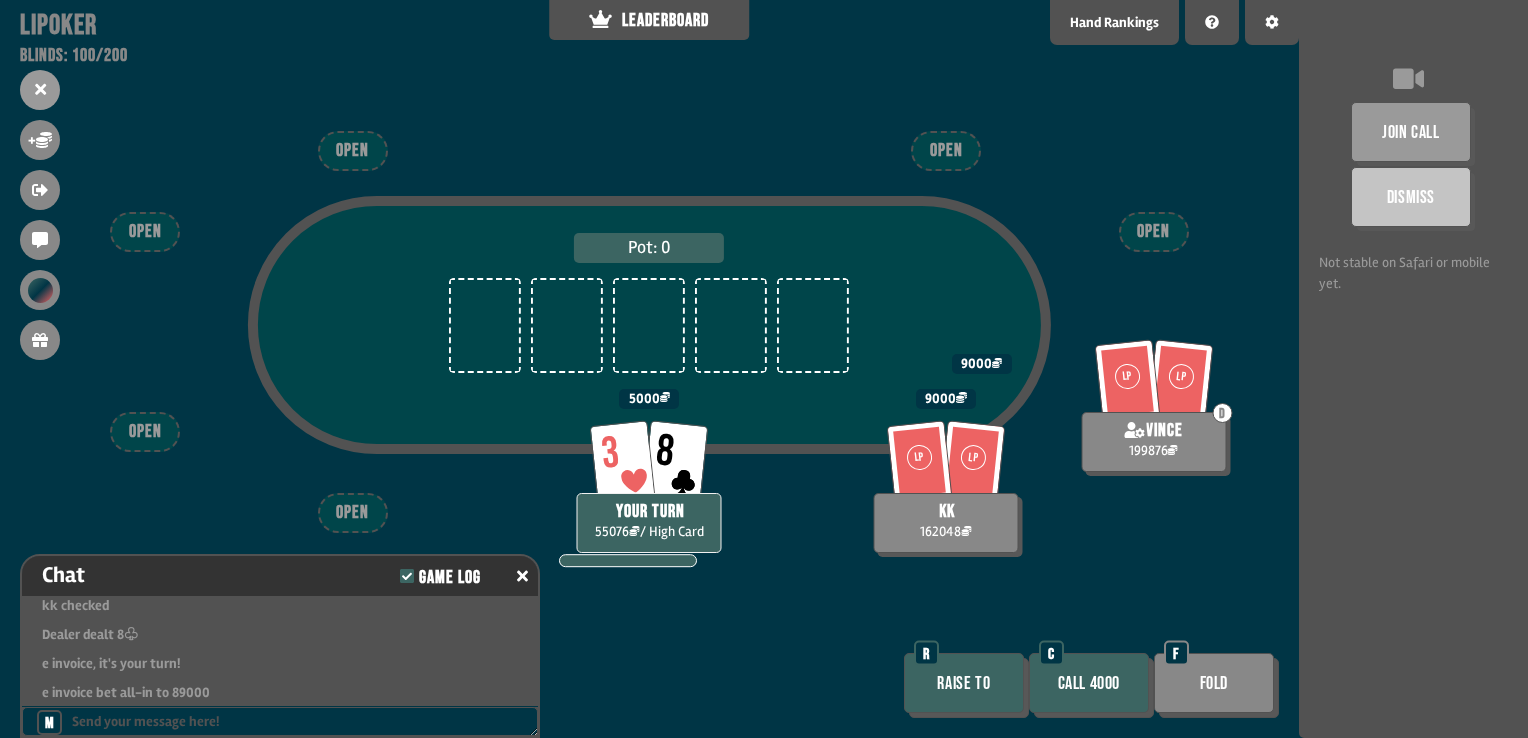 click on "Call 4000" at bounding box center (1089, 683) 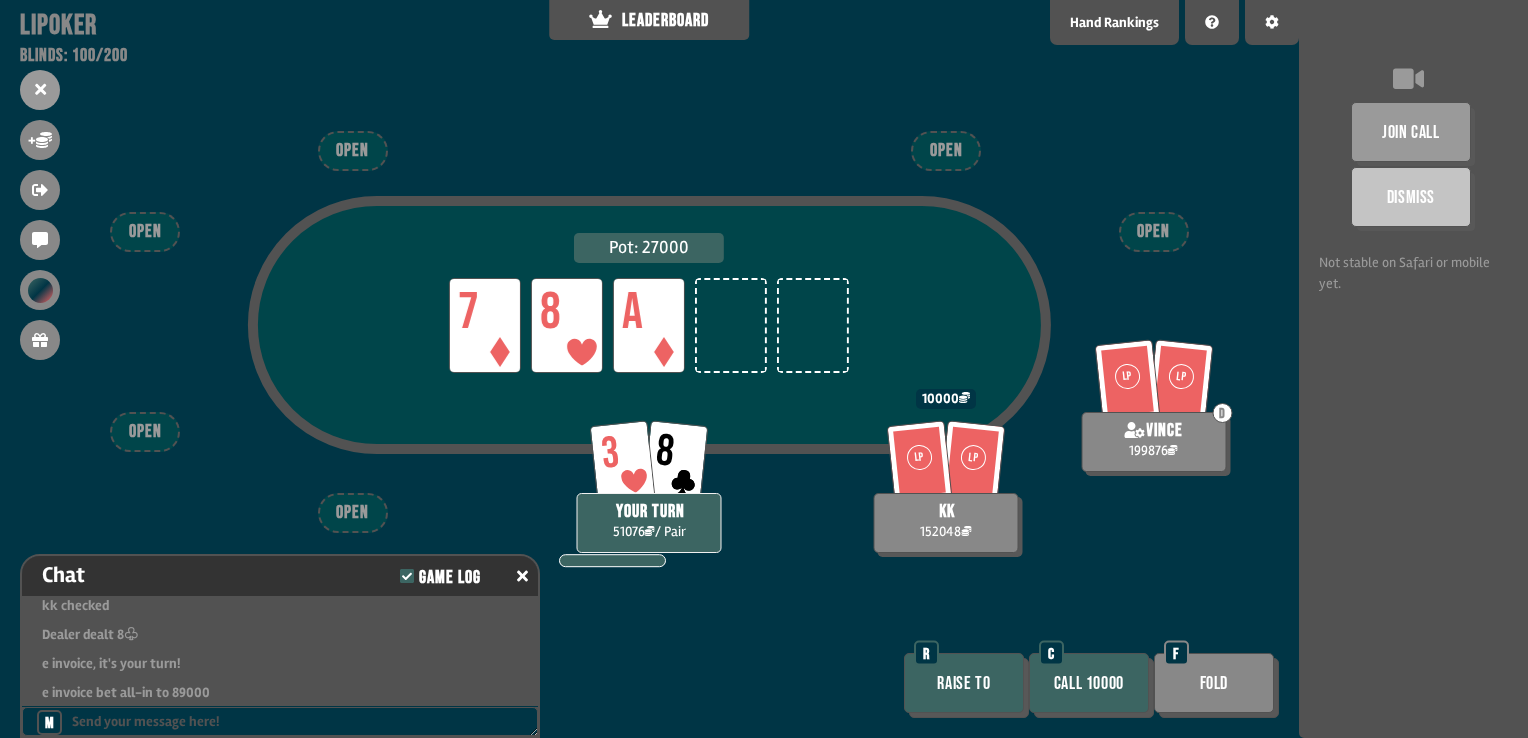 click on "Call 10000" at bounding box center [1089, 683] 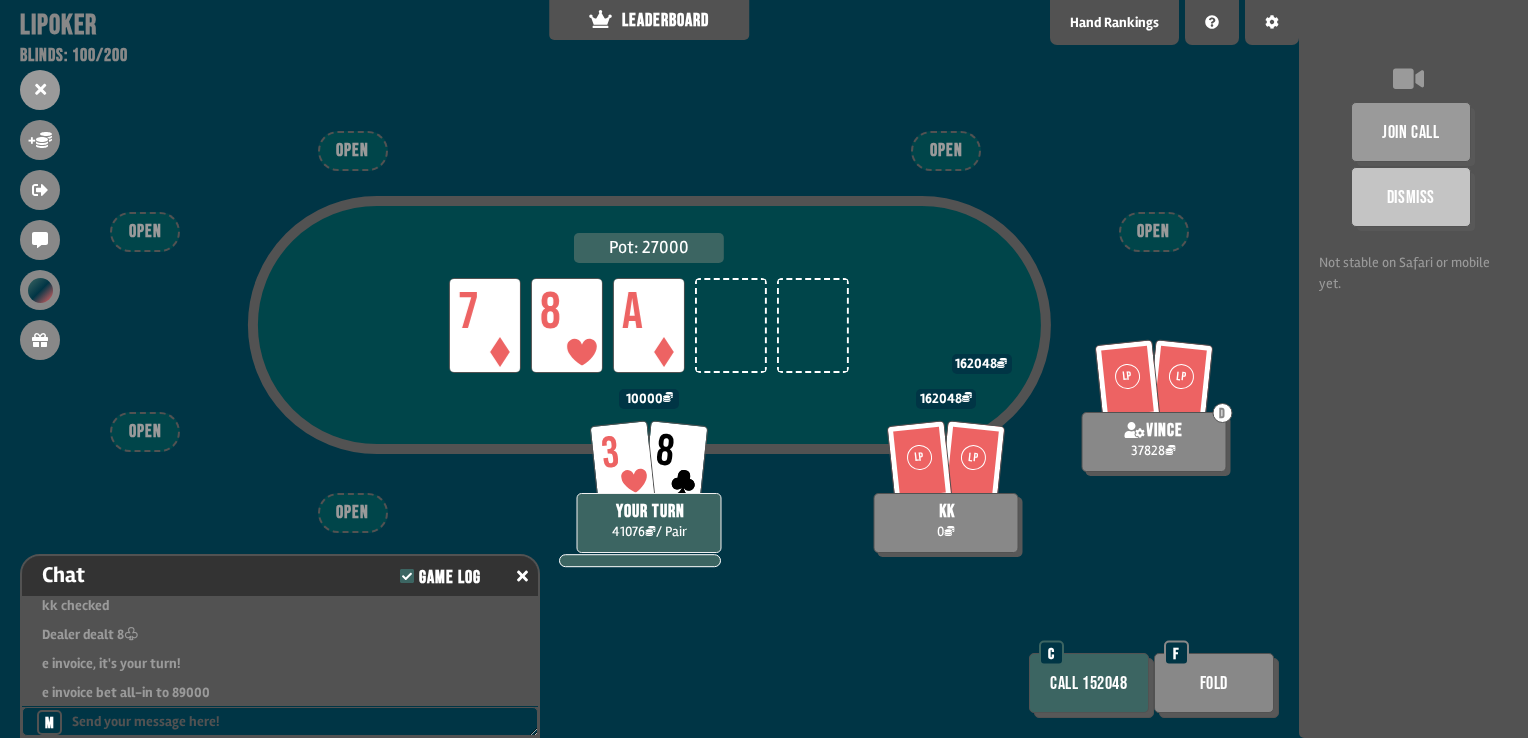 click on "Call 152048" at bounding box center [1089, 683] 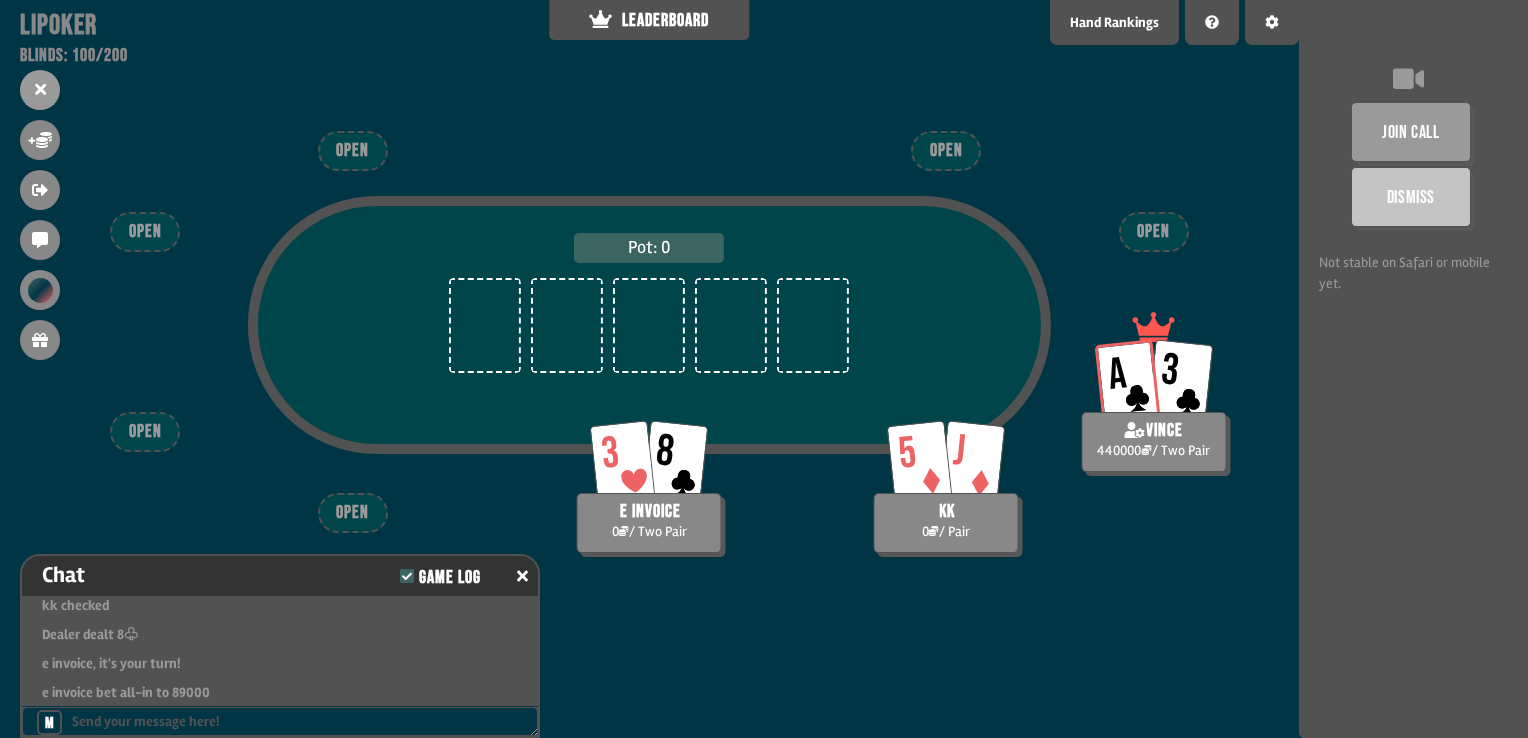 scroll, scrollTop: 100, scrollLeft: 0, axis: vertical 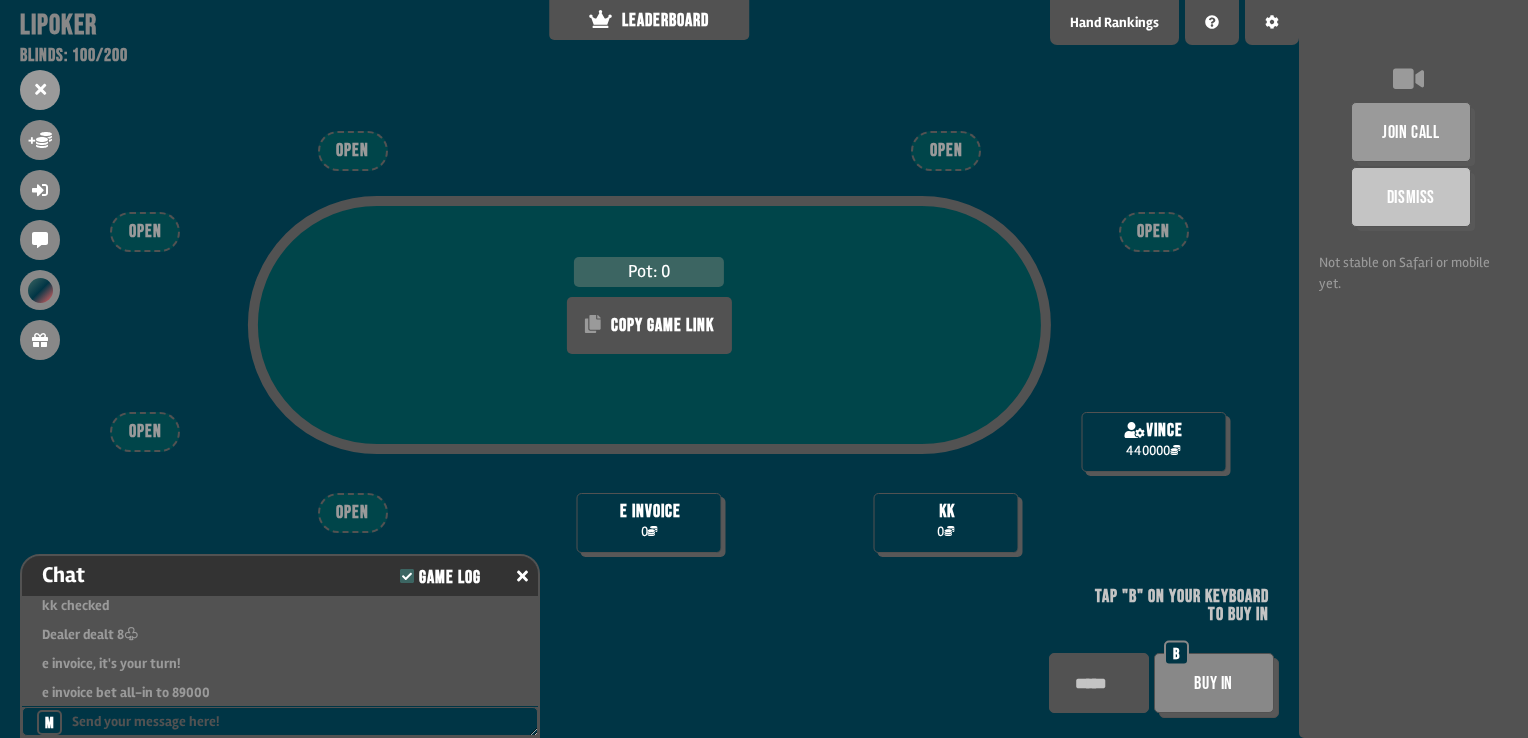 click at bounding box center (1099, 683) 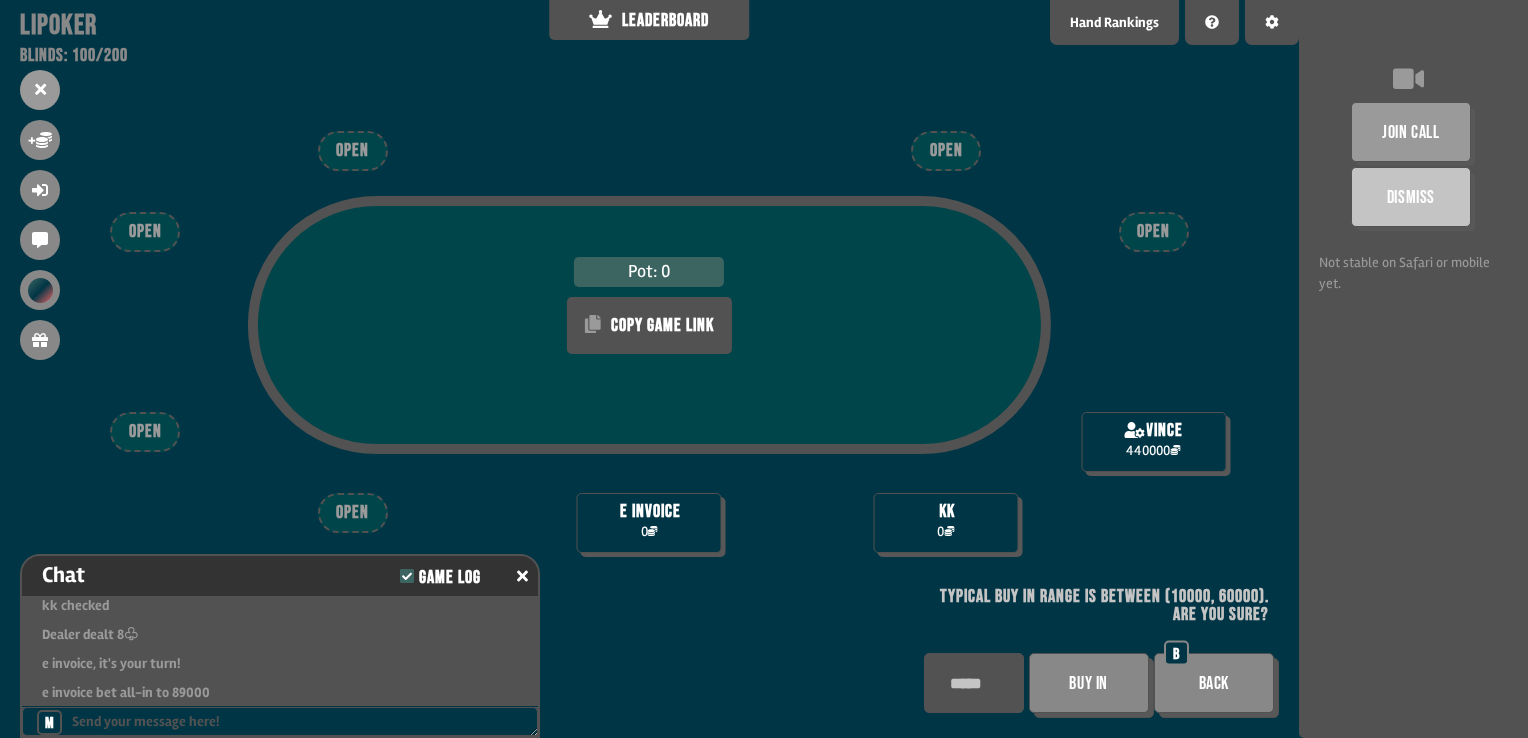 click on "Buy In" at bounding box center (1089, 683) 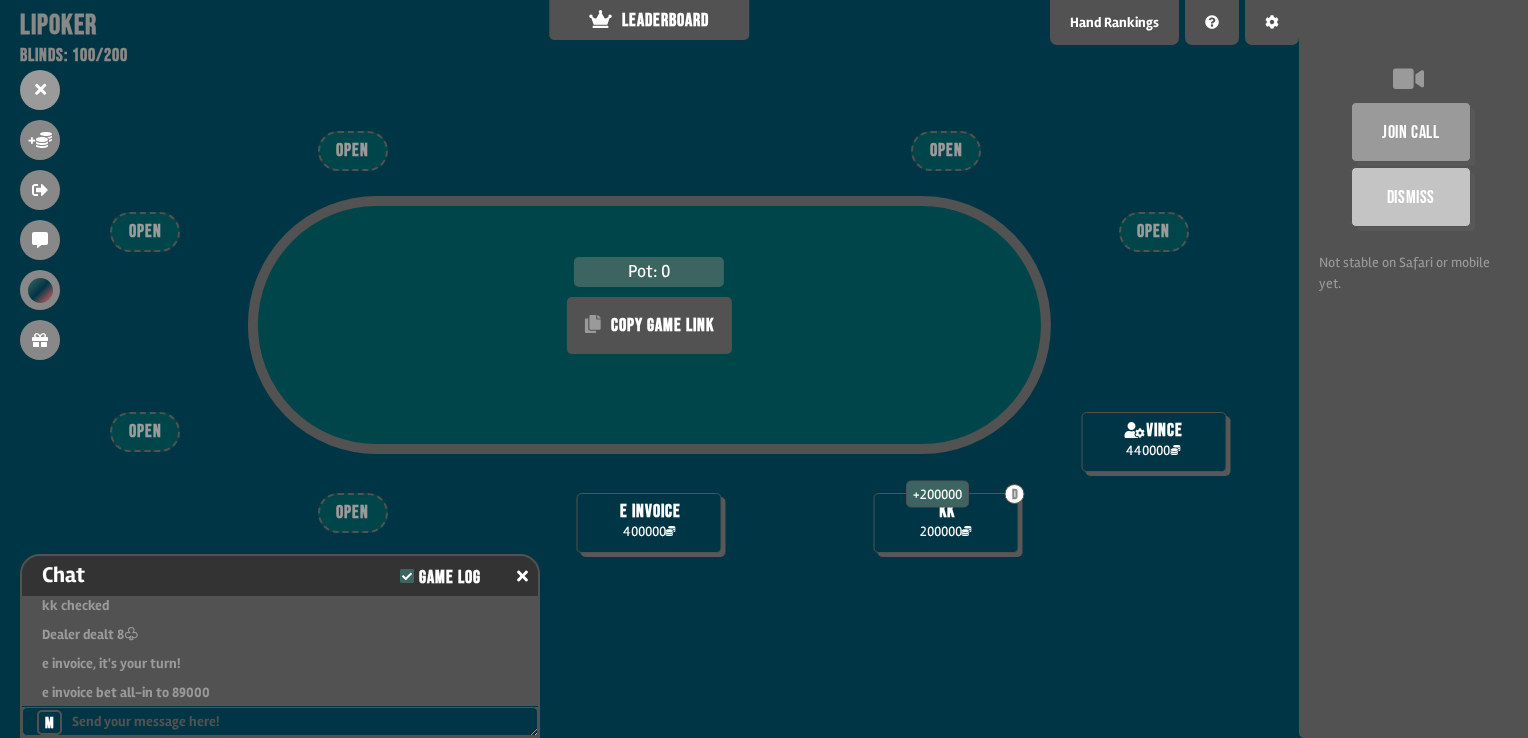 scroll, scrollTop: 98, scrollLeft: 0, axis: vertical 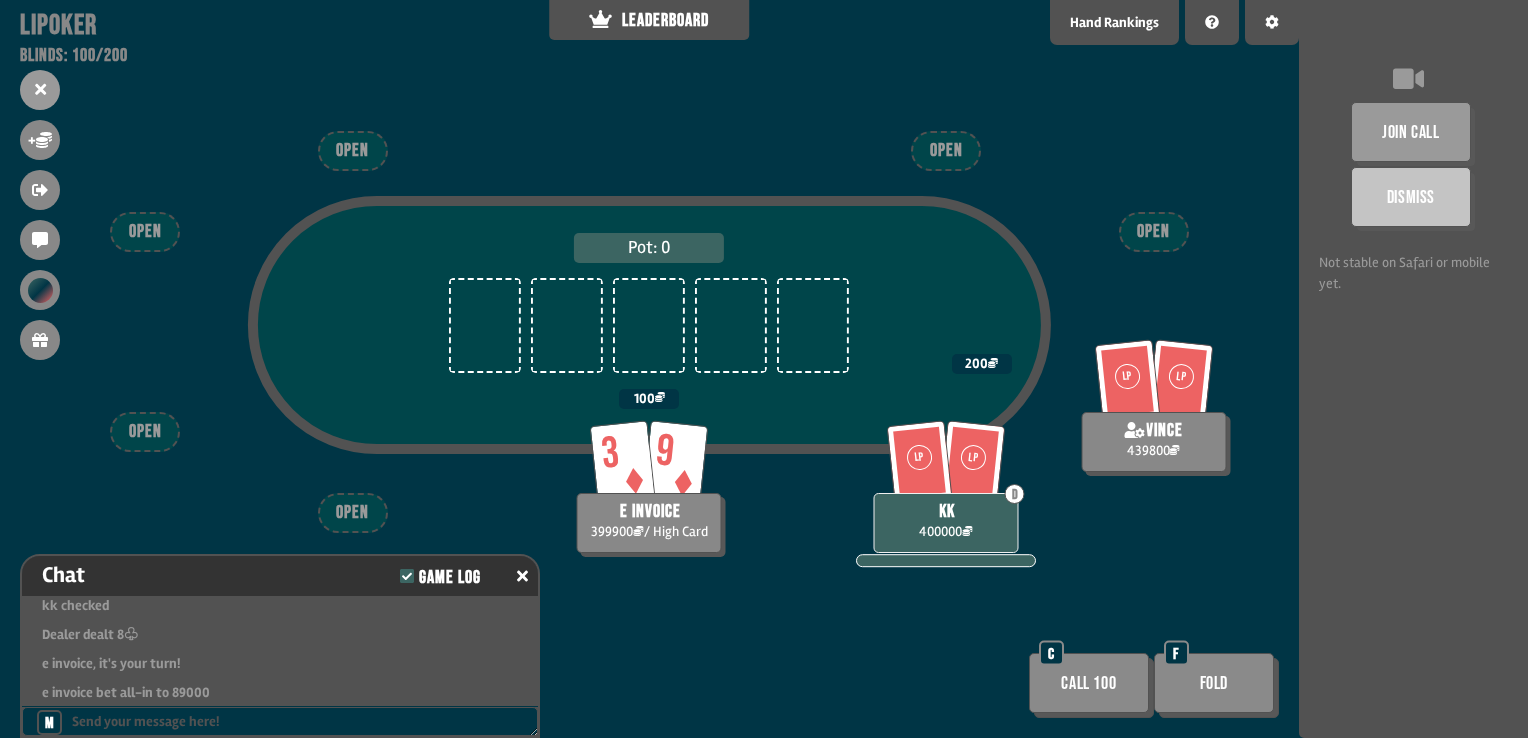 click on "Call 100" at bounding box center [1089, 683] 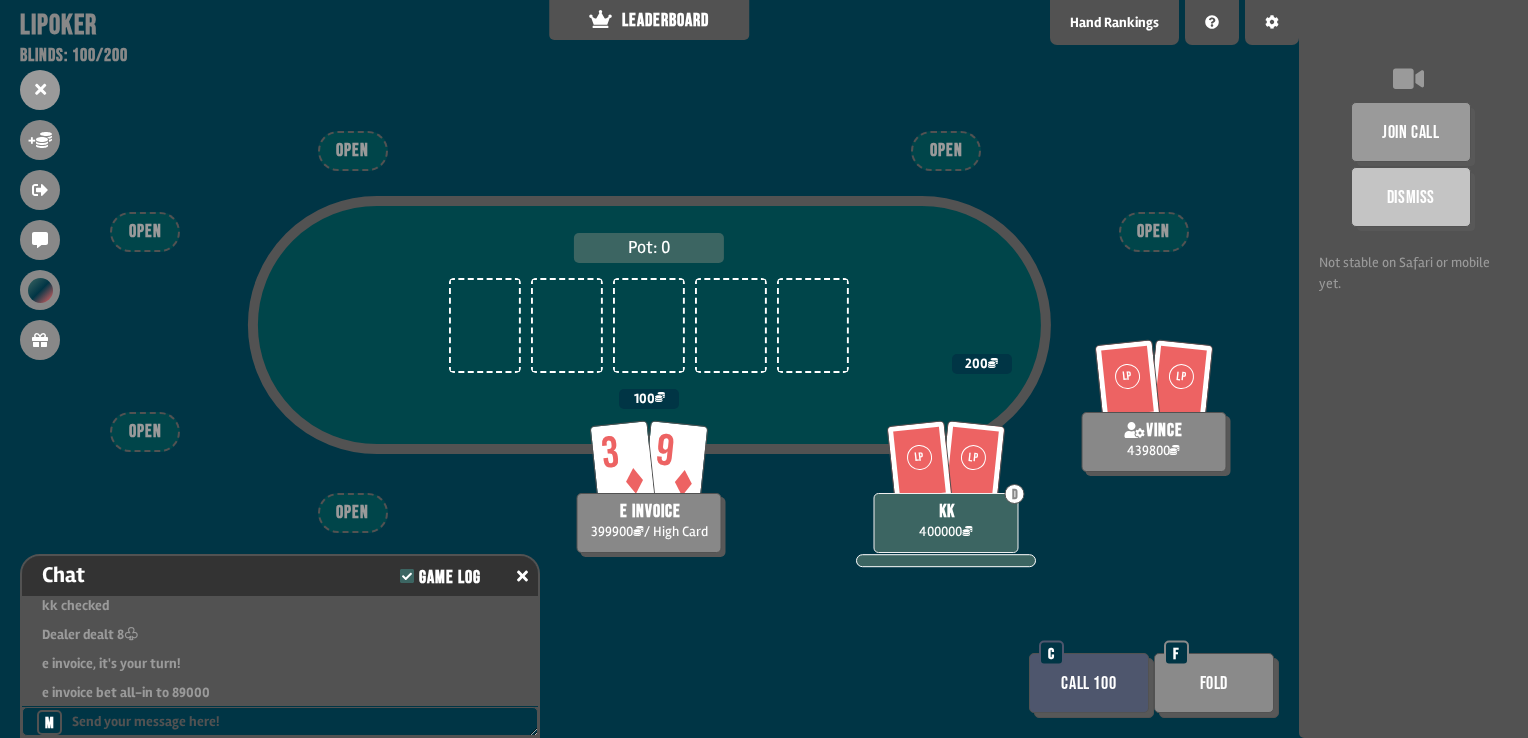 click on "Call 100" at bounding box center (1089, 683) 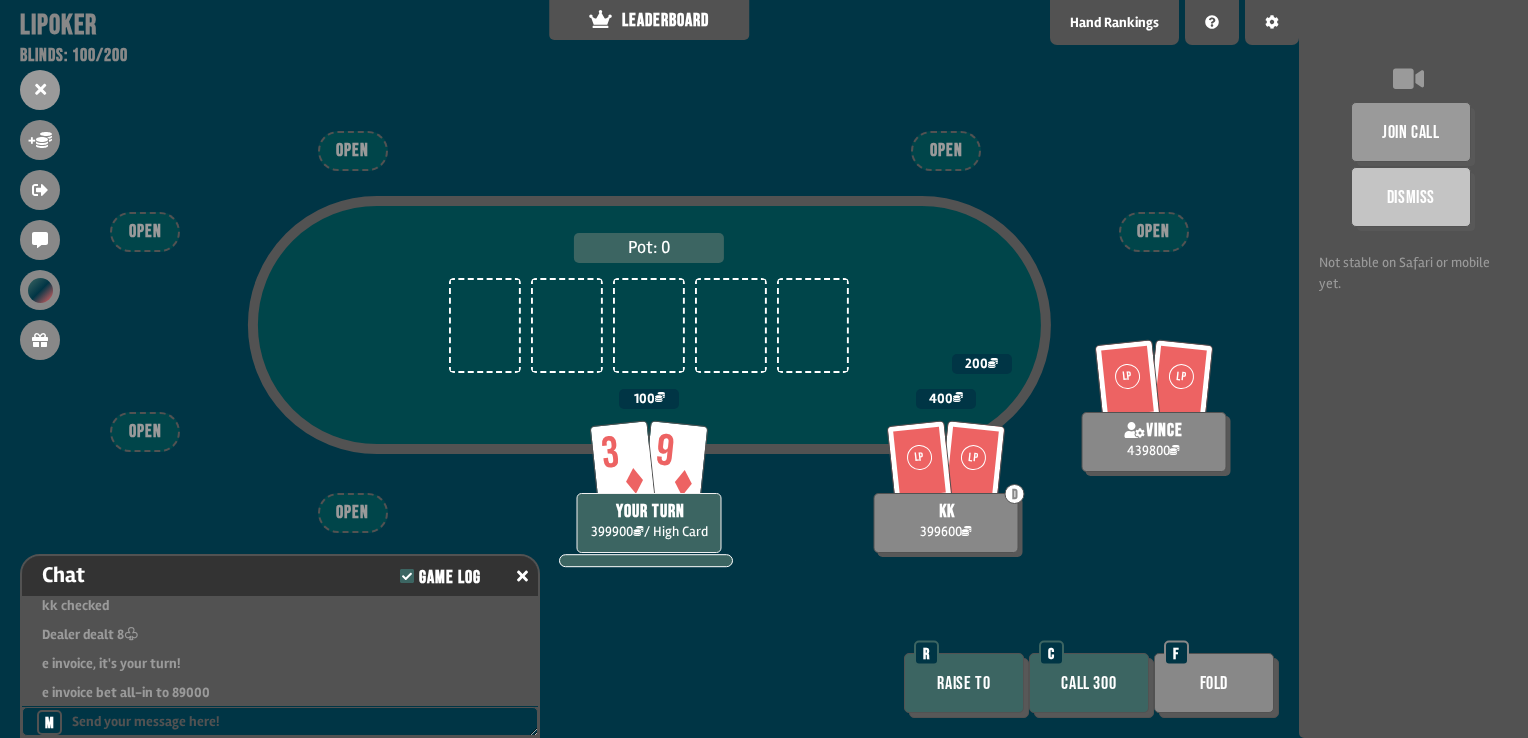 click on "Call 300" at bounding box center (1089, 683) 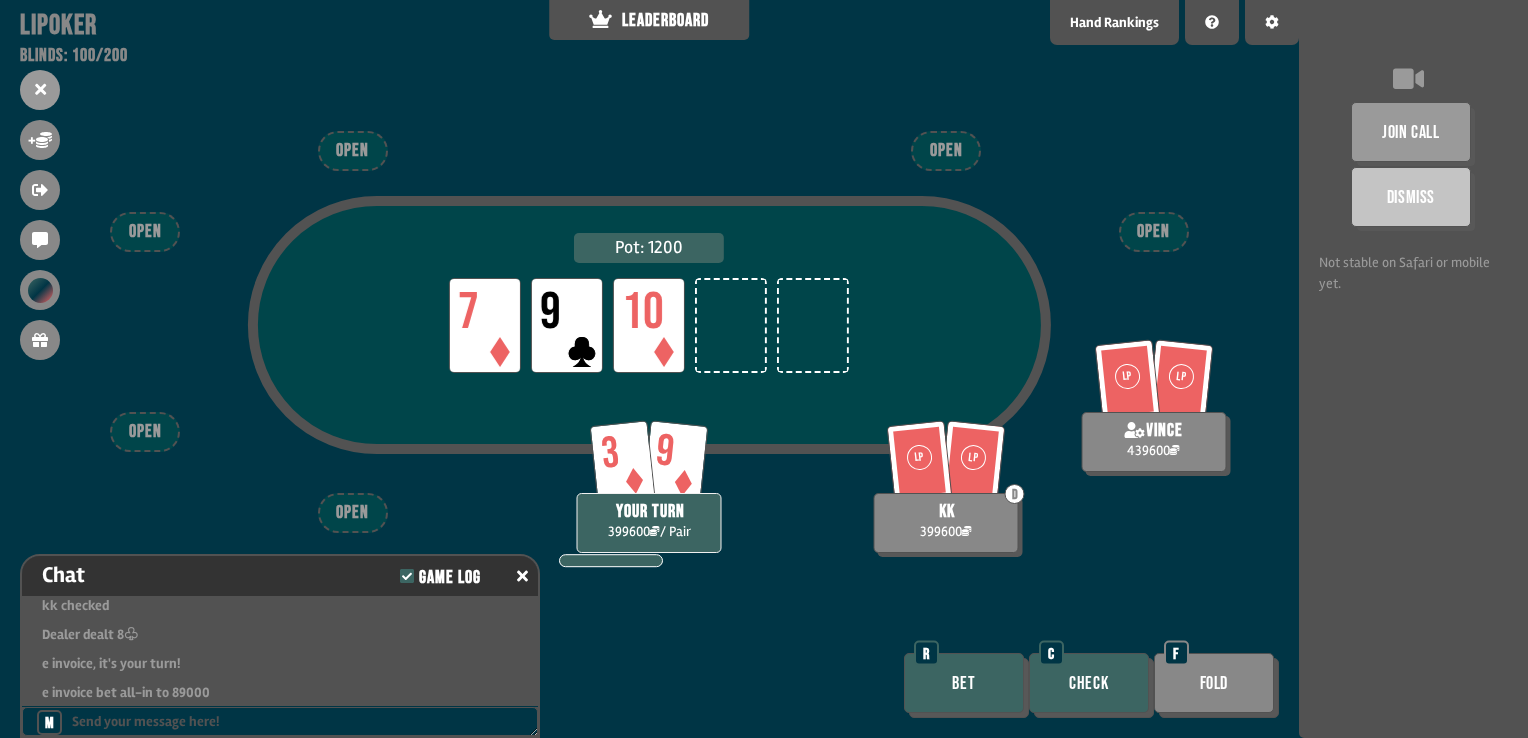 click on "Check" at bounding box center (1089, 683) 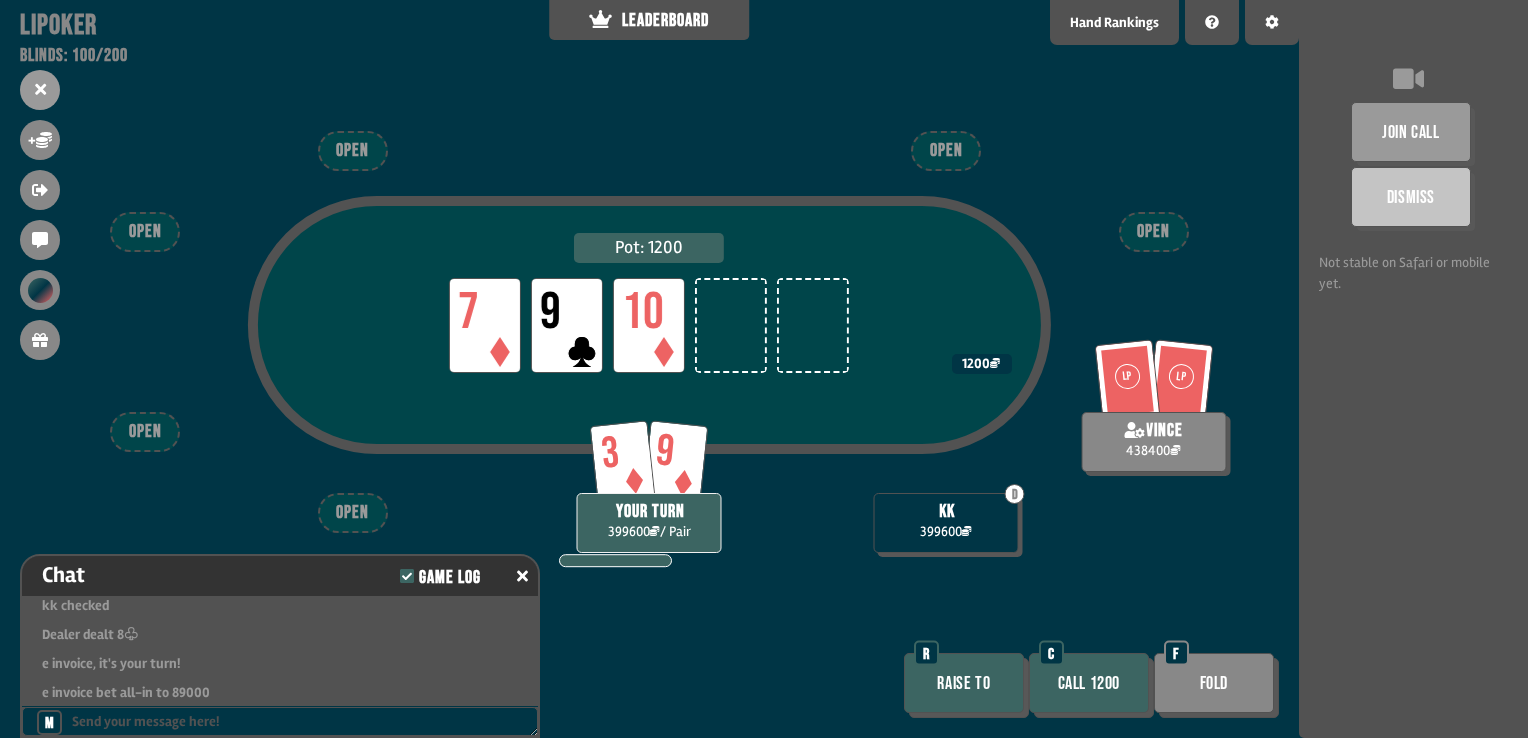 click on "Raise to" at bounding box center [964, 683] 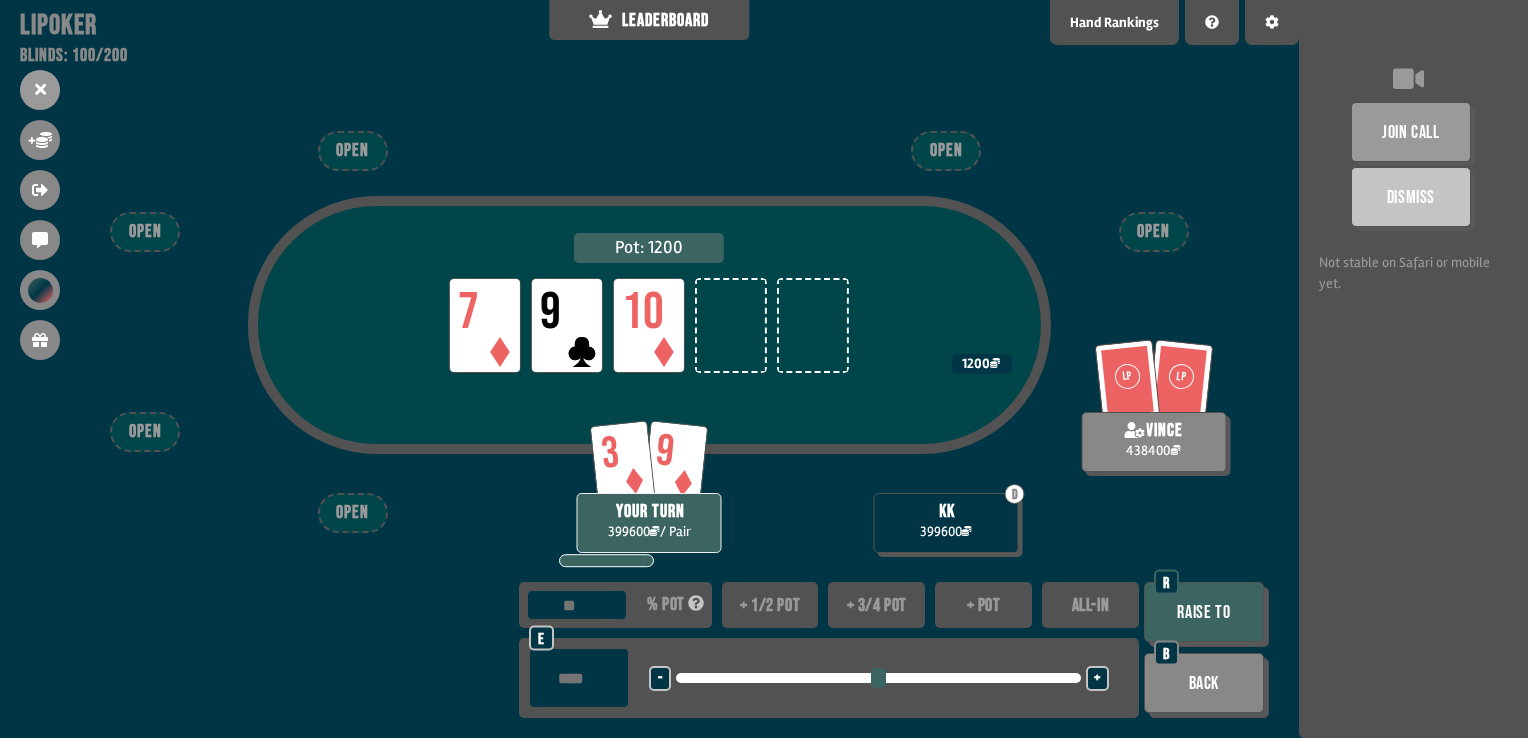 click at bounding box center [579, 678] 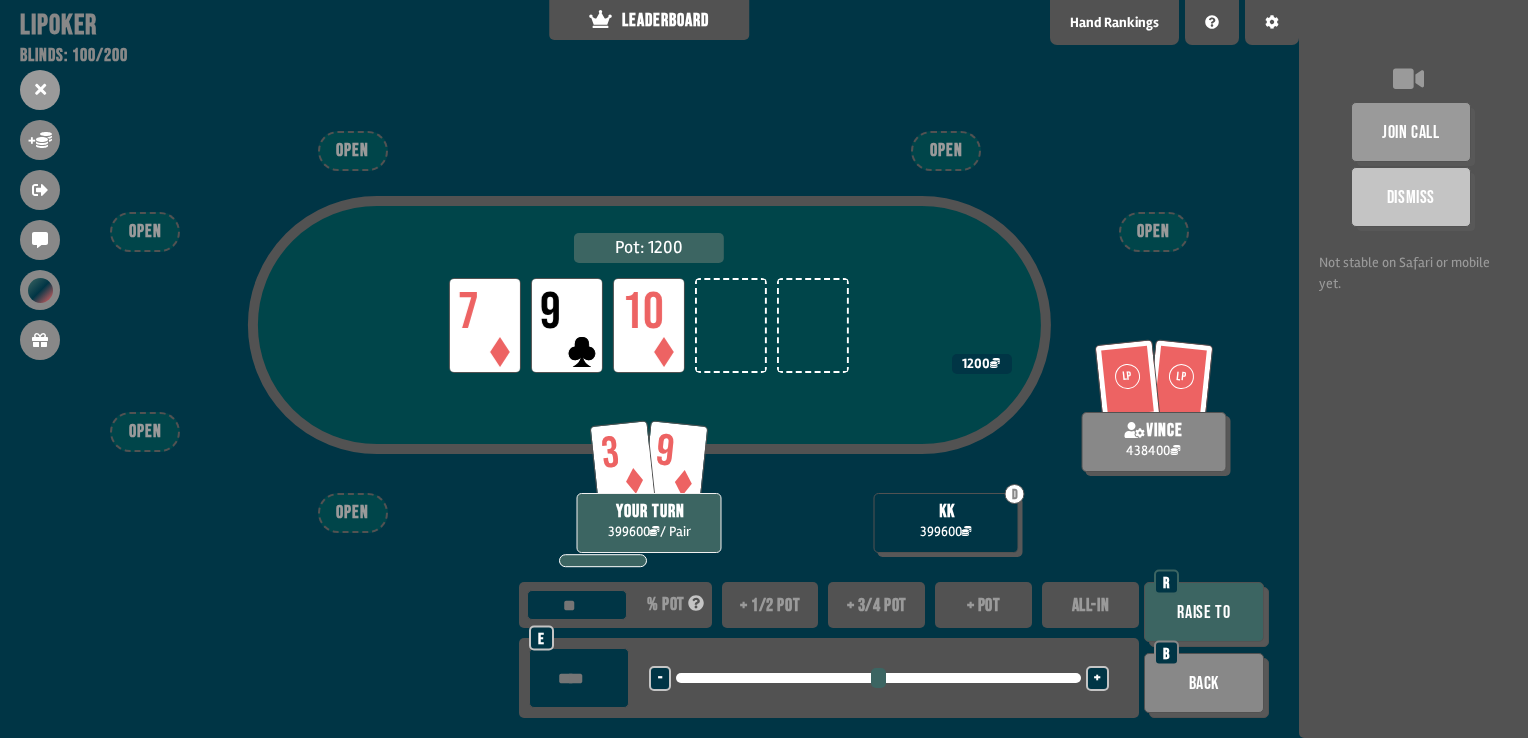 type on "**" 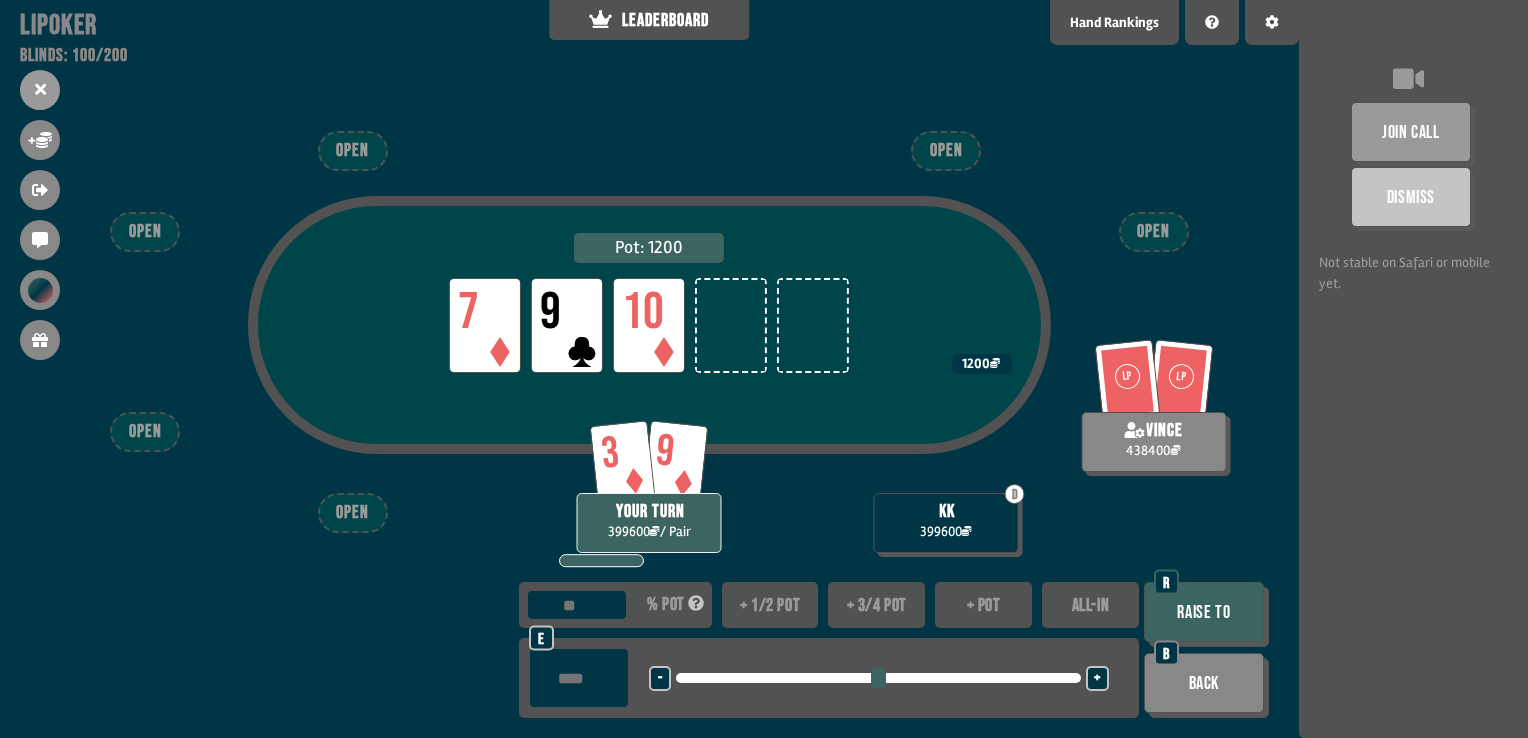 type on "***" 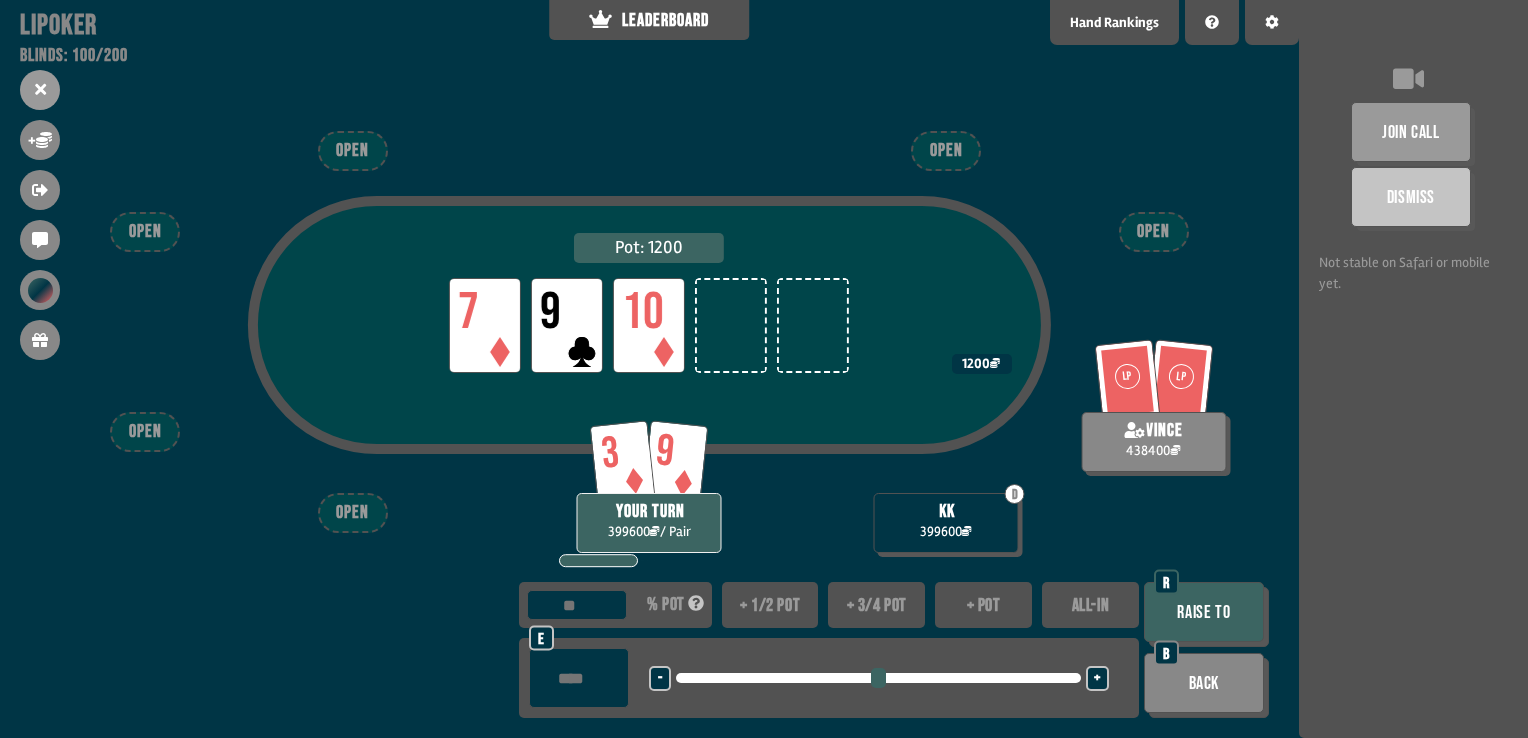 type on "***" 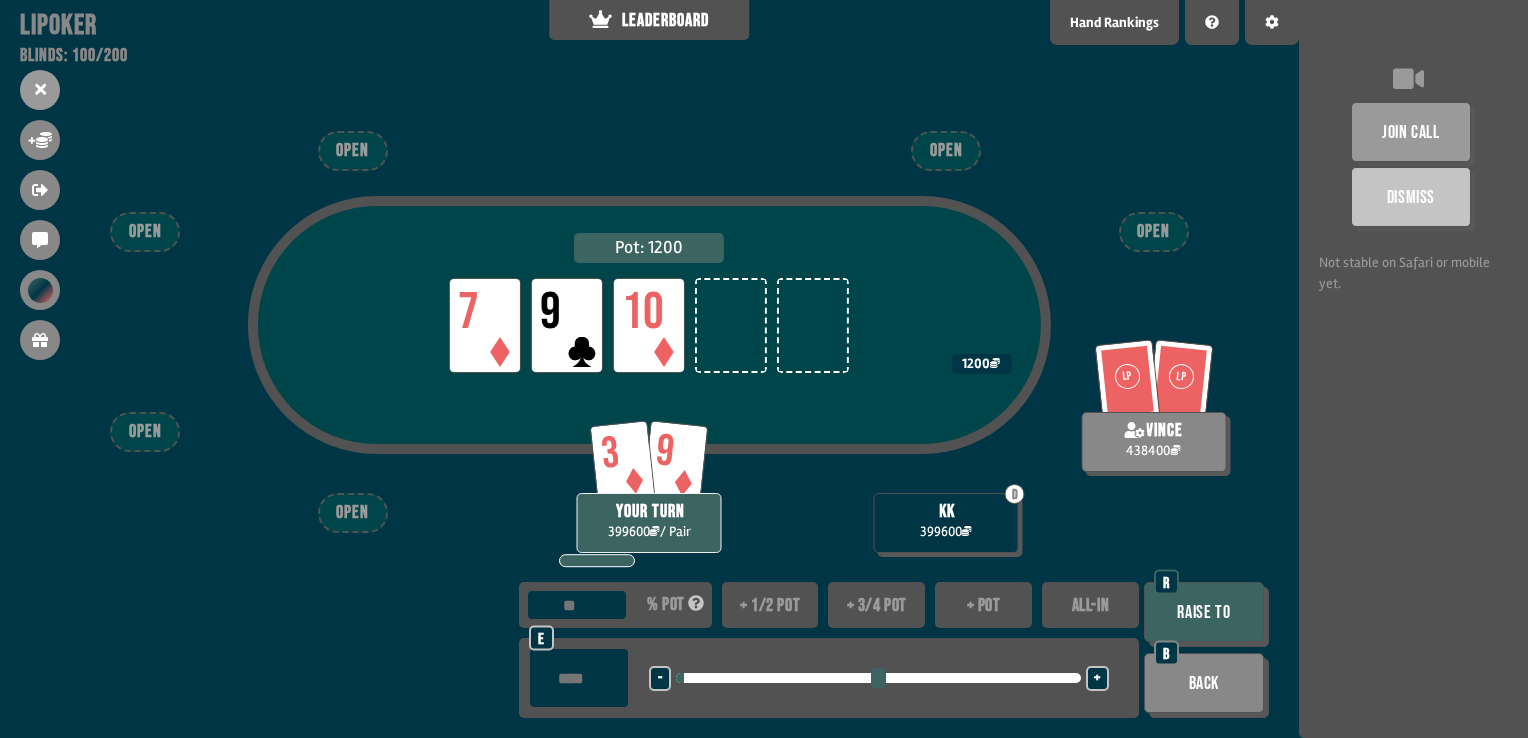 type on "*****" 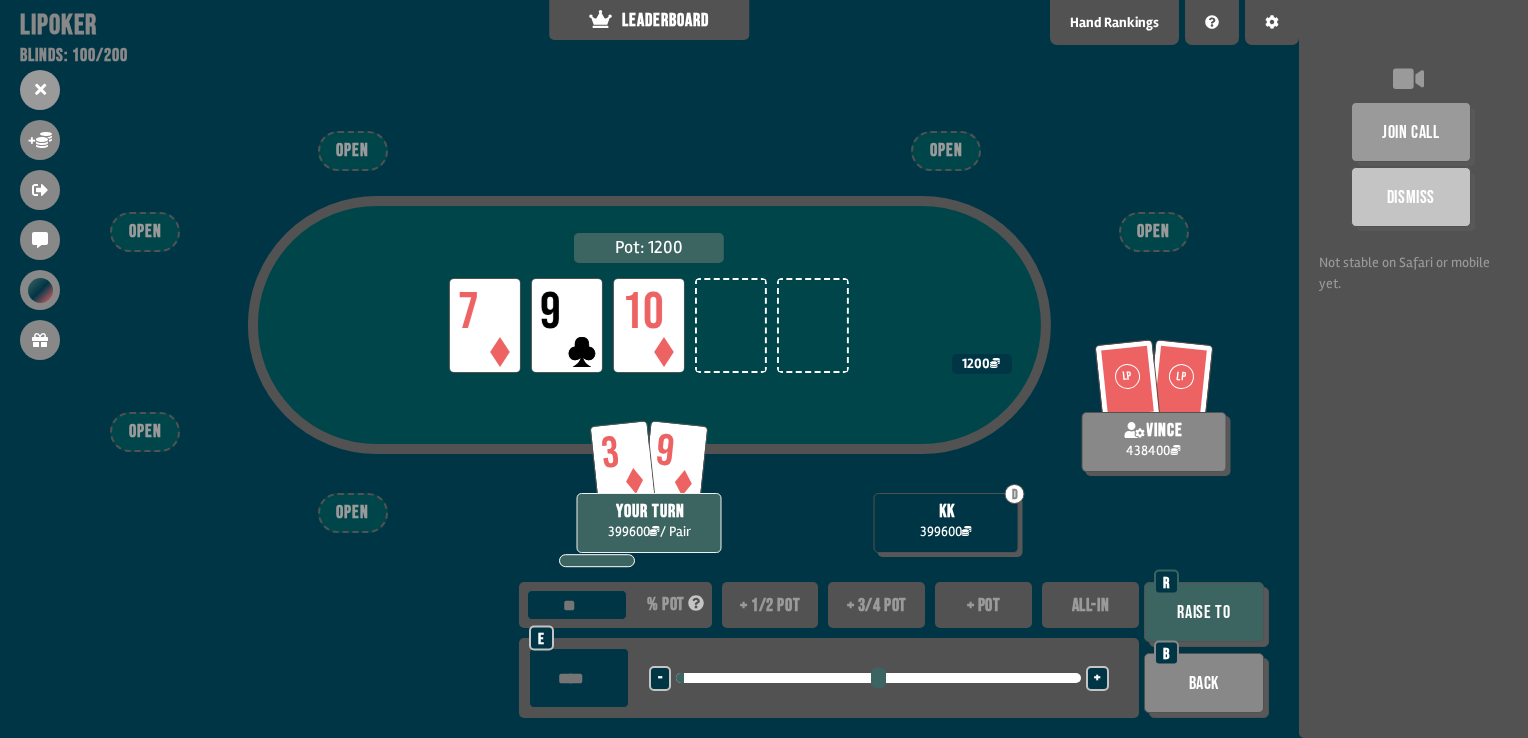 click on "Raise to" at bounding box center (1204, 612) 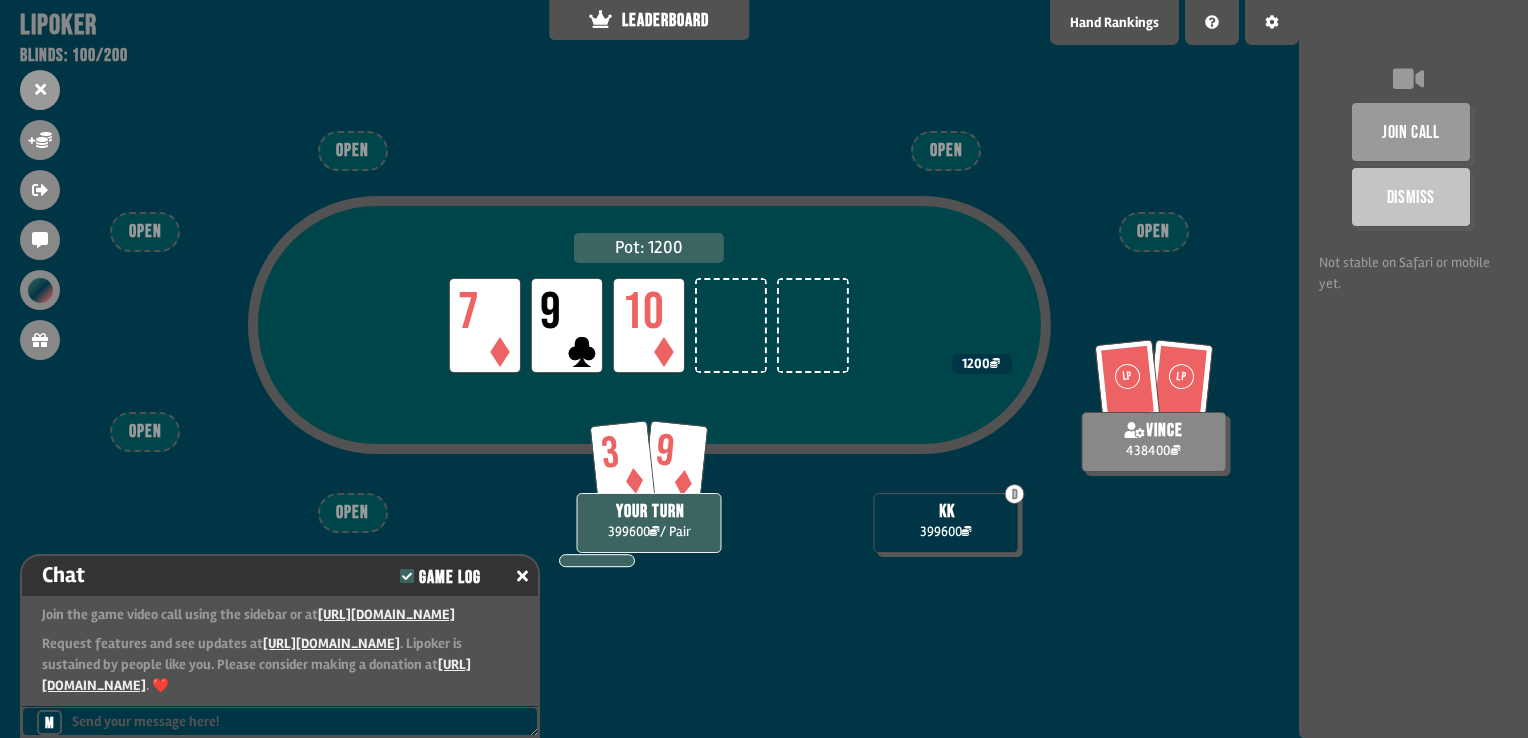 scroll, scrollTop: 6344, scrollLeft: 0, axis: vertical 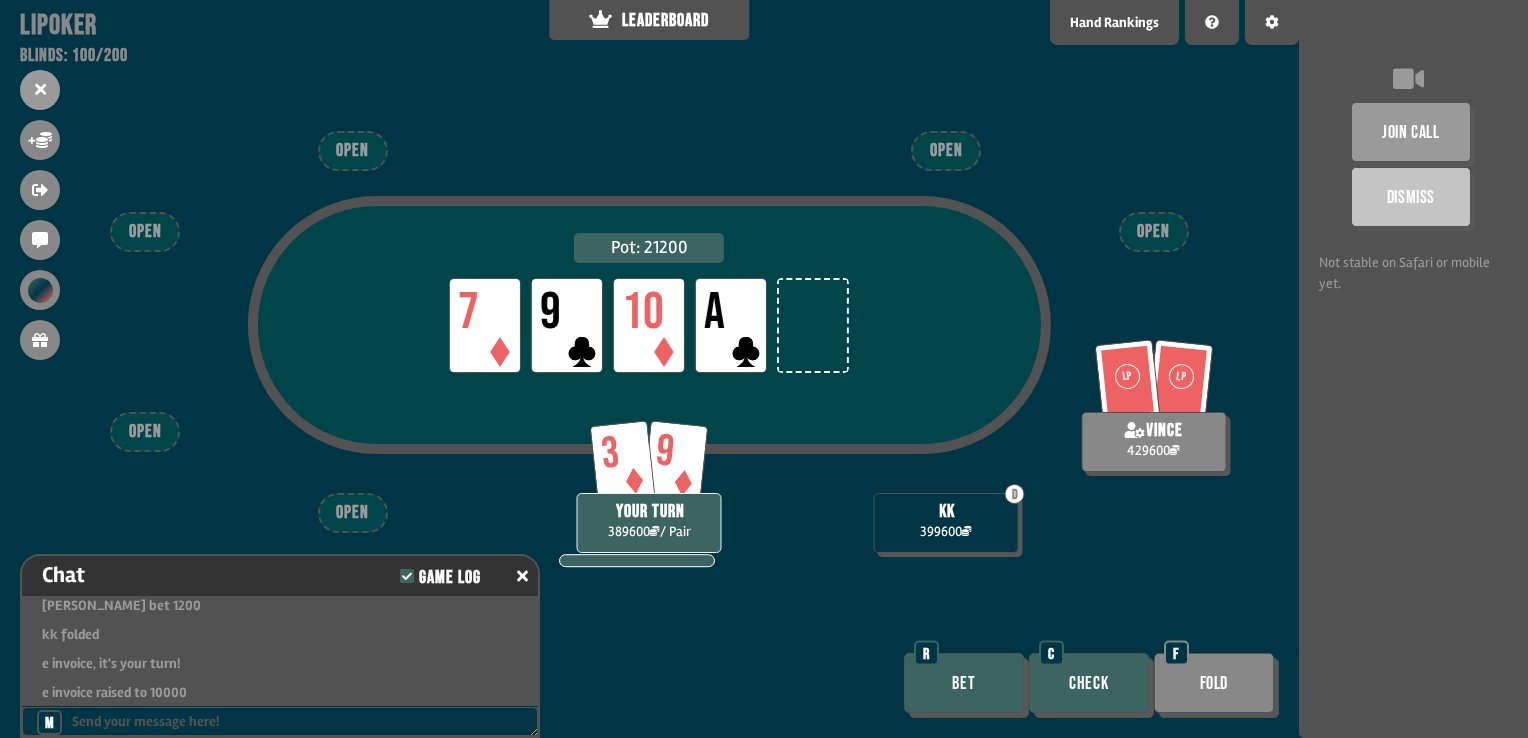 click on "Bet" at bounding box center [964, 683] 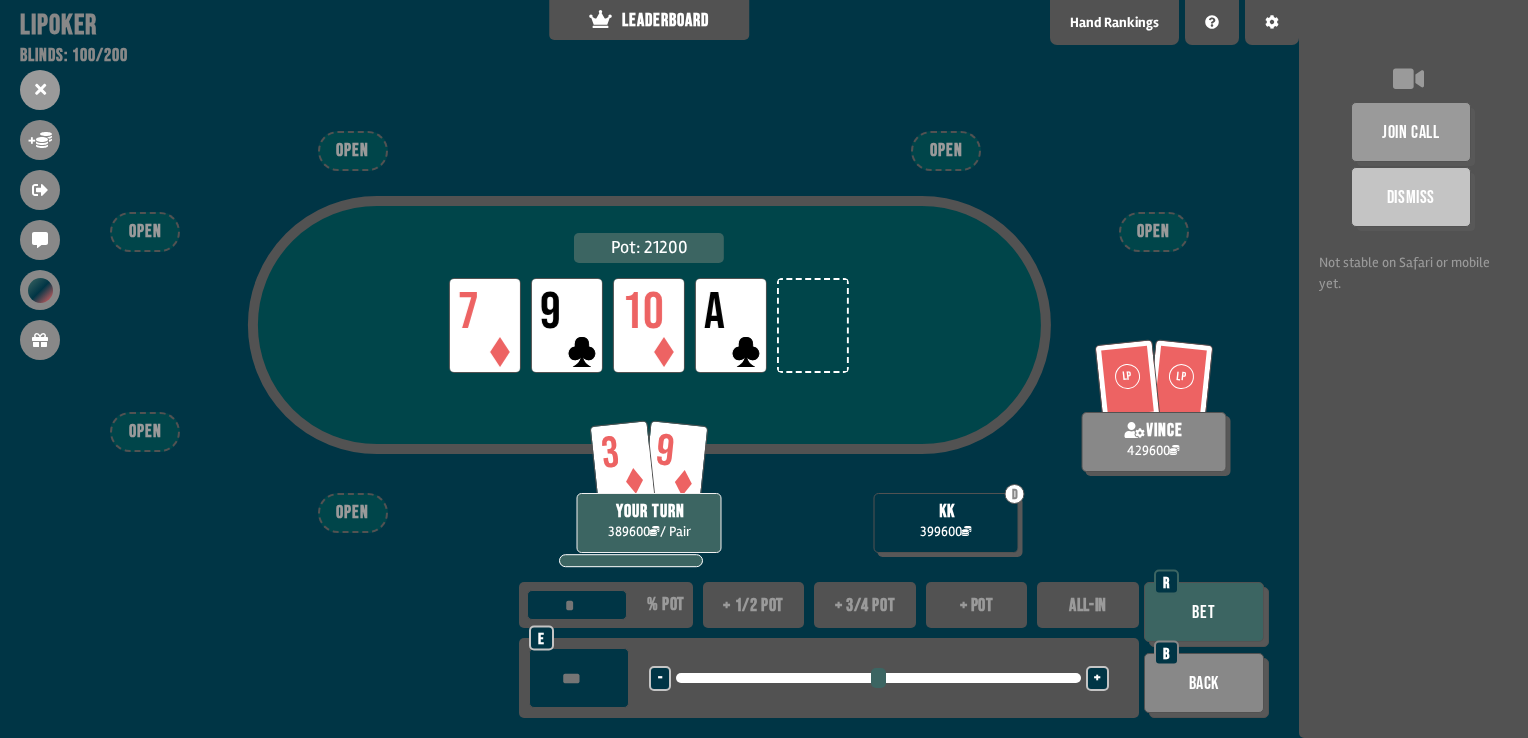 click at bounding box center (579, 678) 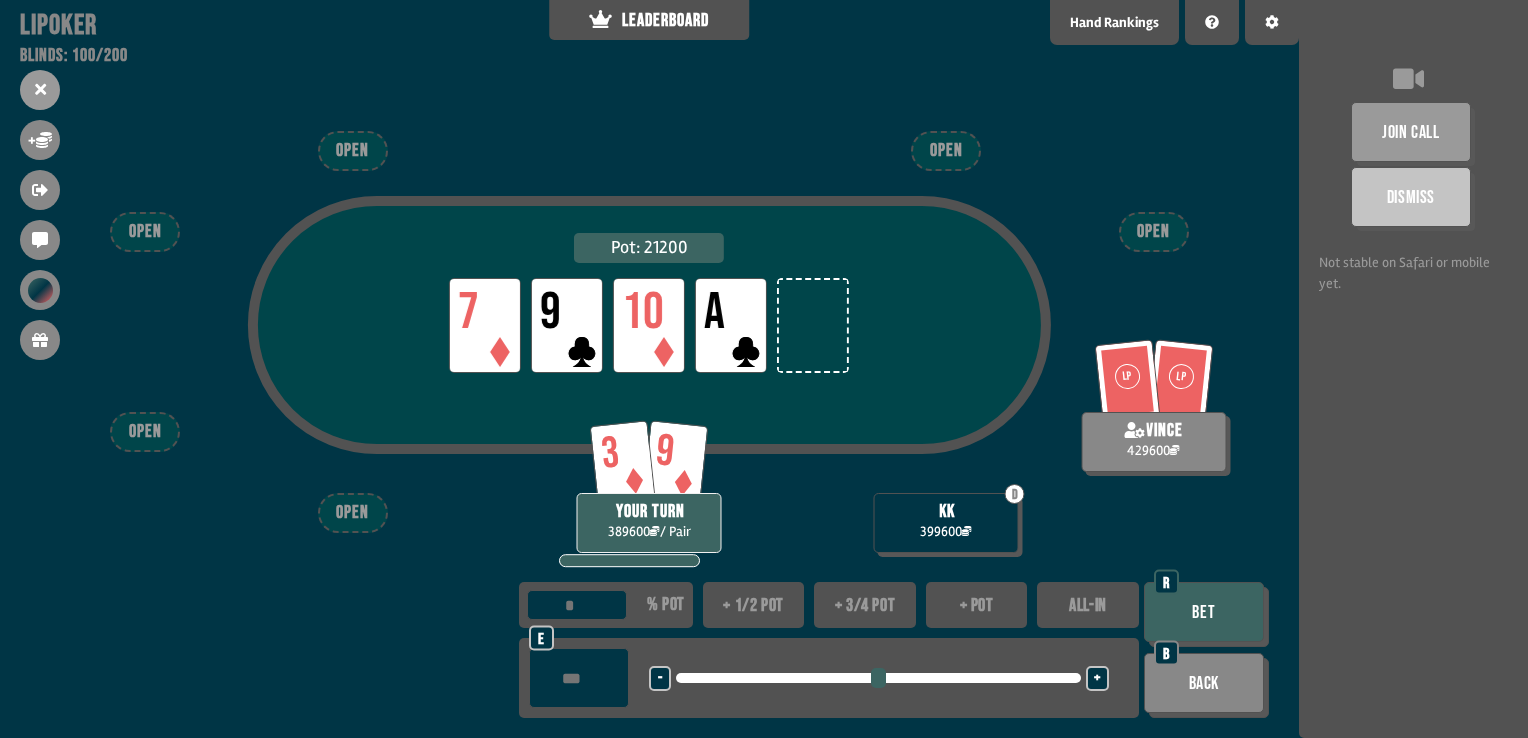 type on "*" 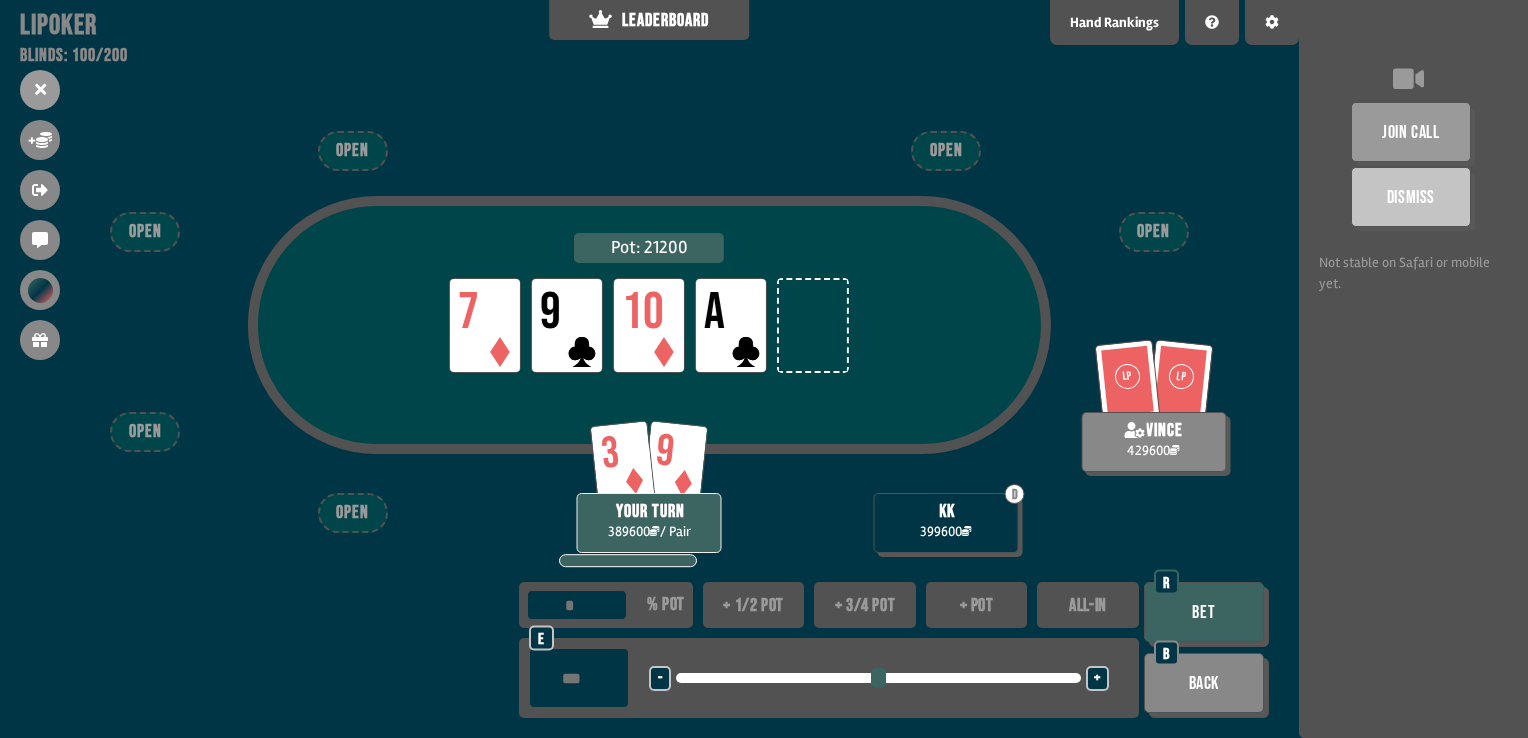 type on "***" 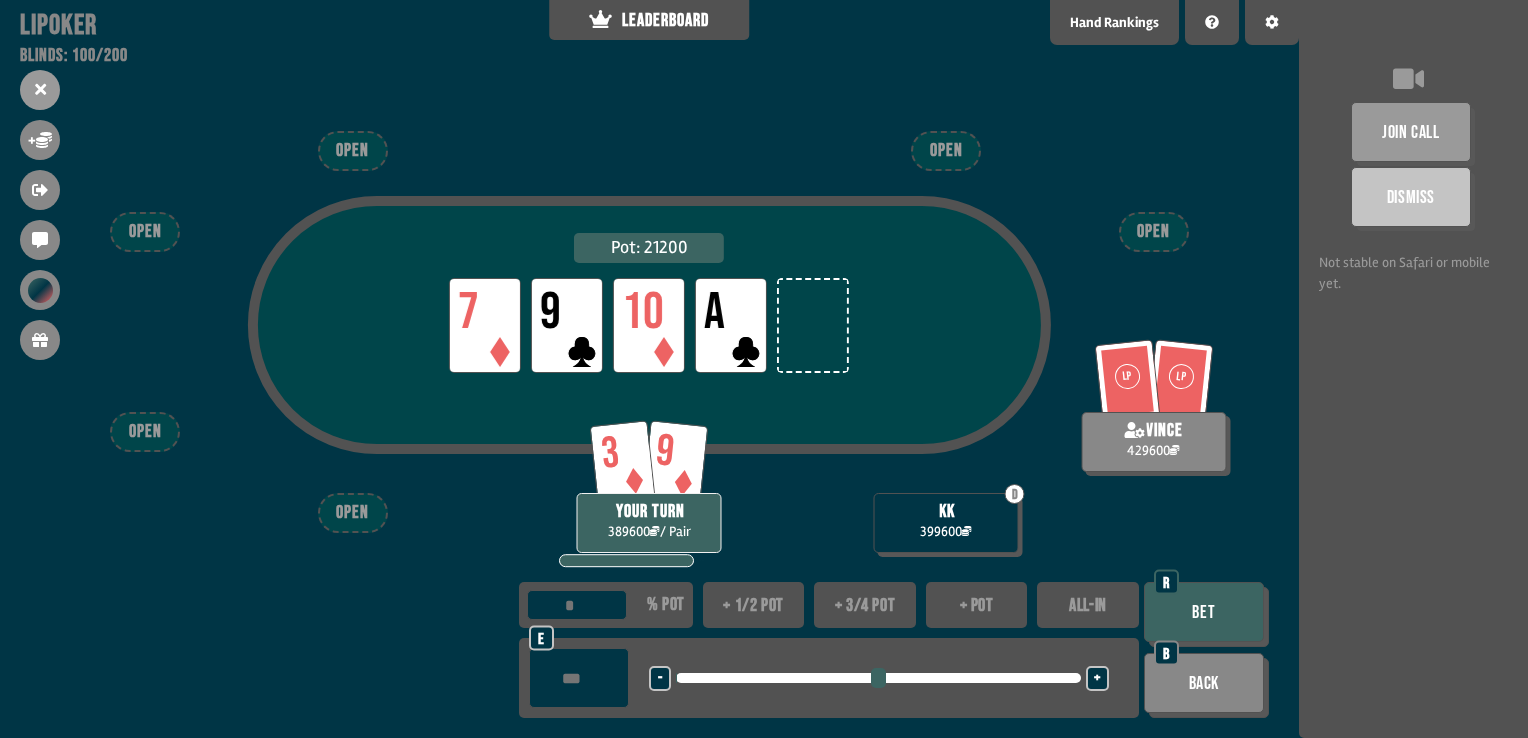 type on "**" 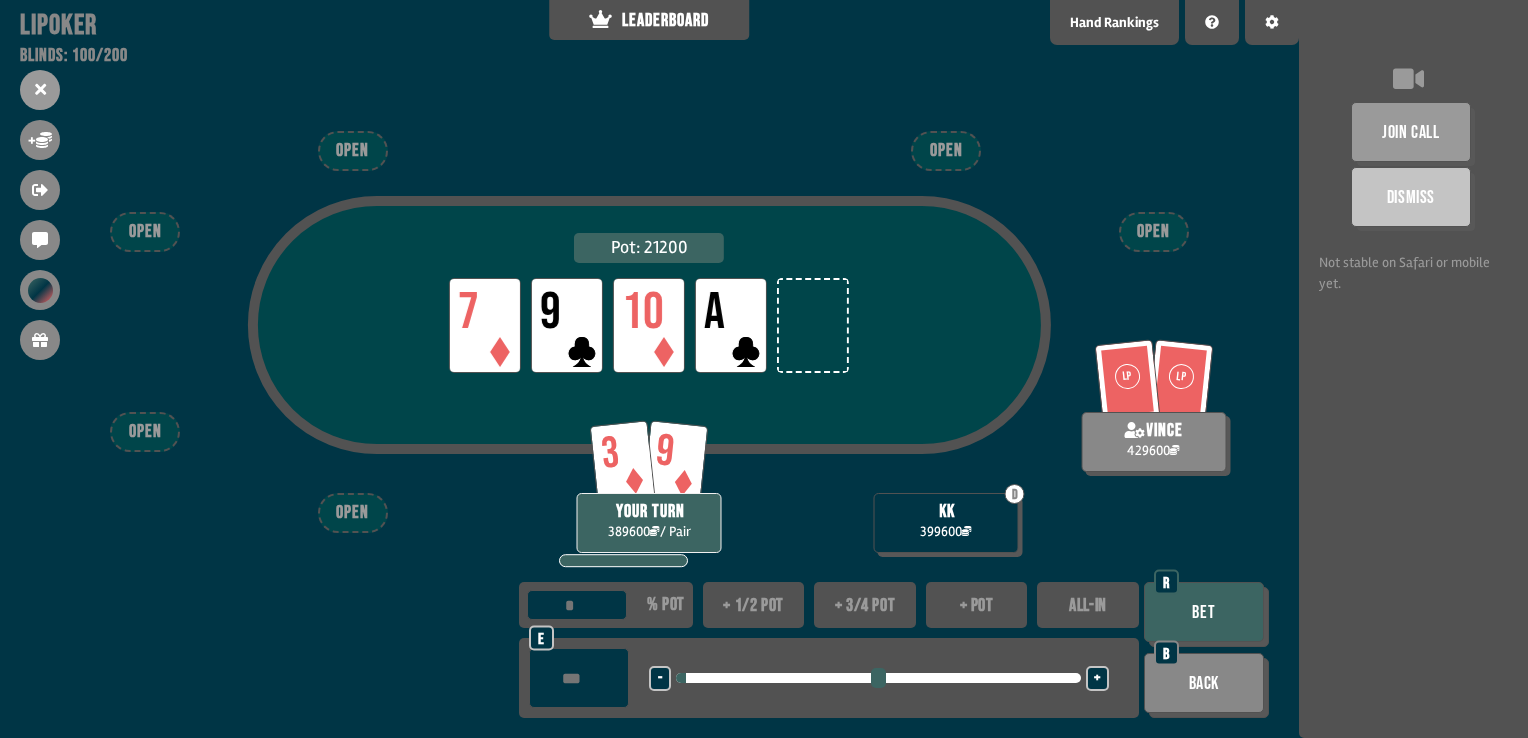 type on "*****" 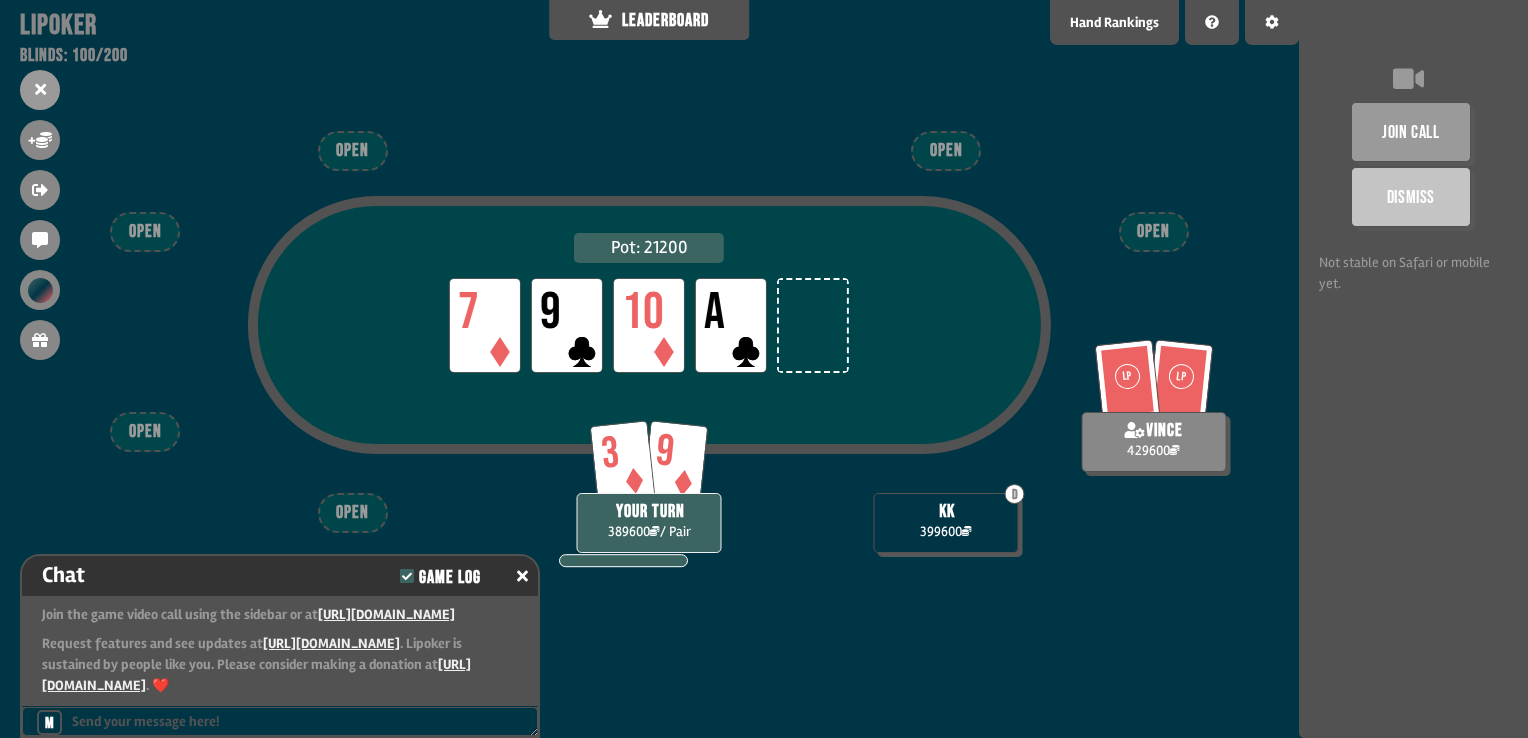 scroll, scrollTop: 6460, scrollLeft: 0, axis: vertical 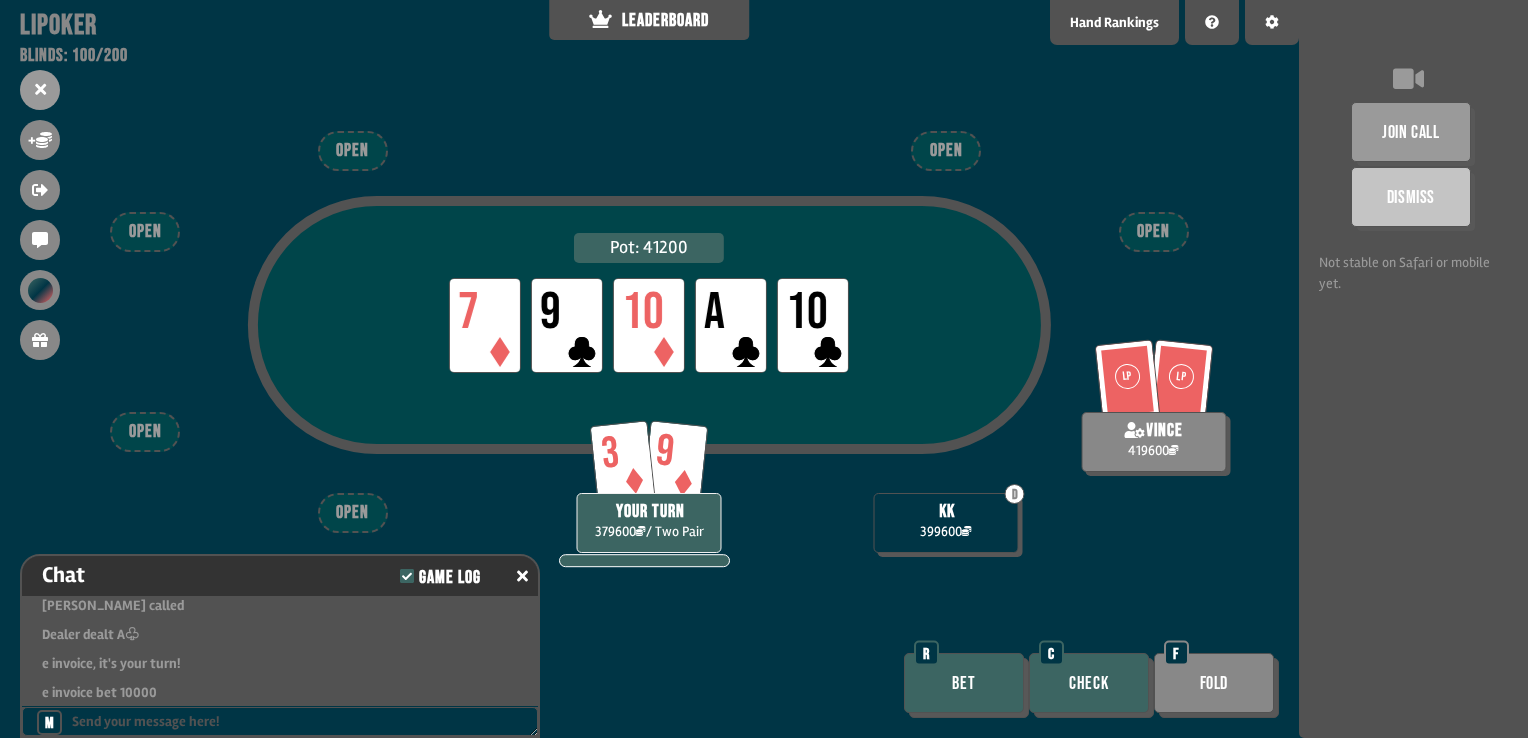 click on "Check" at bounding box center (1089, 683) 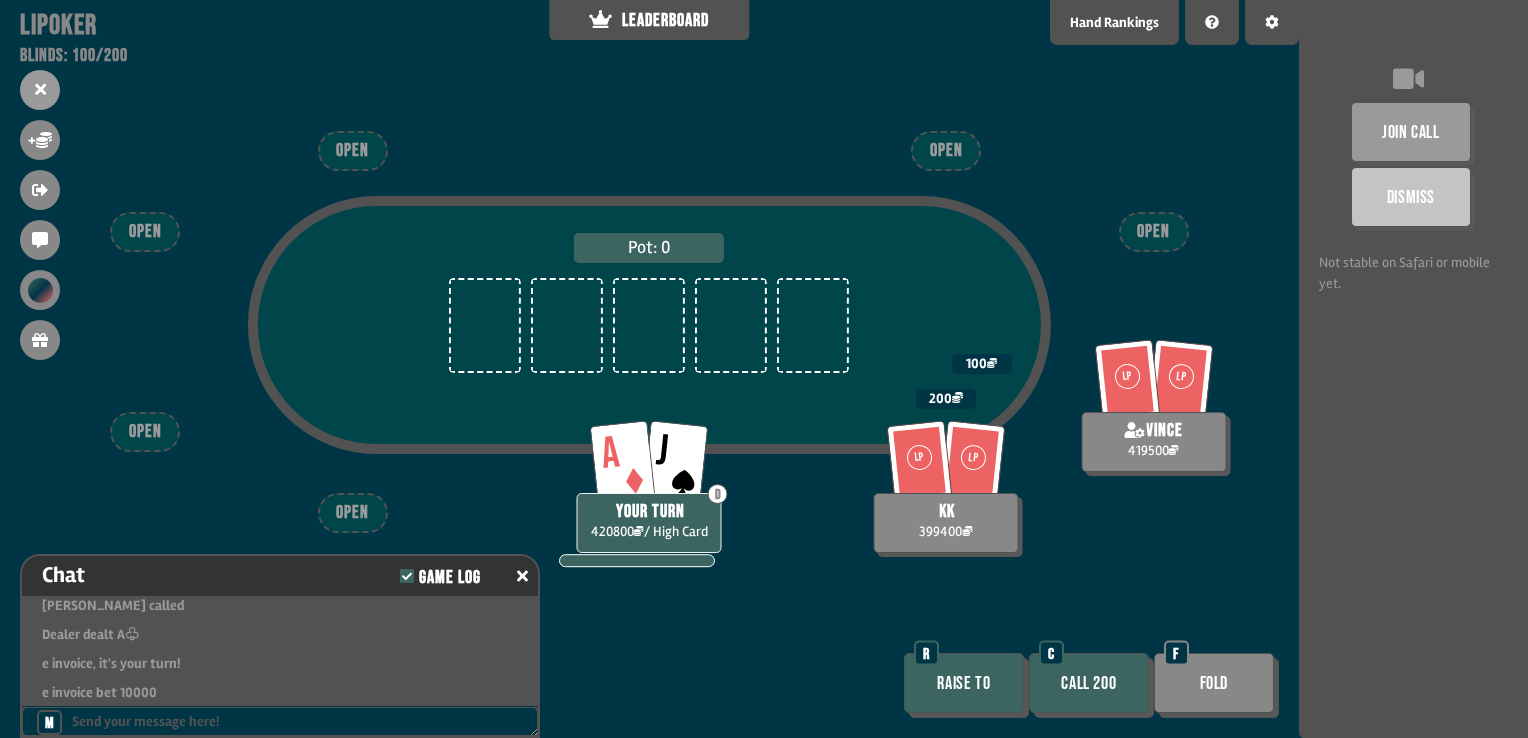 click on "Call 200" at bounding box center (1089, 683) 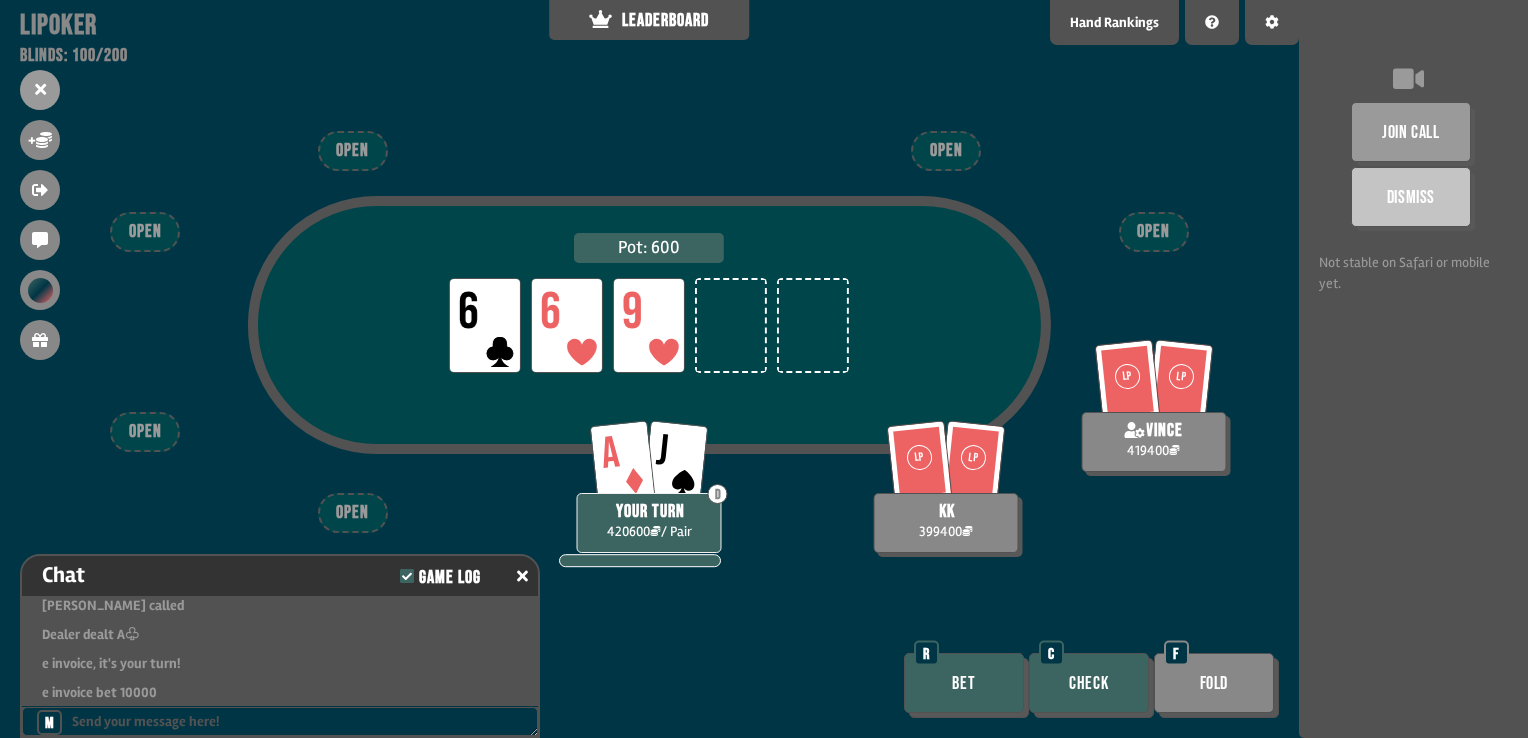 click on "Check" at bounding box center (1089, 683) 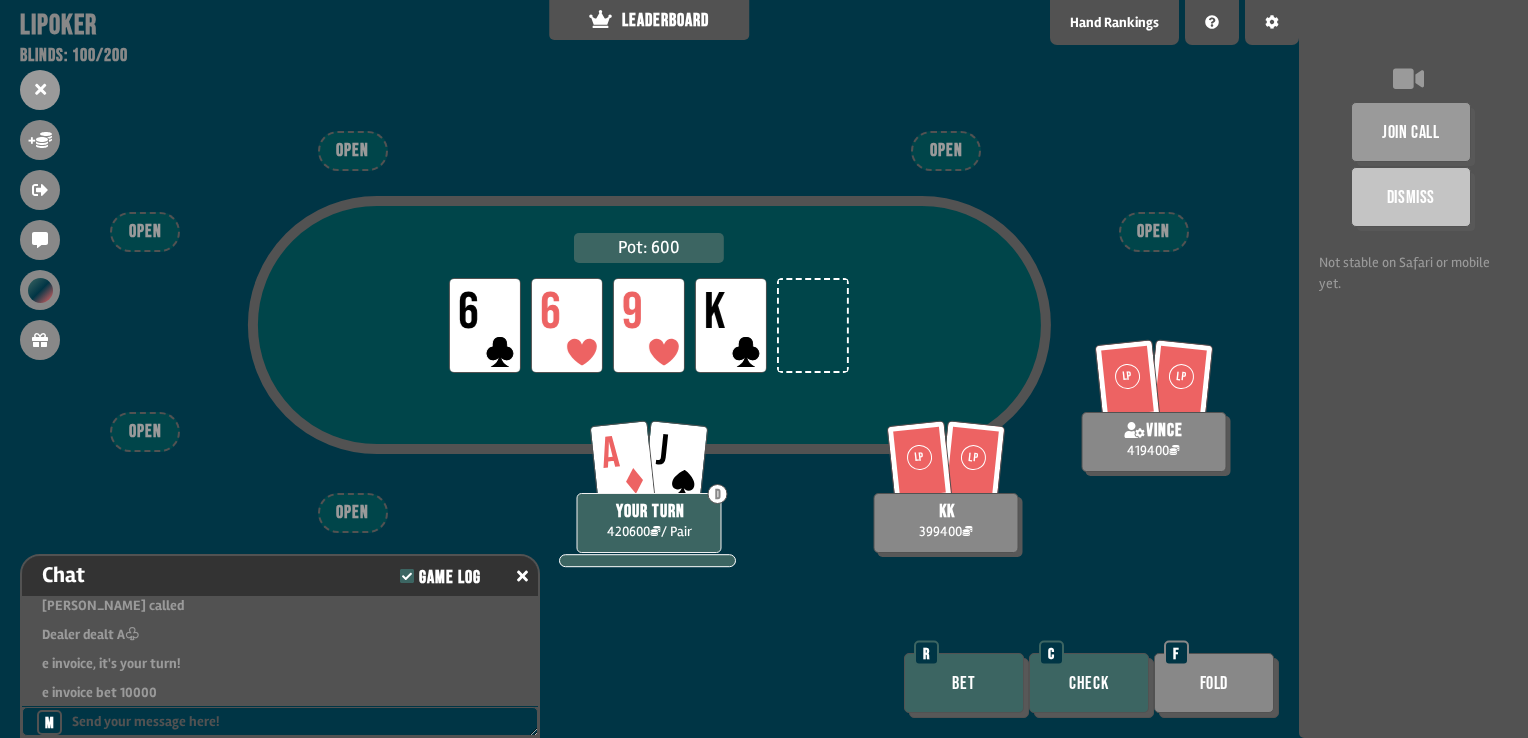 click on "Check" at bounding box center [1089, 683] 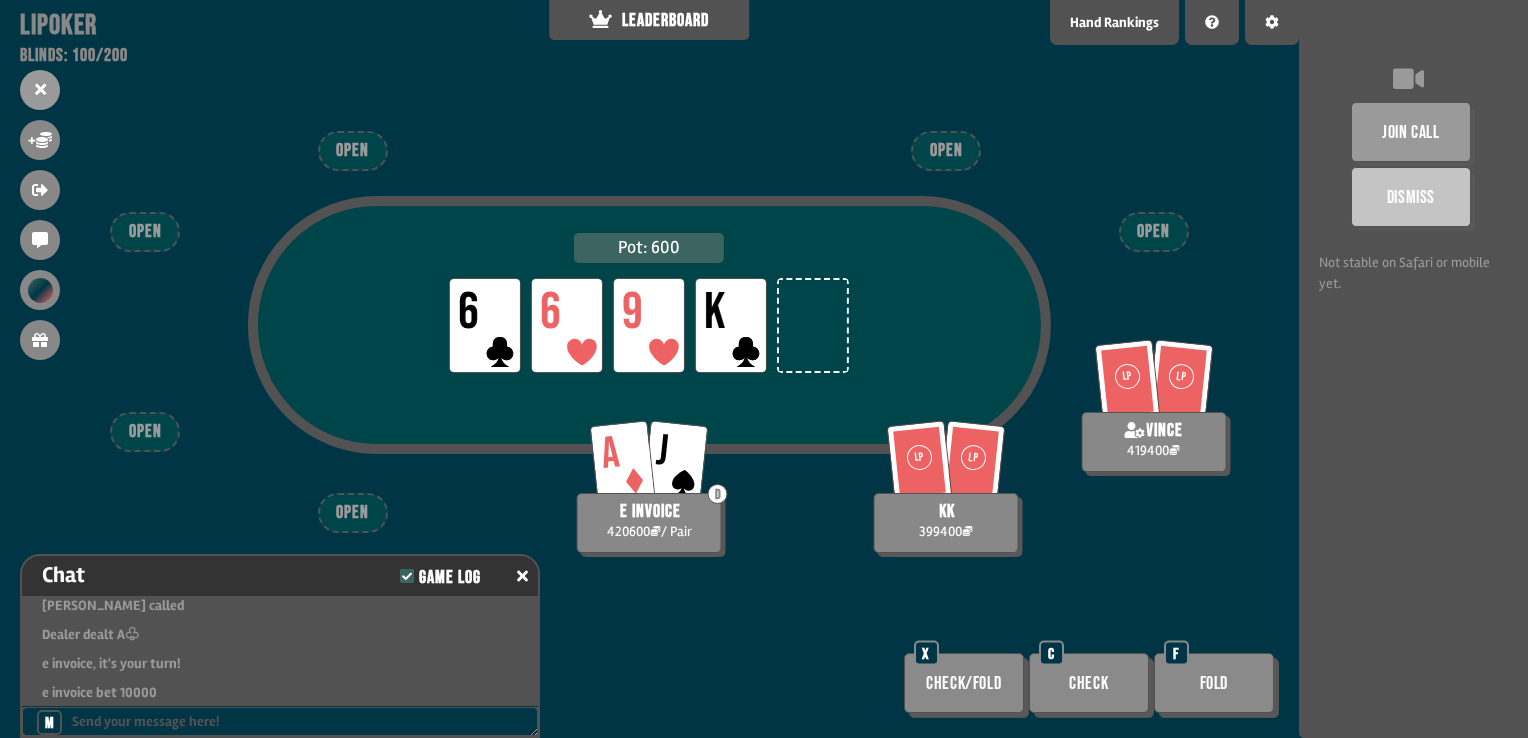 click on "Check" at bounding box center [1089, 683] 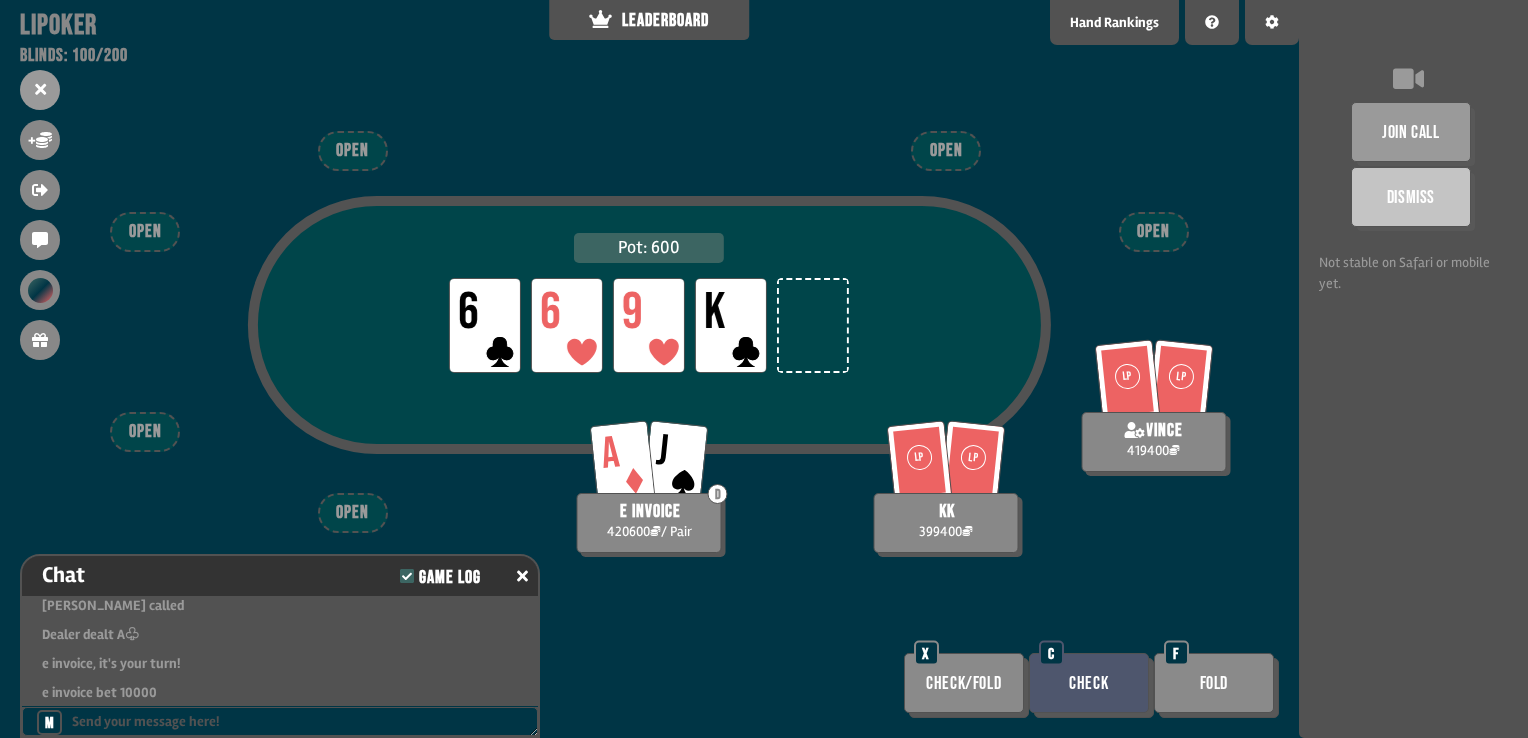 click on "Check" at bounding box center (1089, 683) 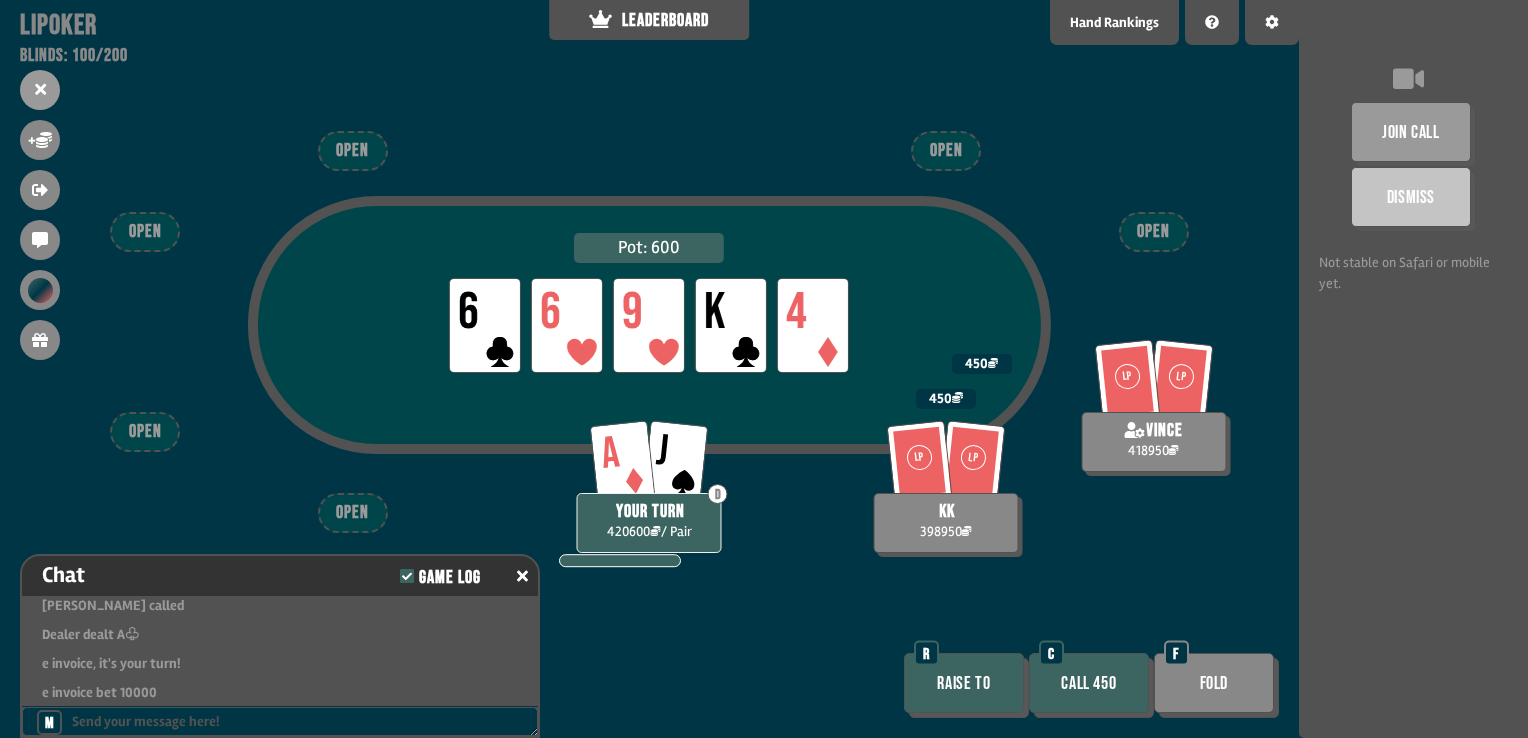 click on "Call 450" at bounding box center (1089, 683) 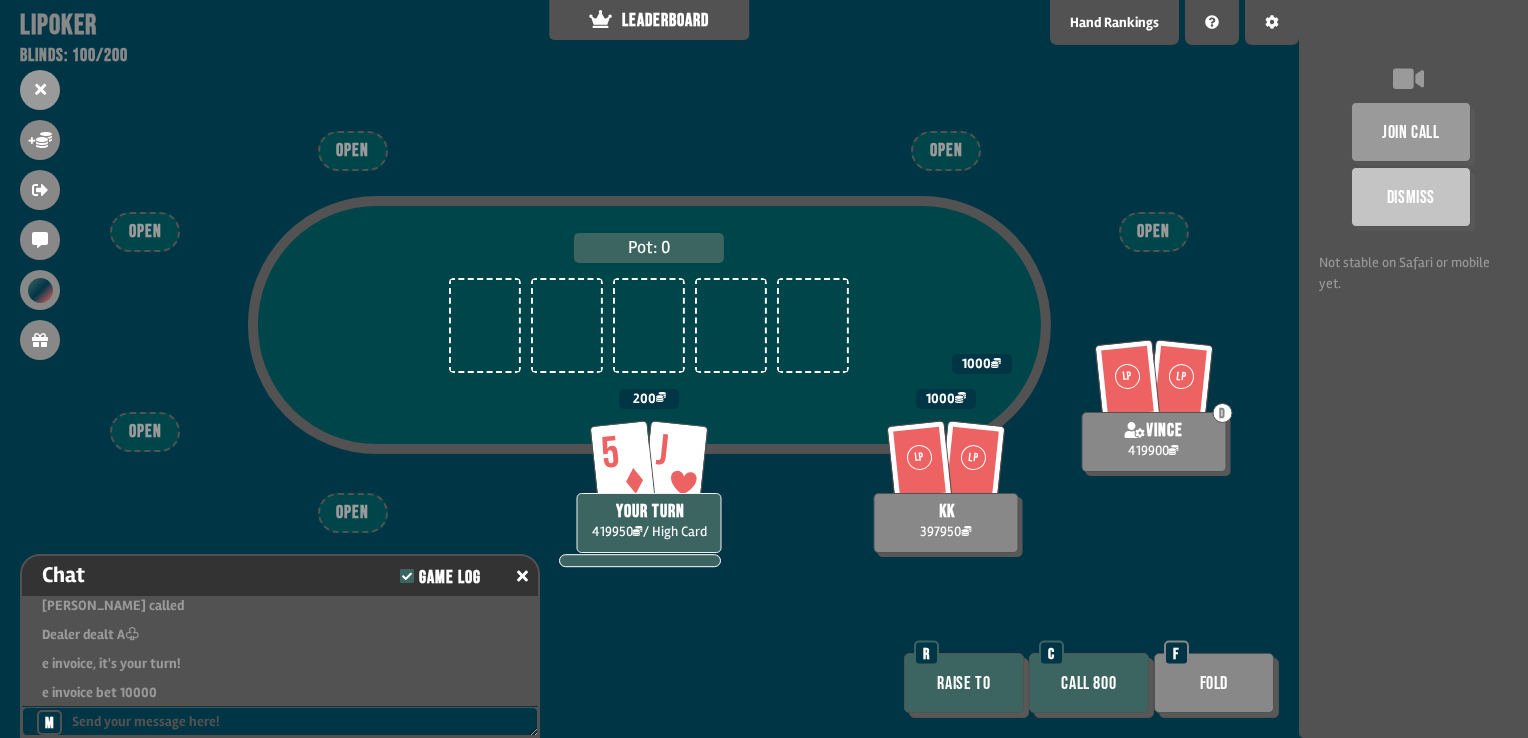 click on "Call 800" at bounding box center [1089, 683] 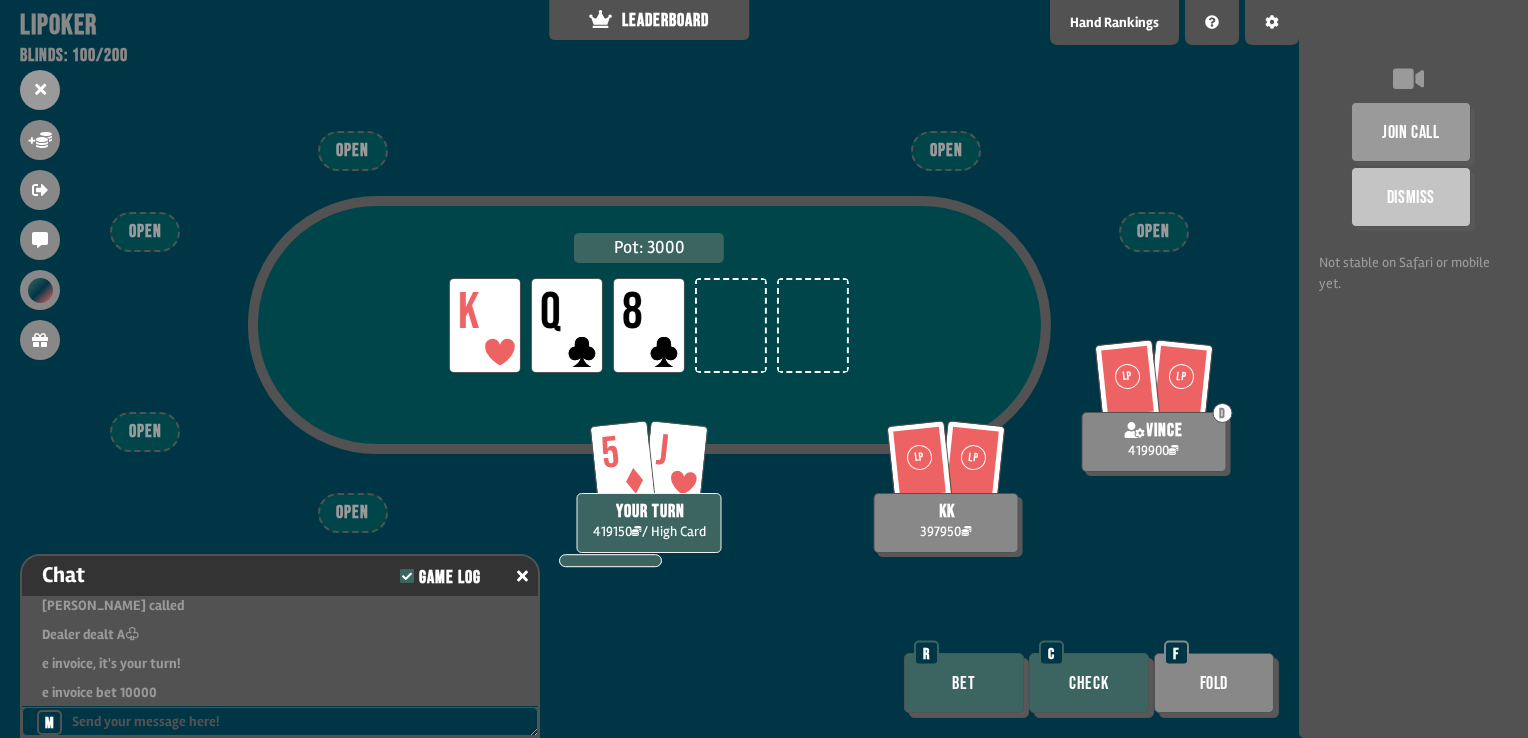 click on "Check" at bounding box center (1089, 683) 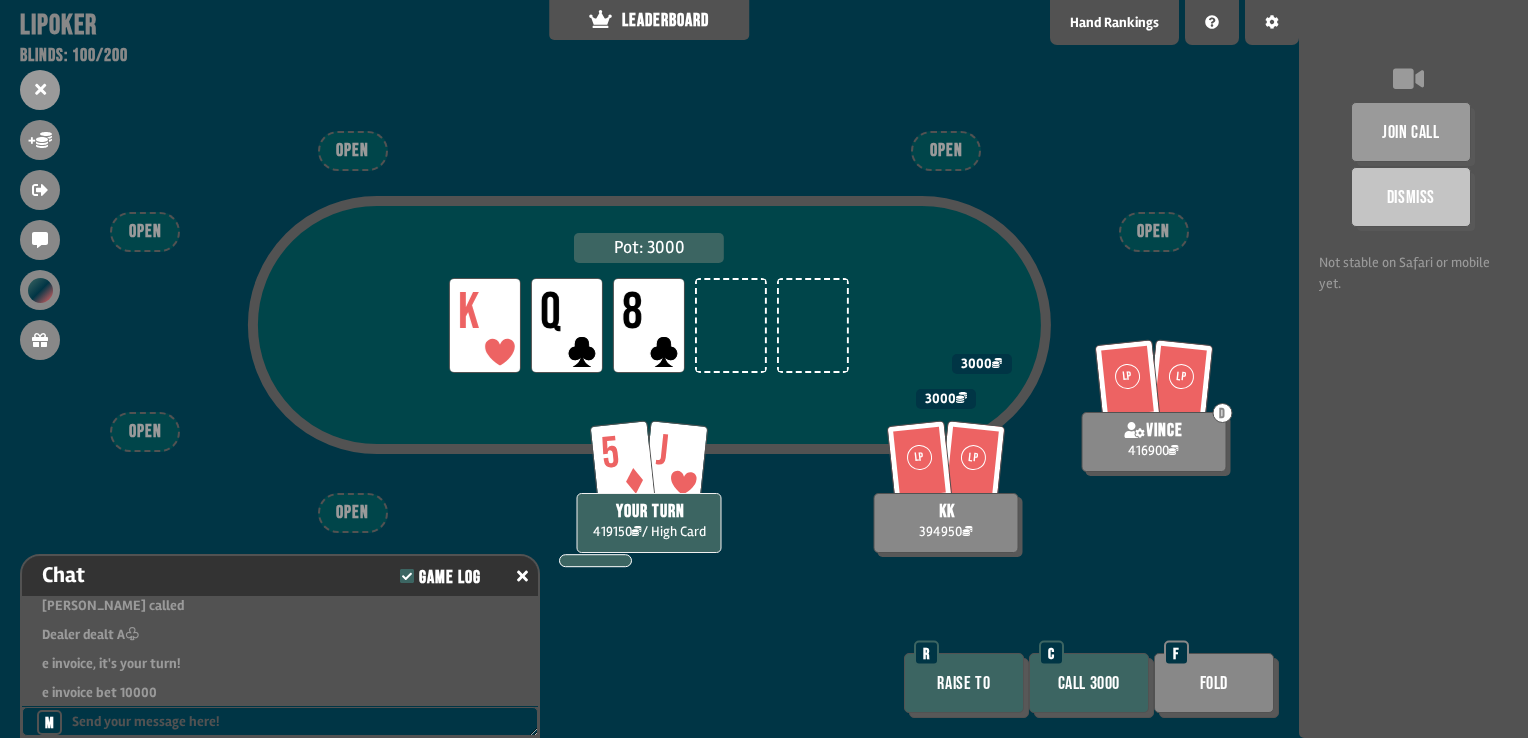 click on "Call 3000" at bounding box center [1089, 683] 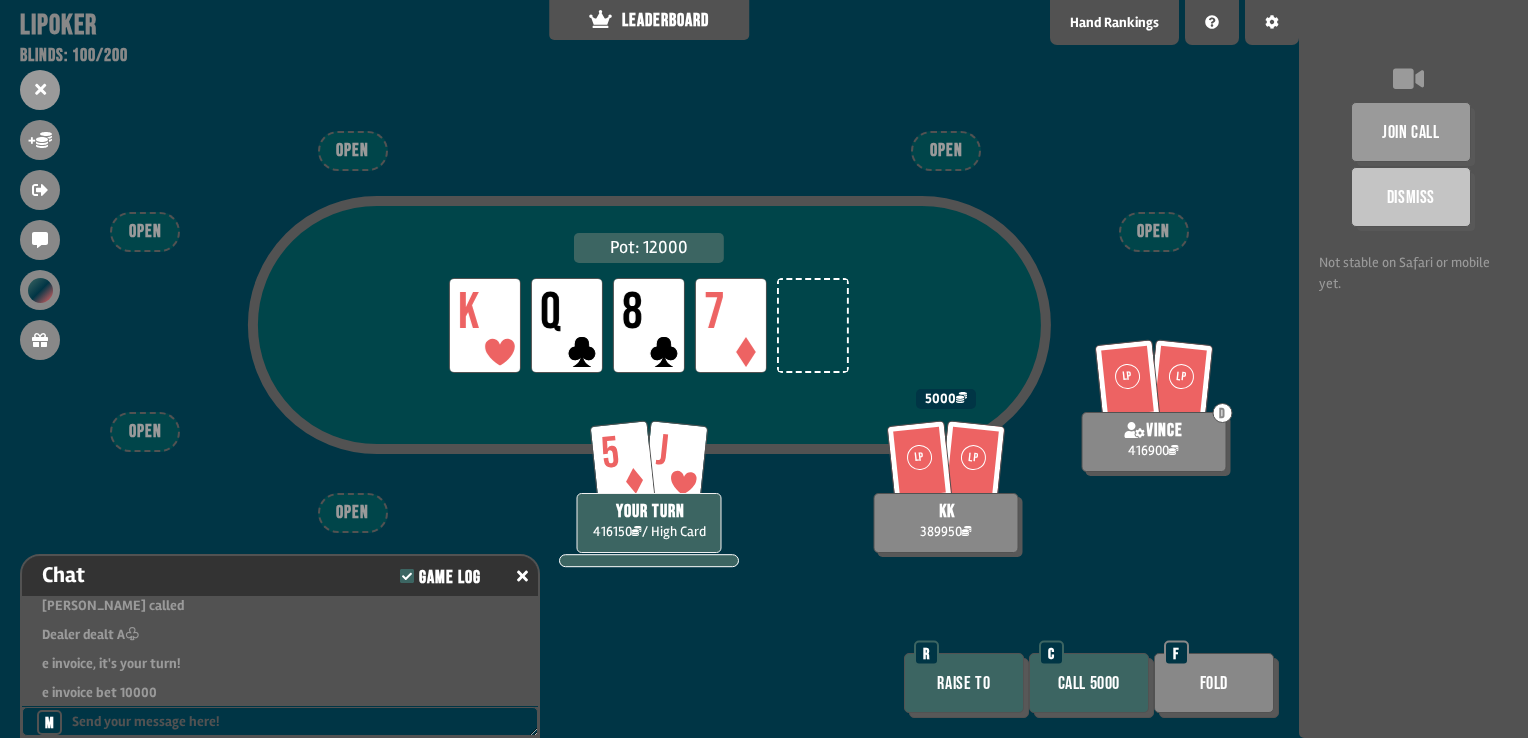 click on "Call 5000" at bounding box center [1089, 683] 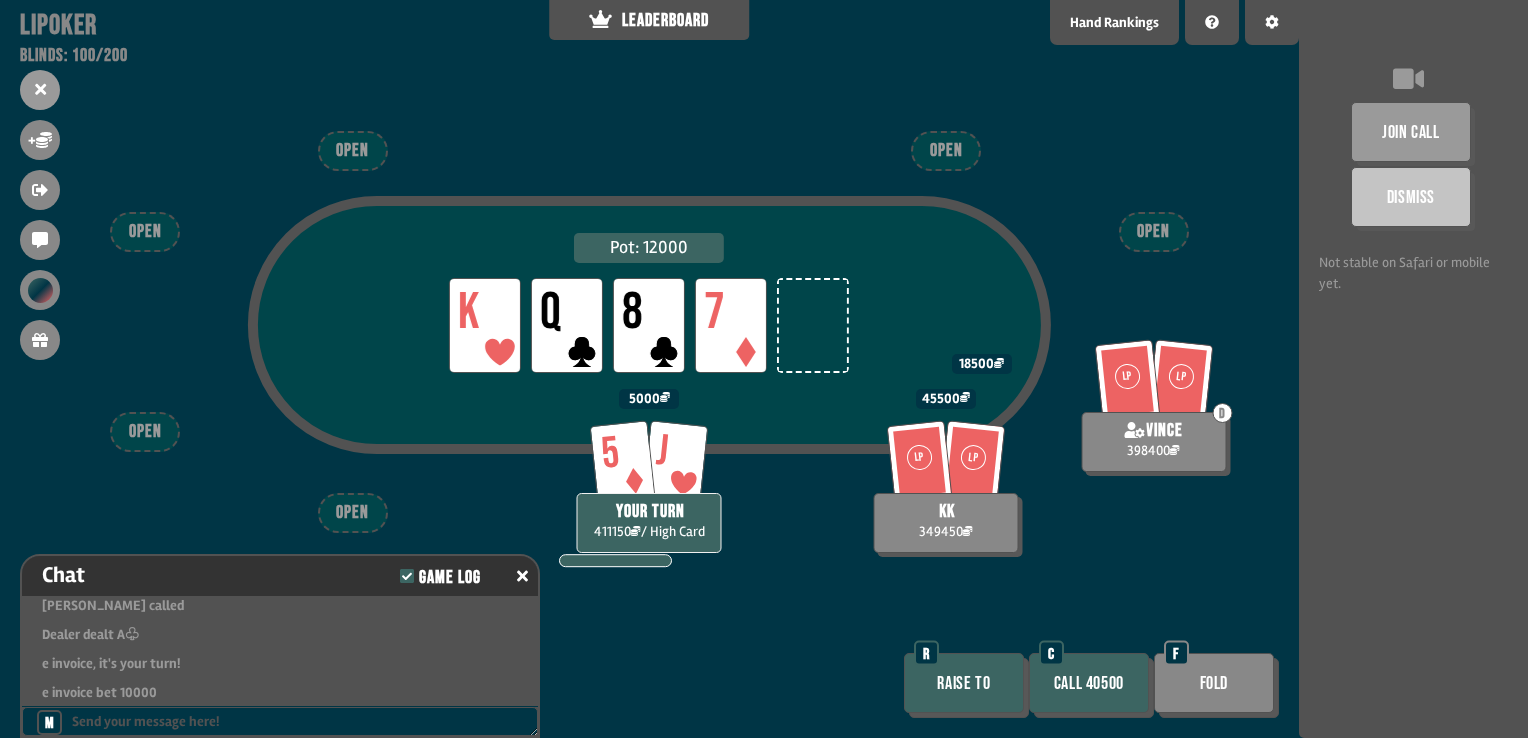 click on "Fold" at bounding box center [1214, 683] 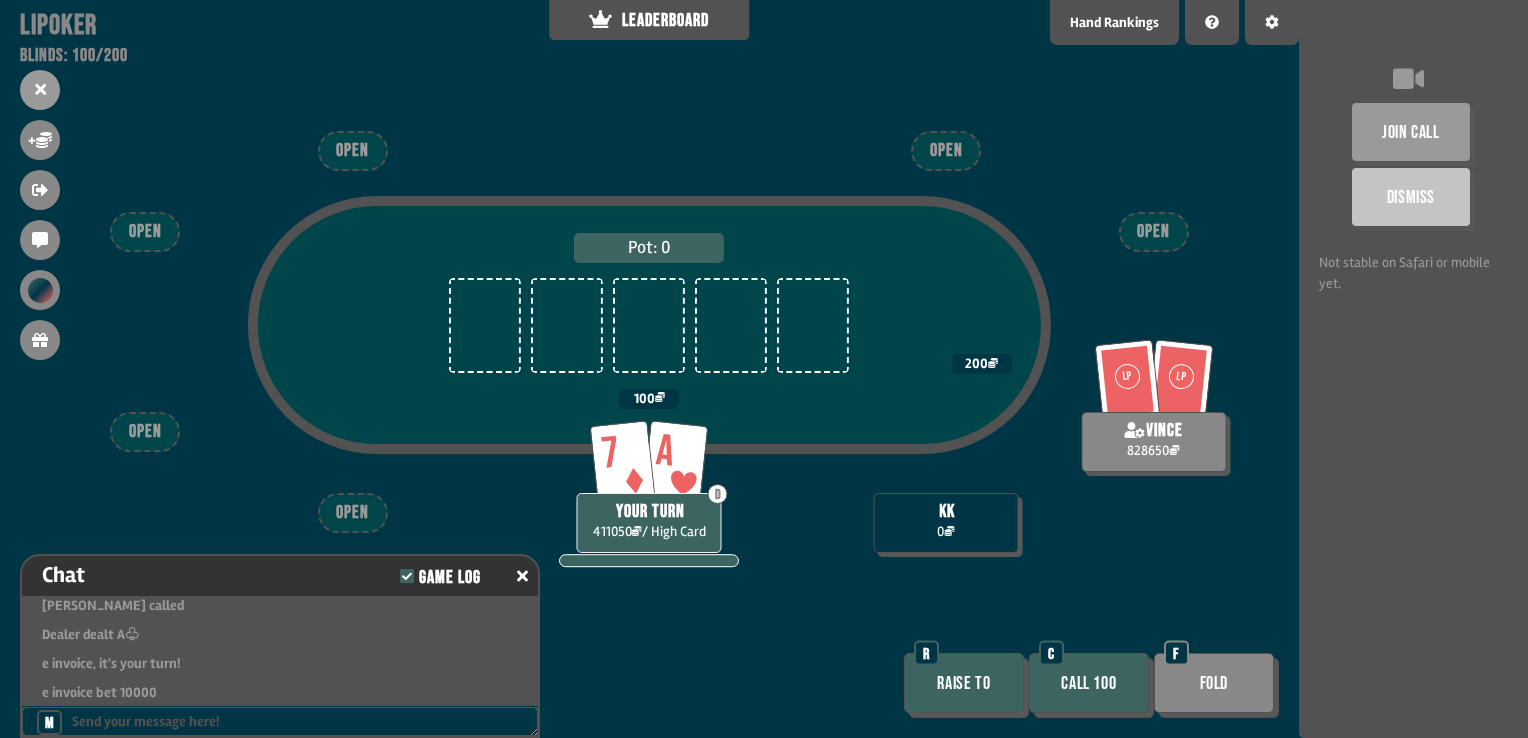 scroll, scrollTop: 98, scrollLeft: 0, axis: vertical 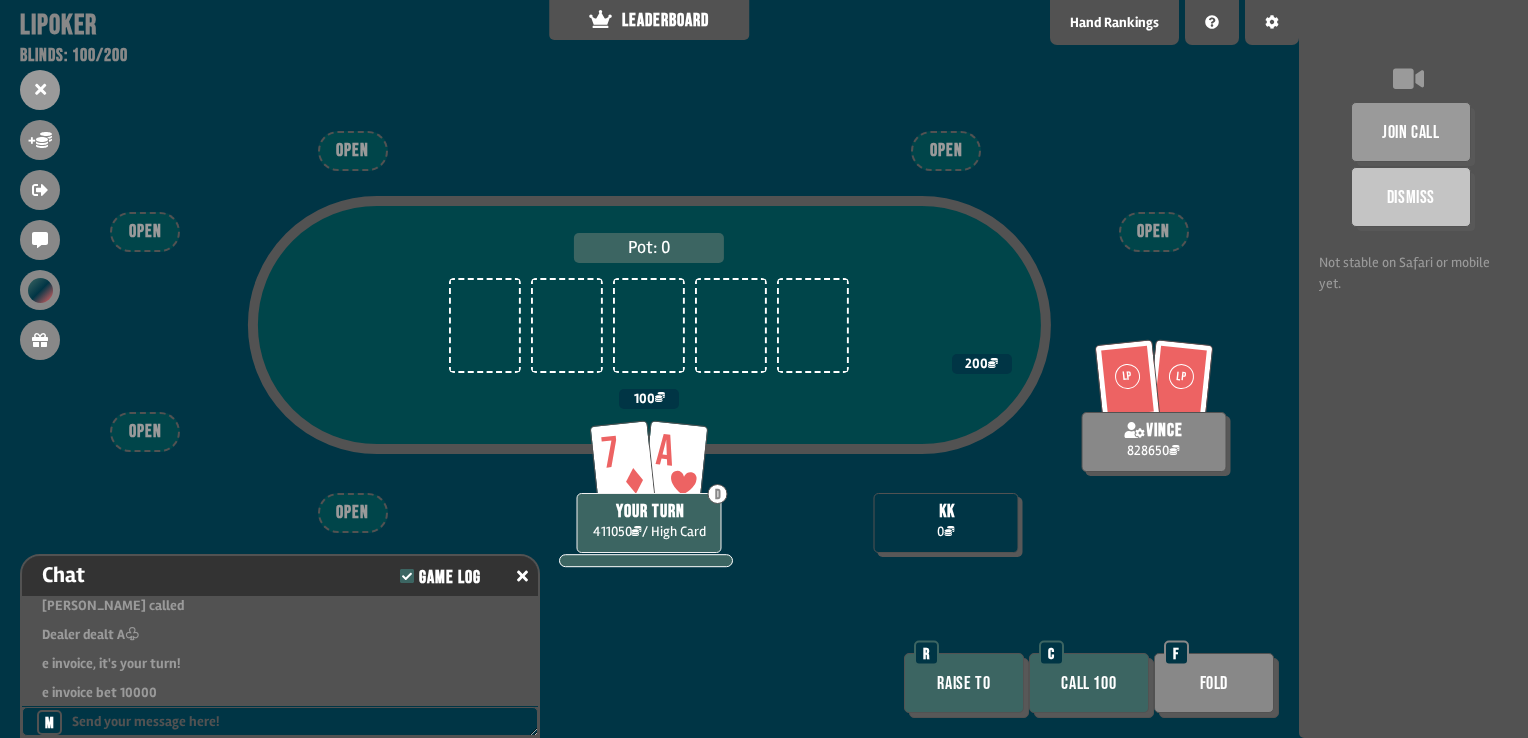 click on "Call 100" at bounding box center [1089, 683] 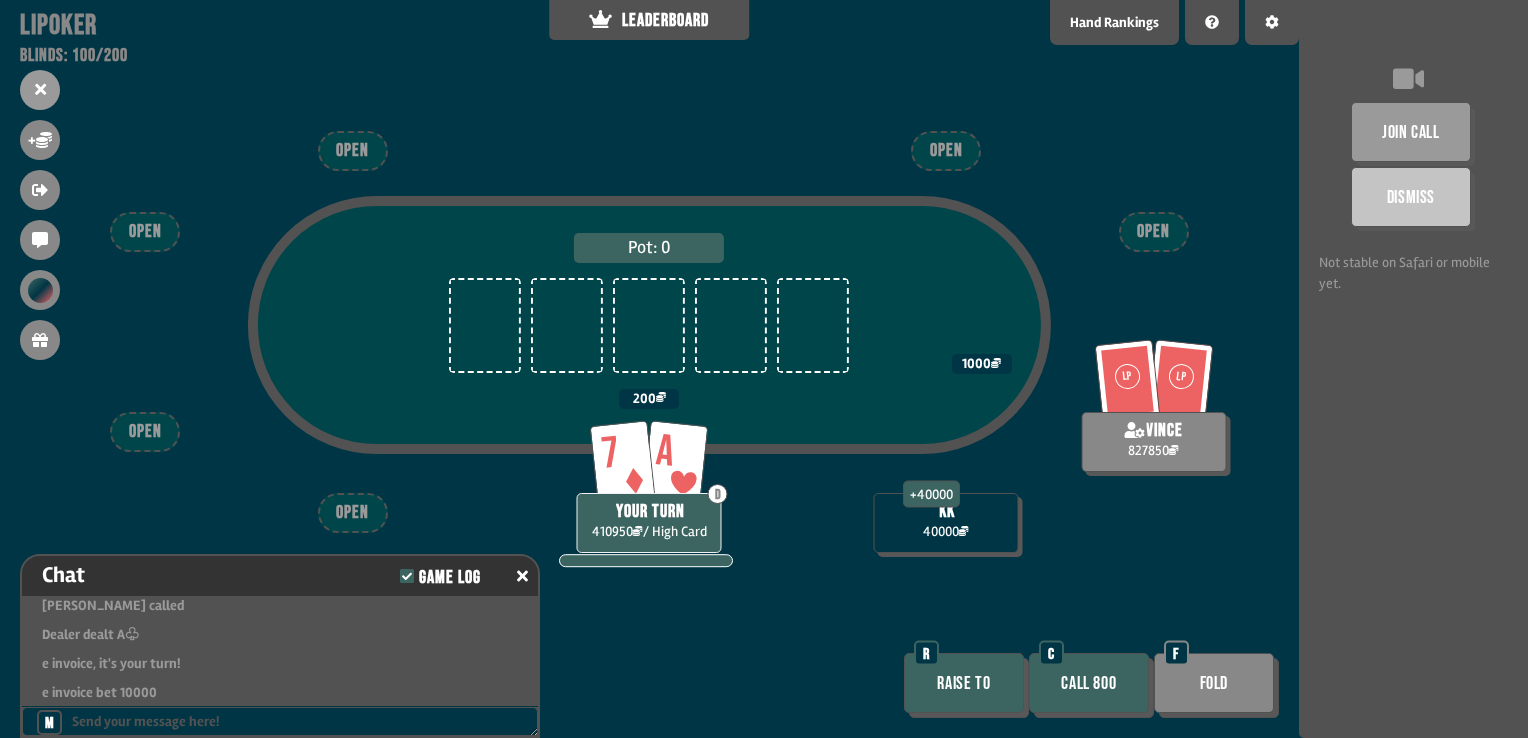 click on "Call 800" at bounding box center [1089, 683] 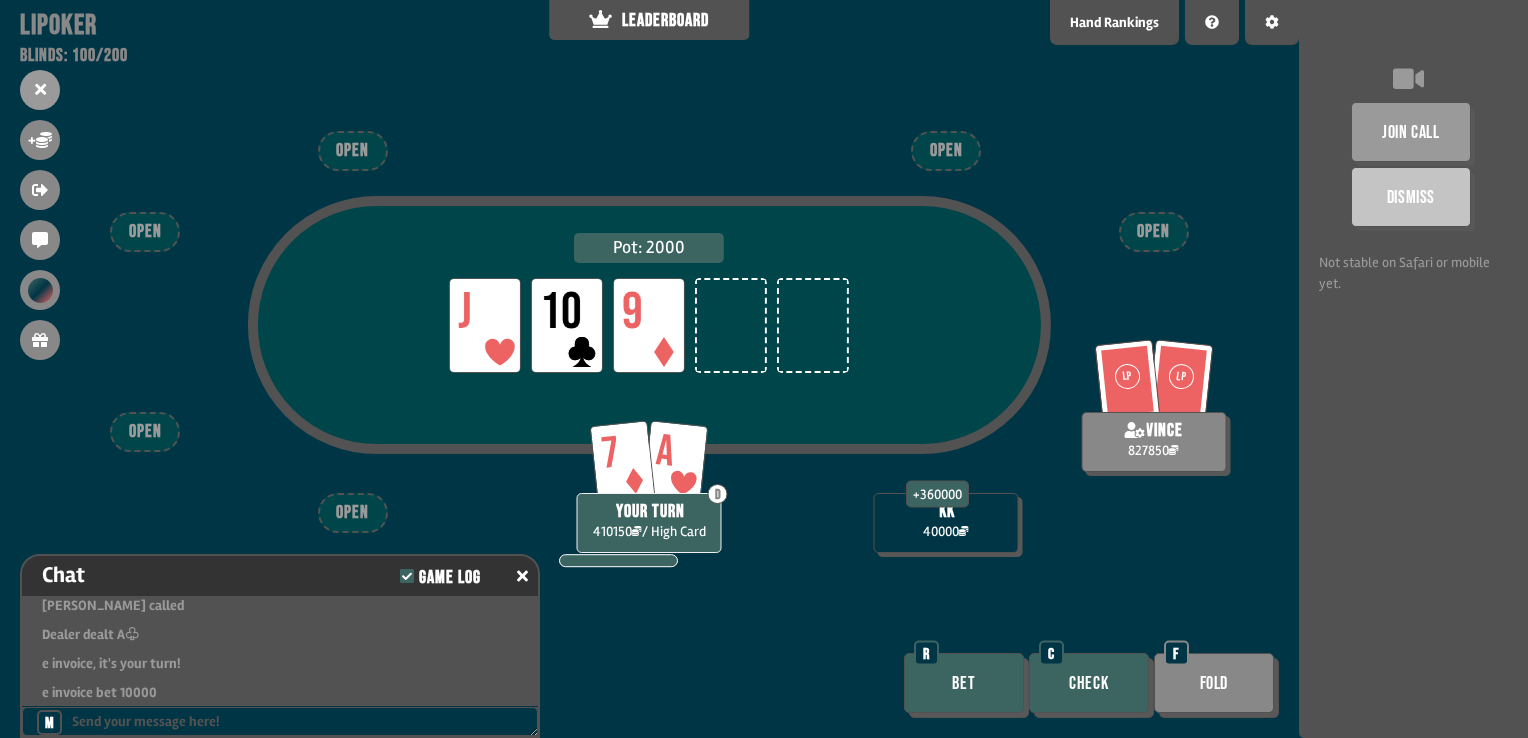 click on "Check" at bounding box center [1089, 683] 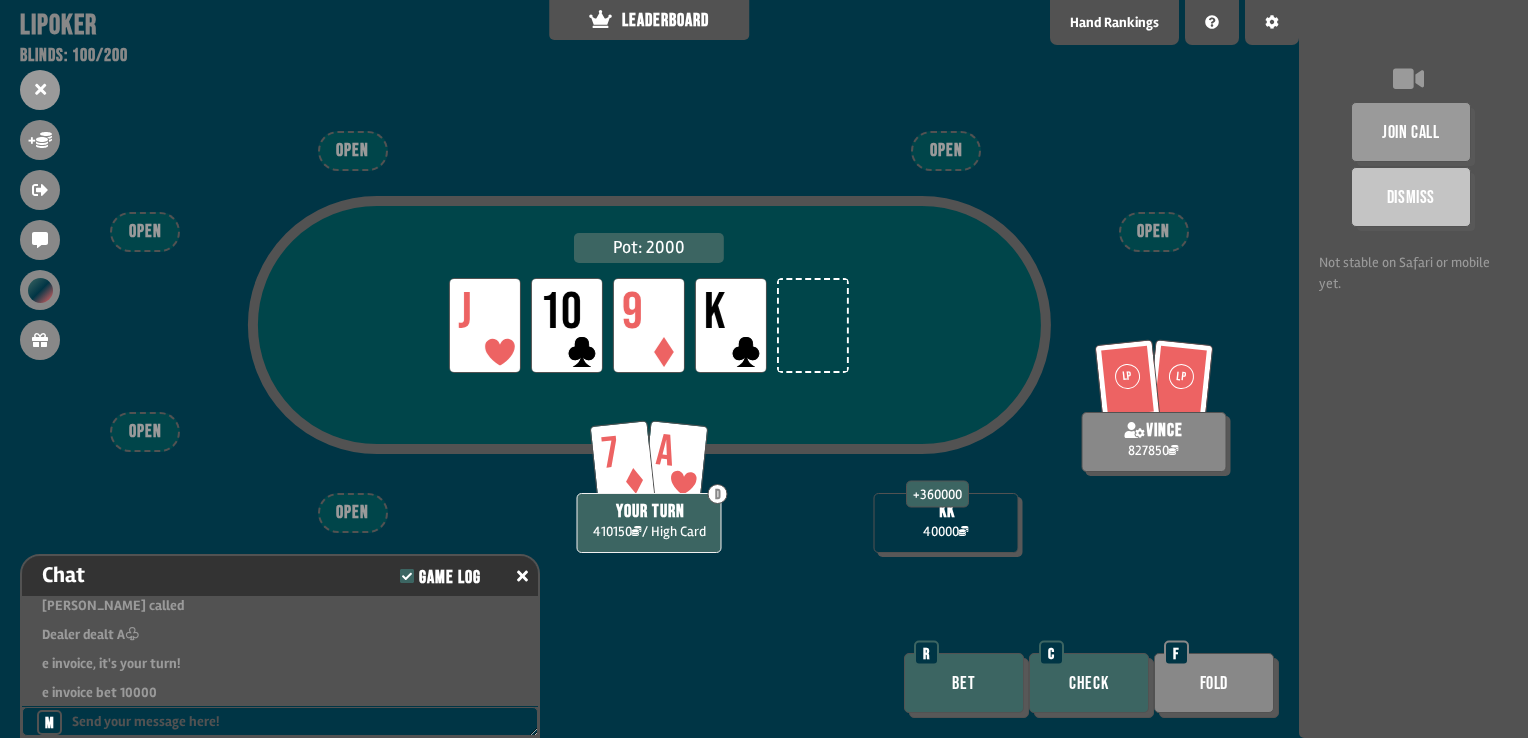 click on "Check" at bounding box center [1089, 683] 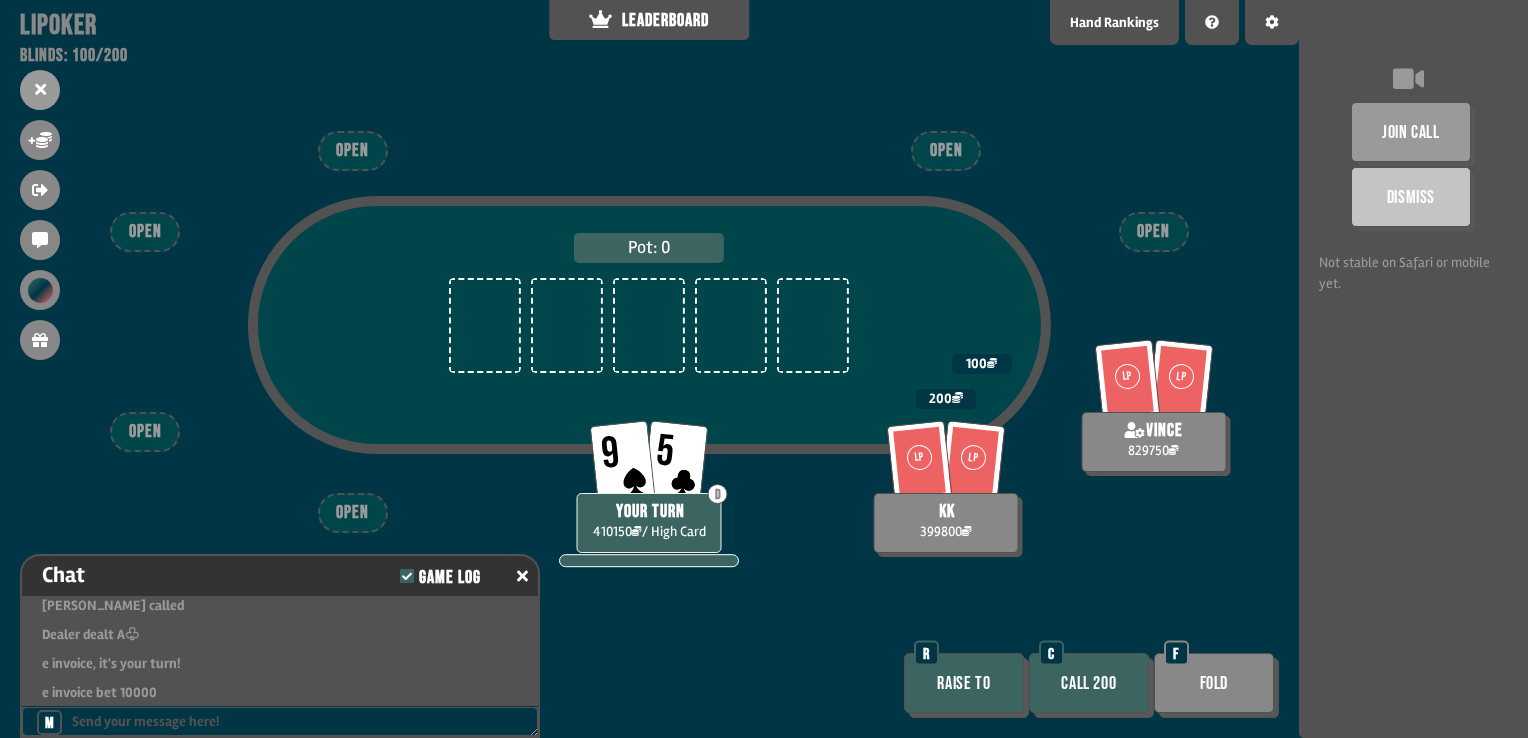 scroll, scrollTop: 98, scrollLeft: 0, axis: vertical 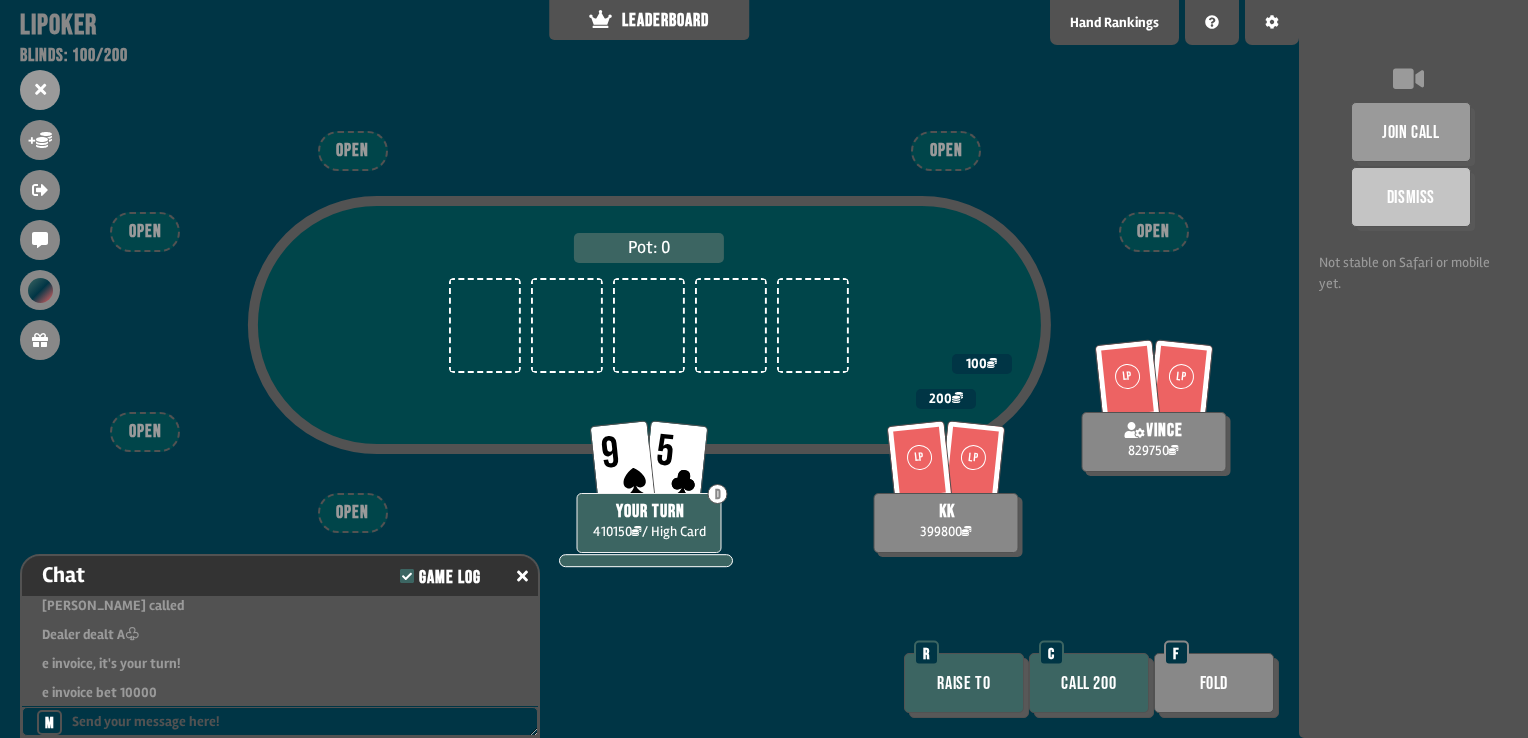 click on "Call 200" at bounding box center [1089, 683] 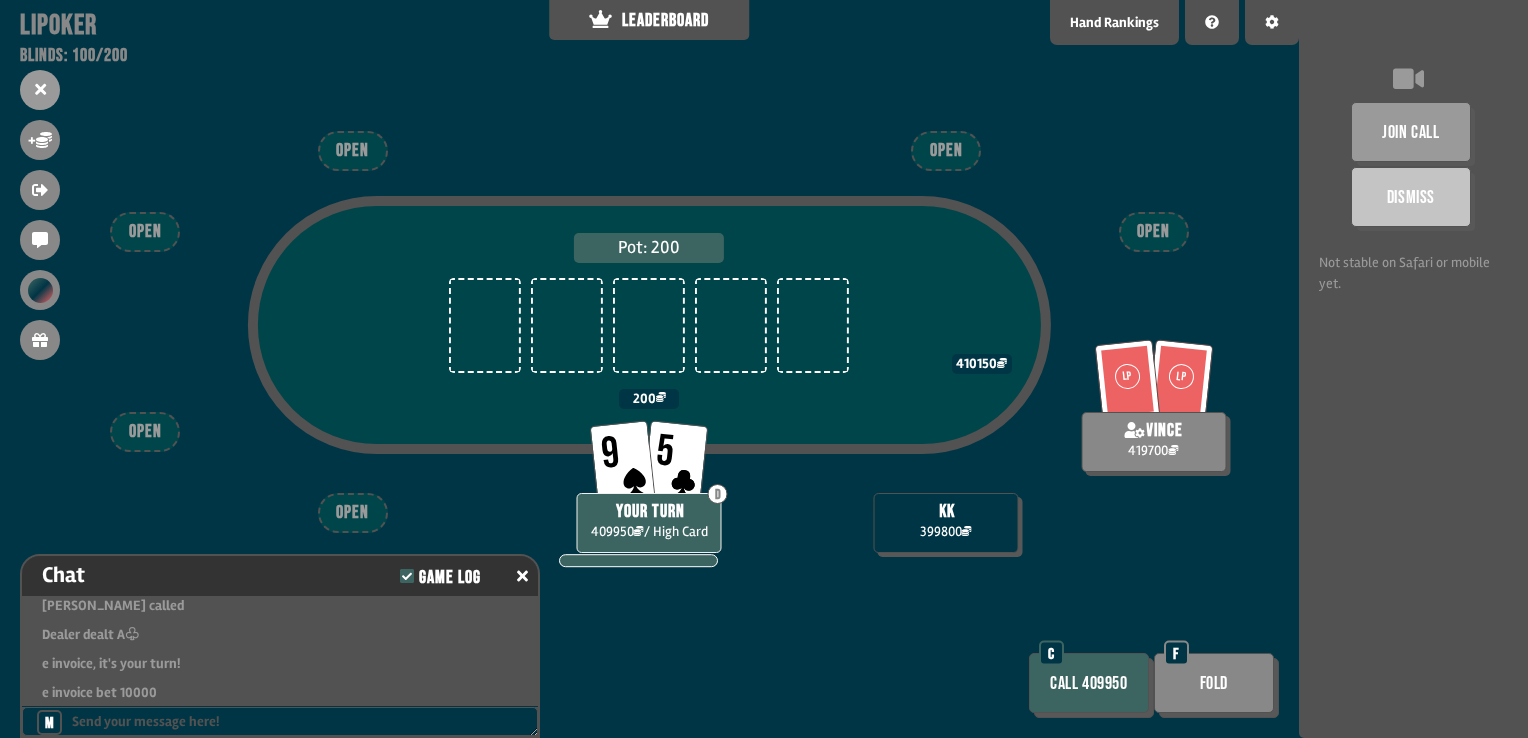 click on "Fold" at bounding box center [1214, 683] 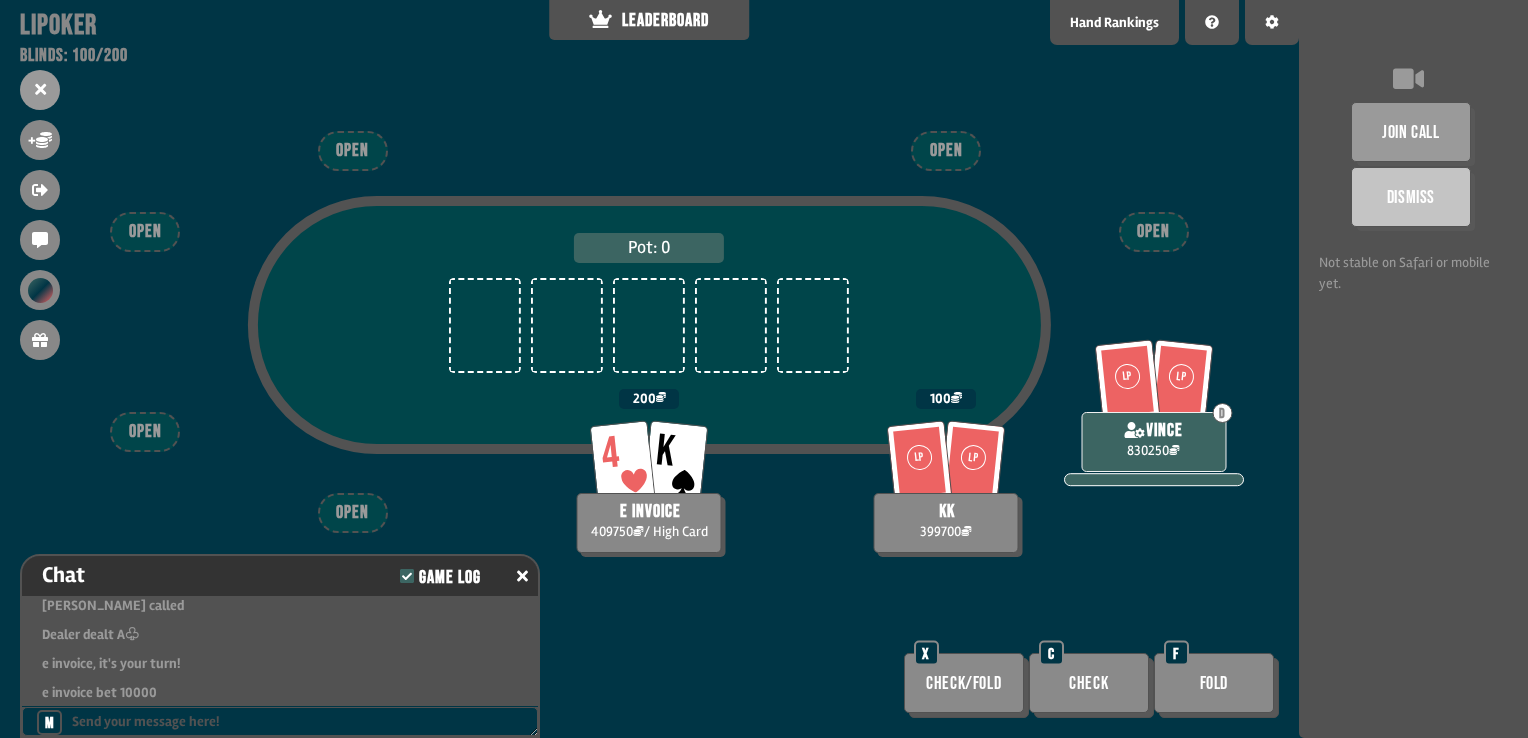 scroll, scrollTop: 98, scrollLeft: 0, axis: vertical 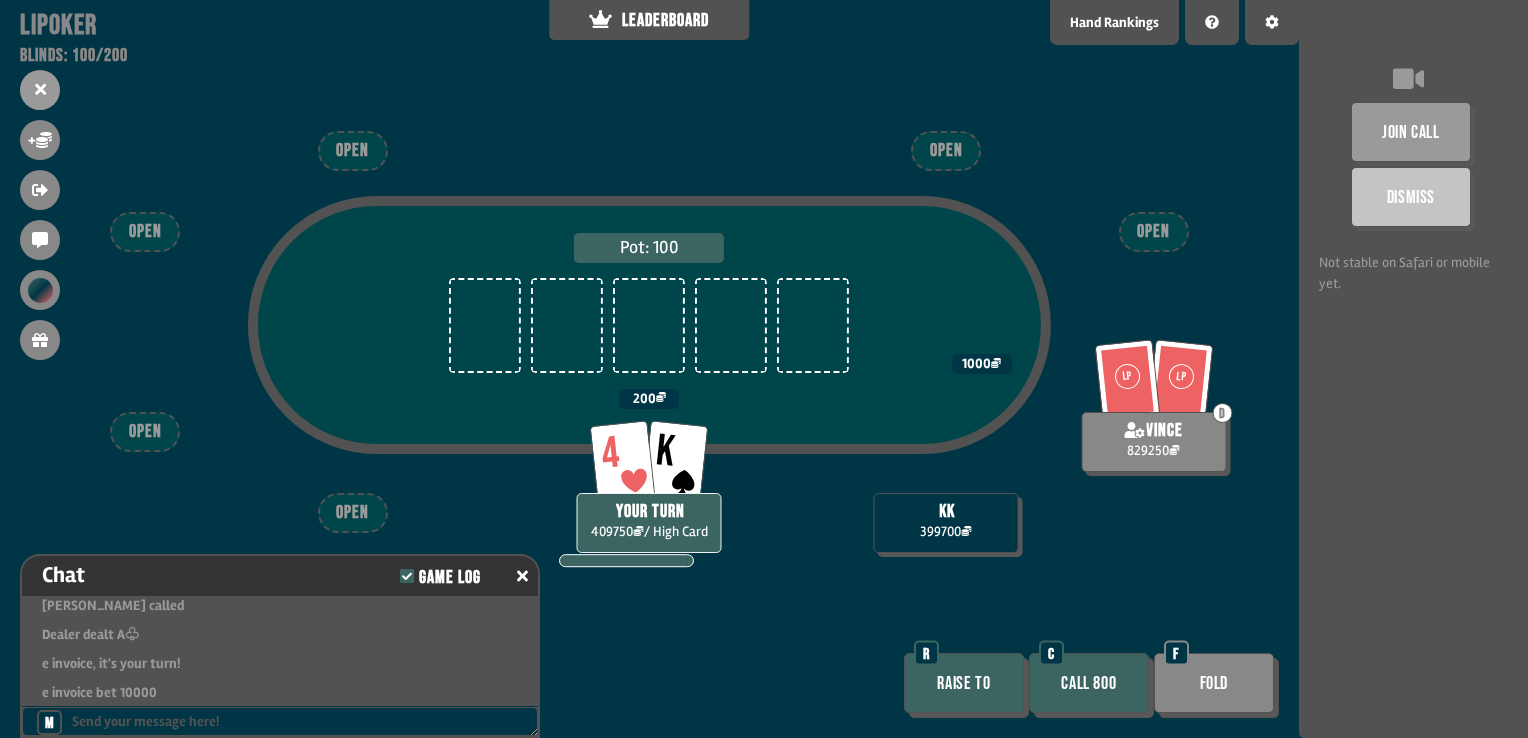 click on "Call 800" at bounding box center [1089, 683] 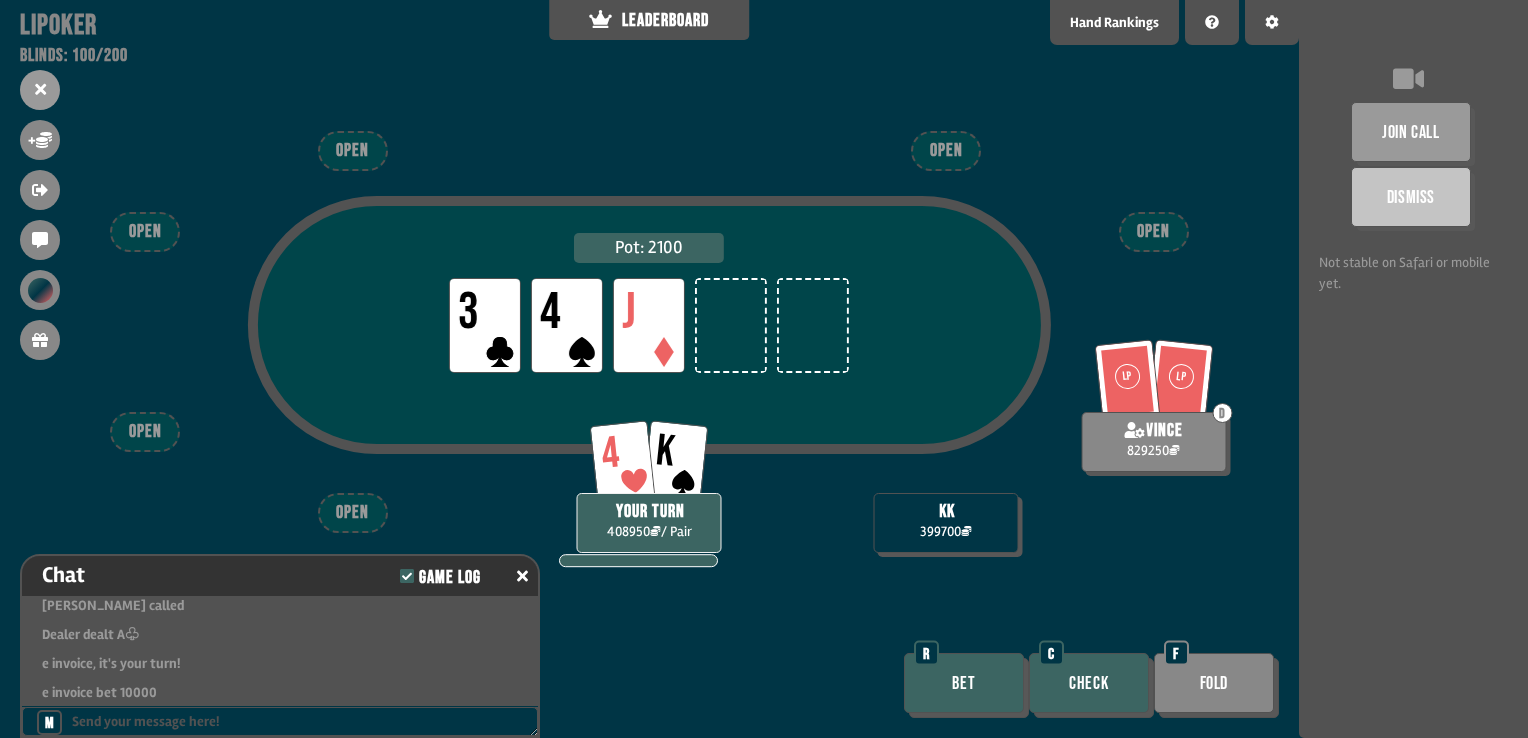click on "Check" at bounding box center (1089, 683) 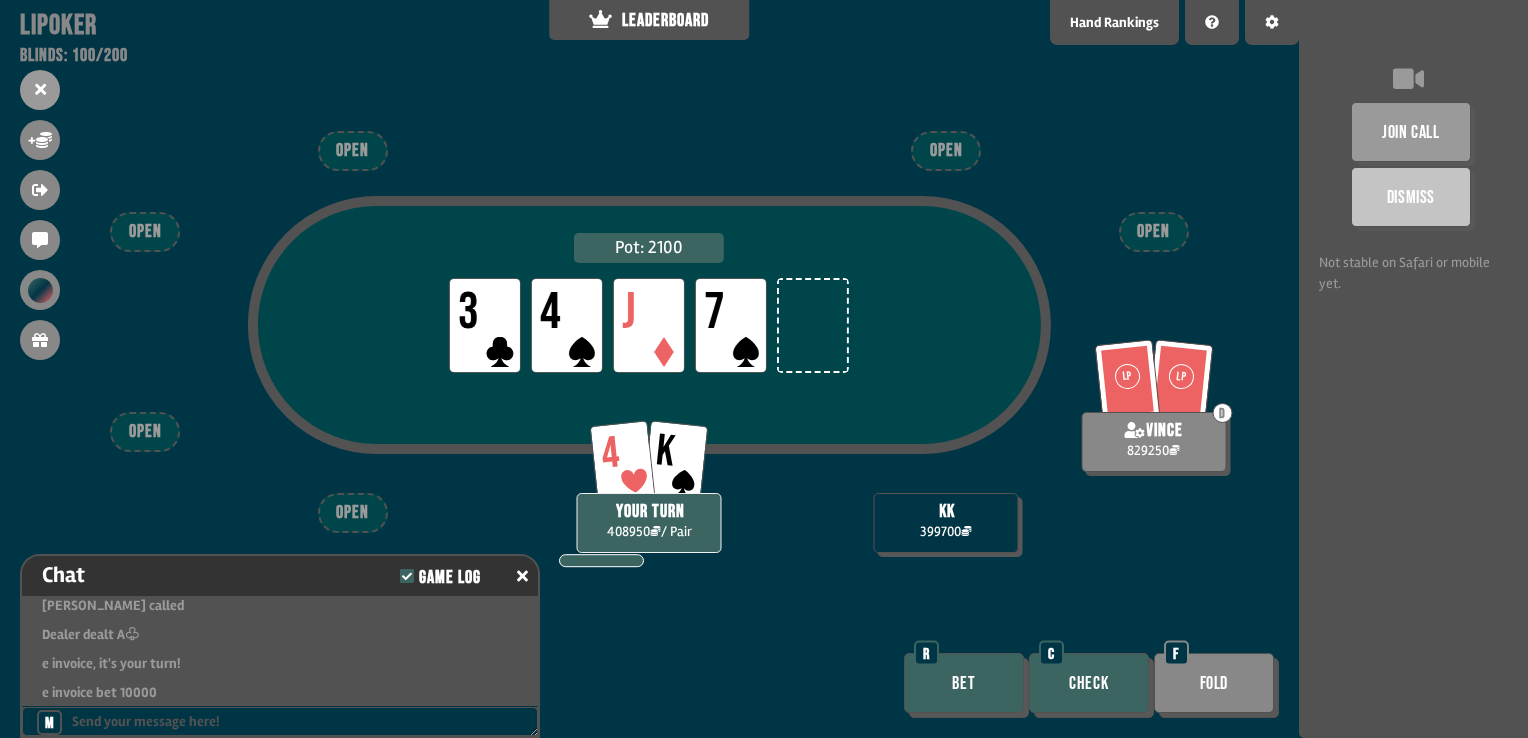 click on "Check" at bounding box center [1089, 683] 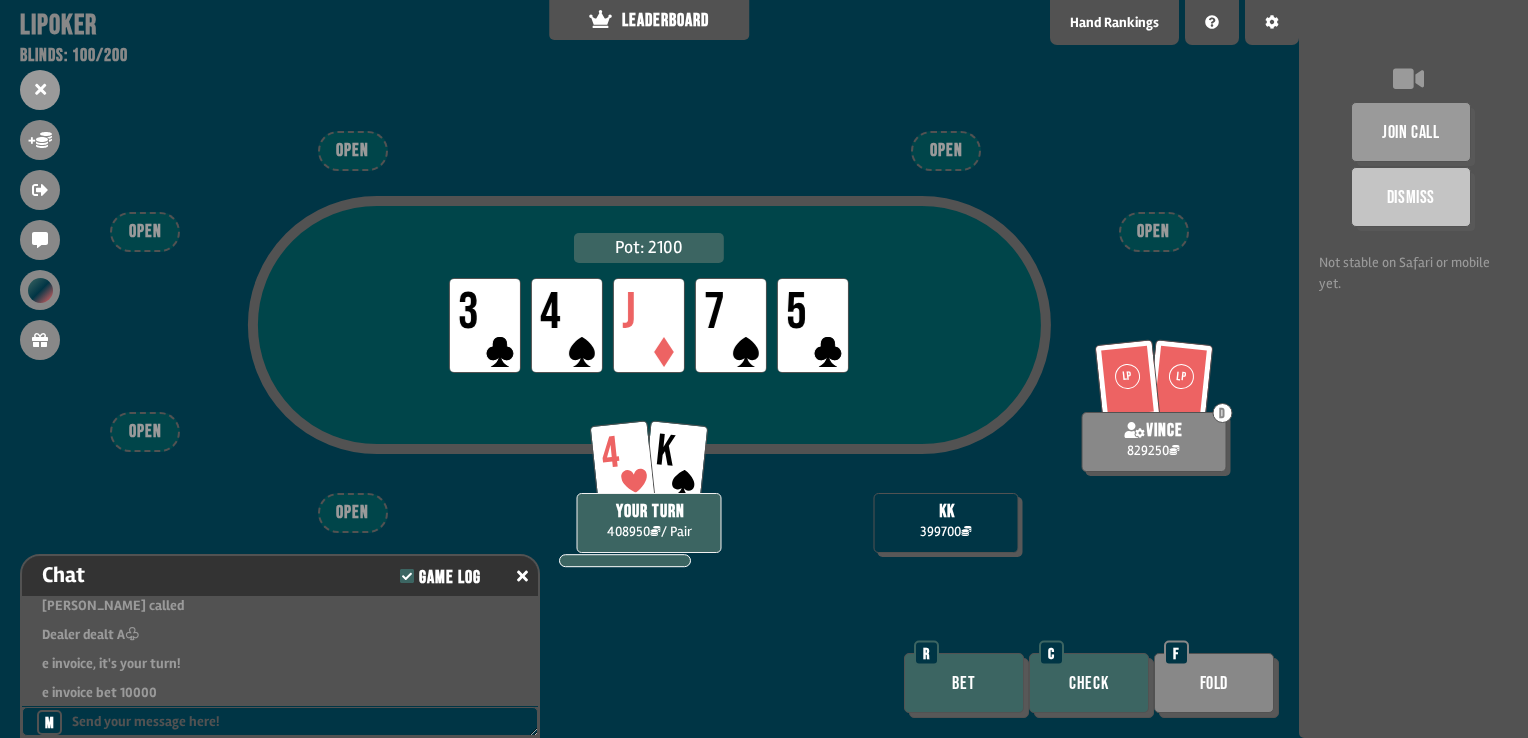 click on "Check" at bounding box center [1089, 683] 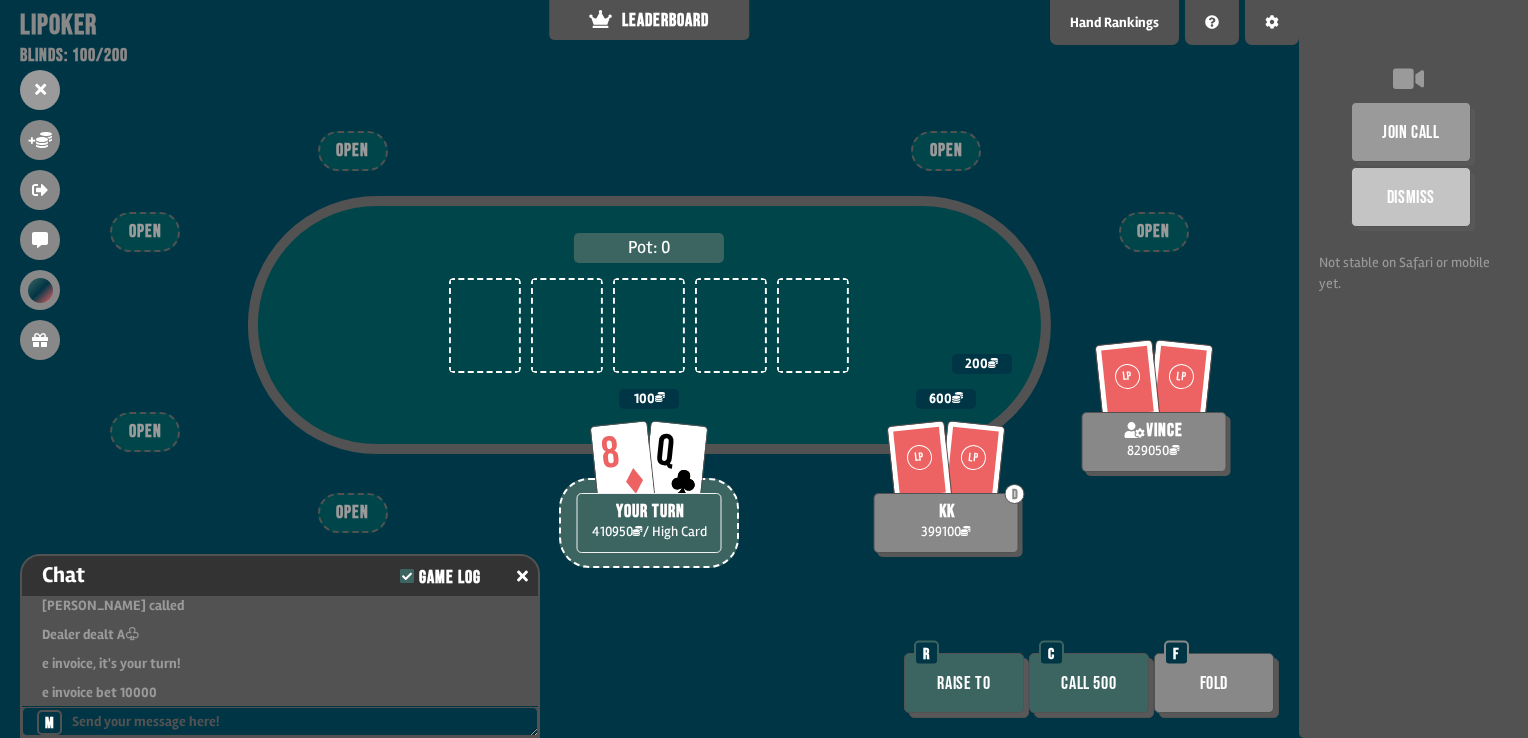 click on "Call 500" at bounding box center [1089, 683] 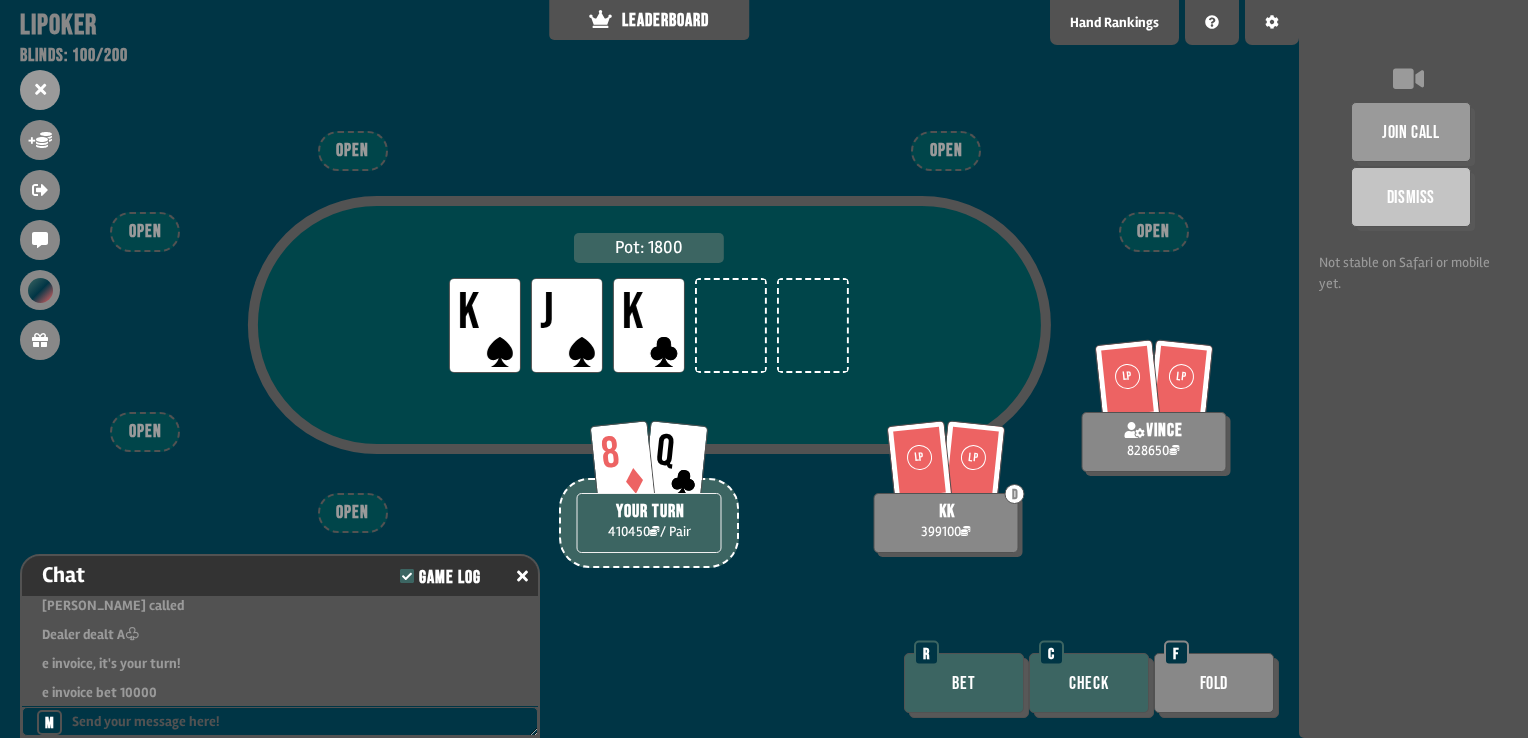 click on "Check" at bounding box center [1089, 683] 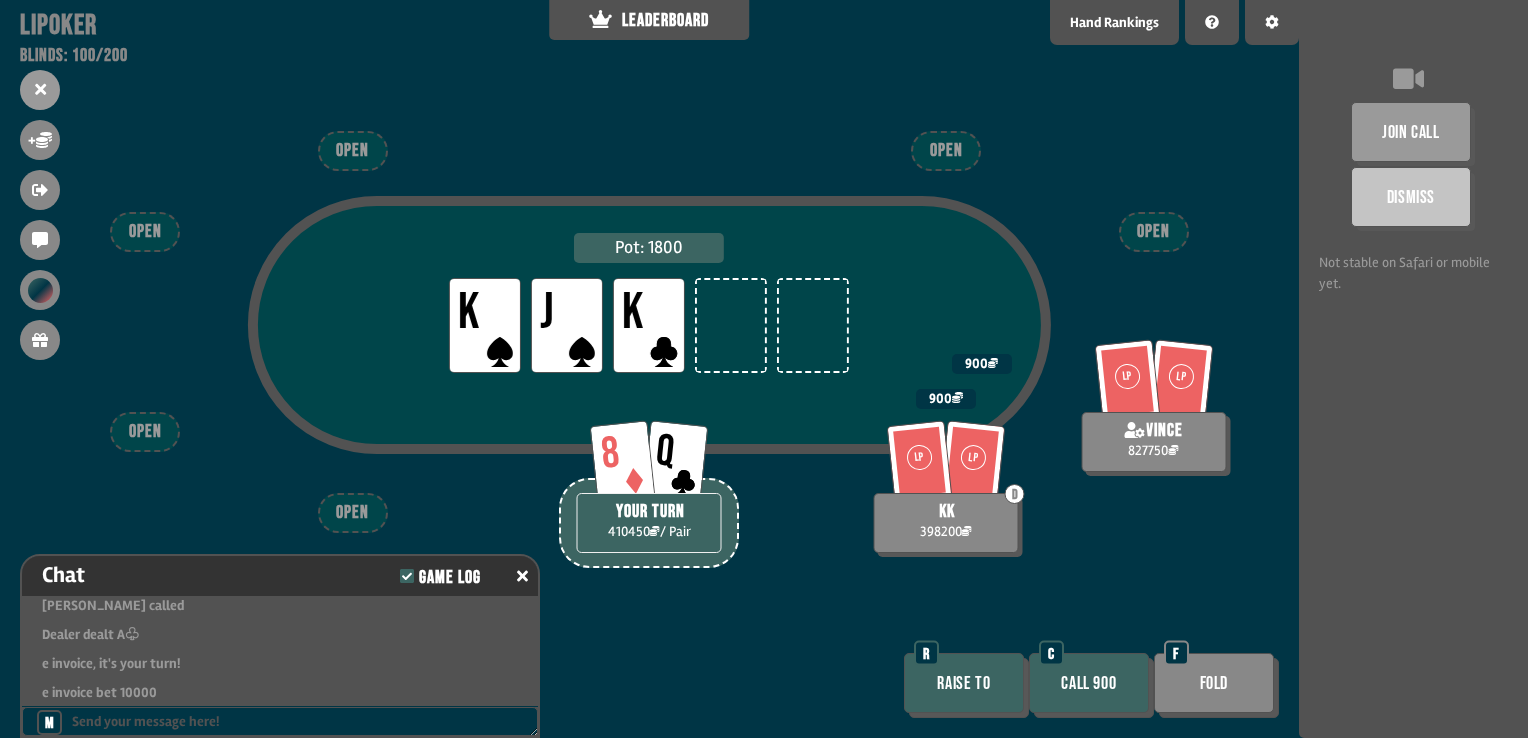 click on "Call 900" at bounding box center [1089, 683] 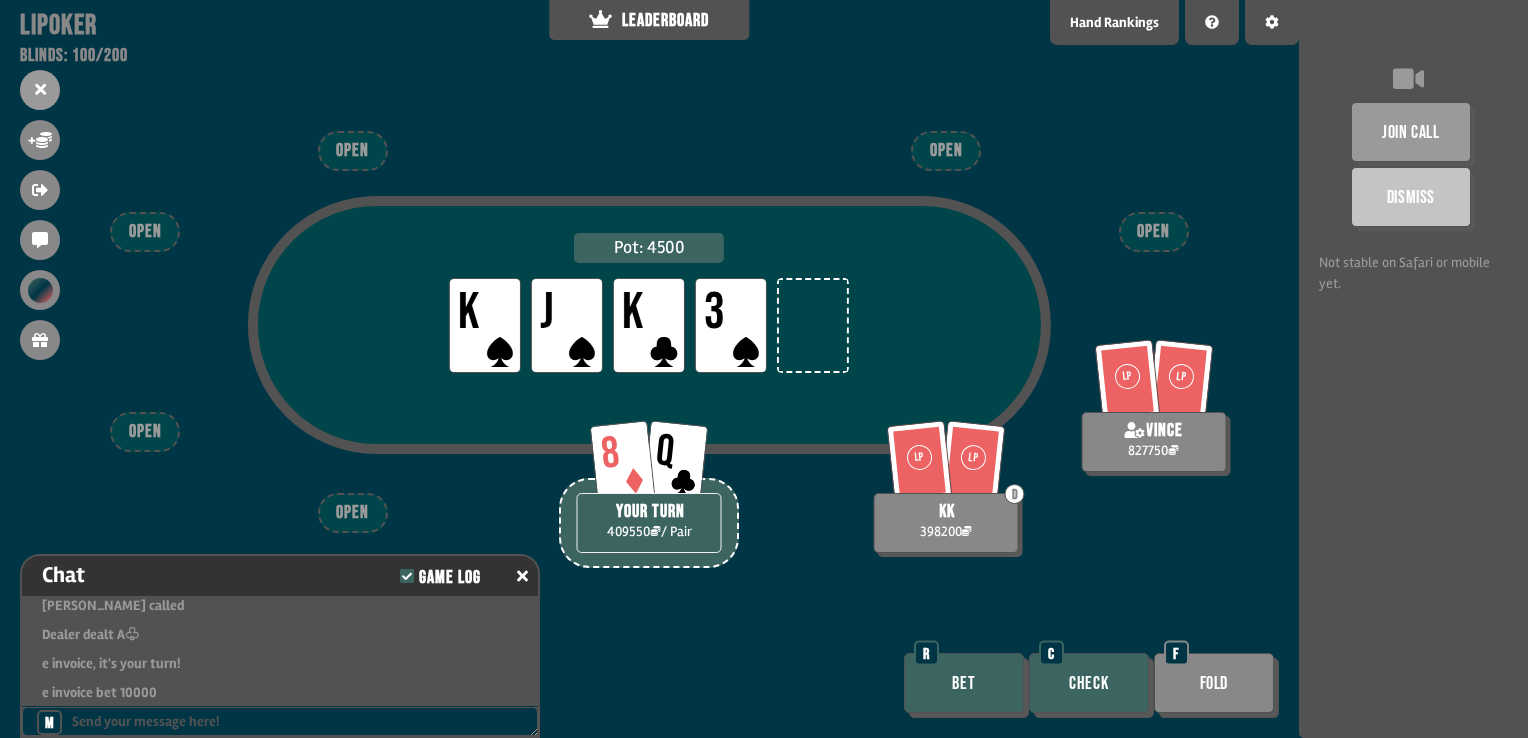 click on "Check" at bounding box center (1089, 683) 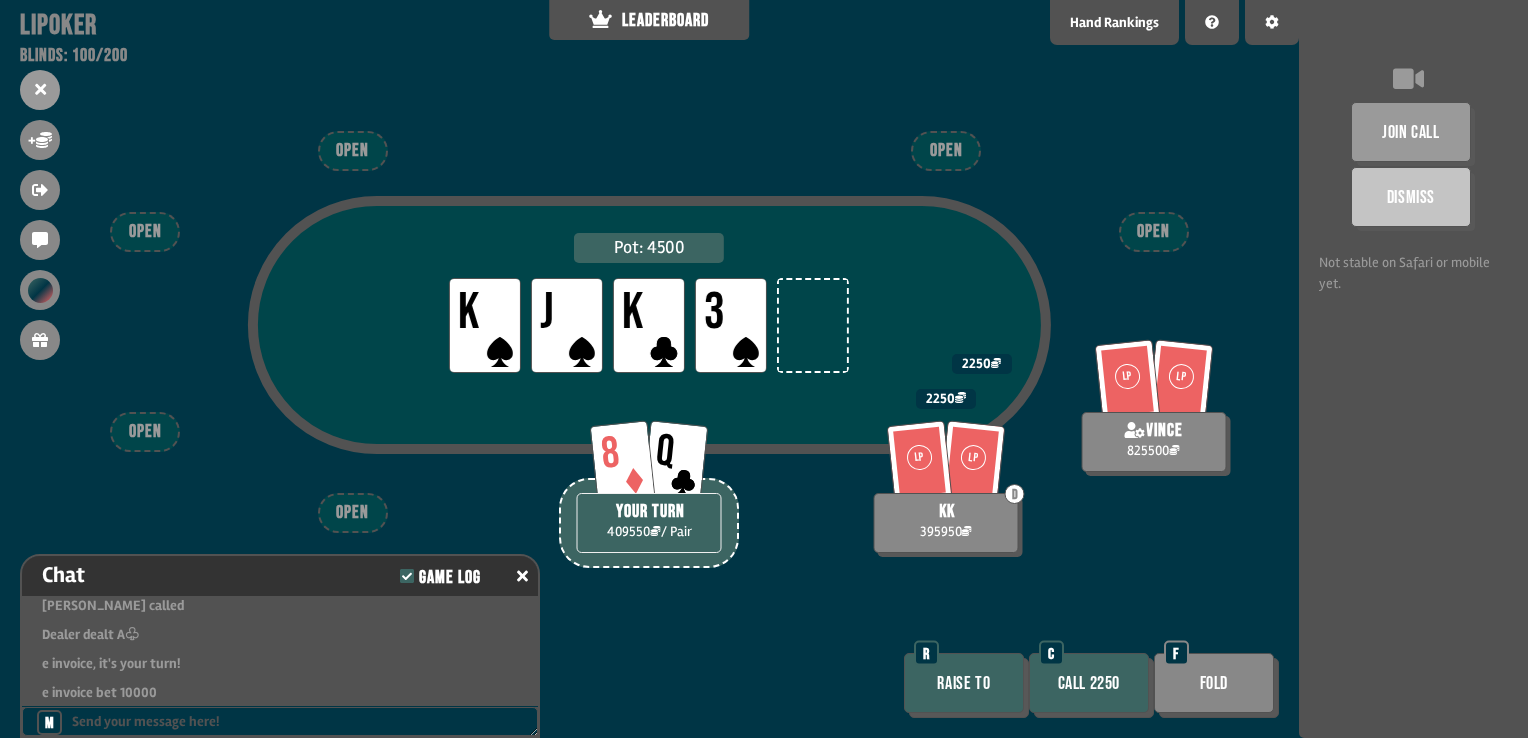 click on "Call 2250" at bounding box center [1089, 683] 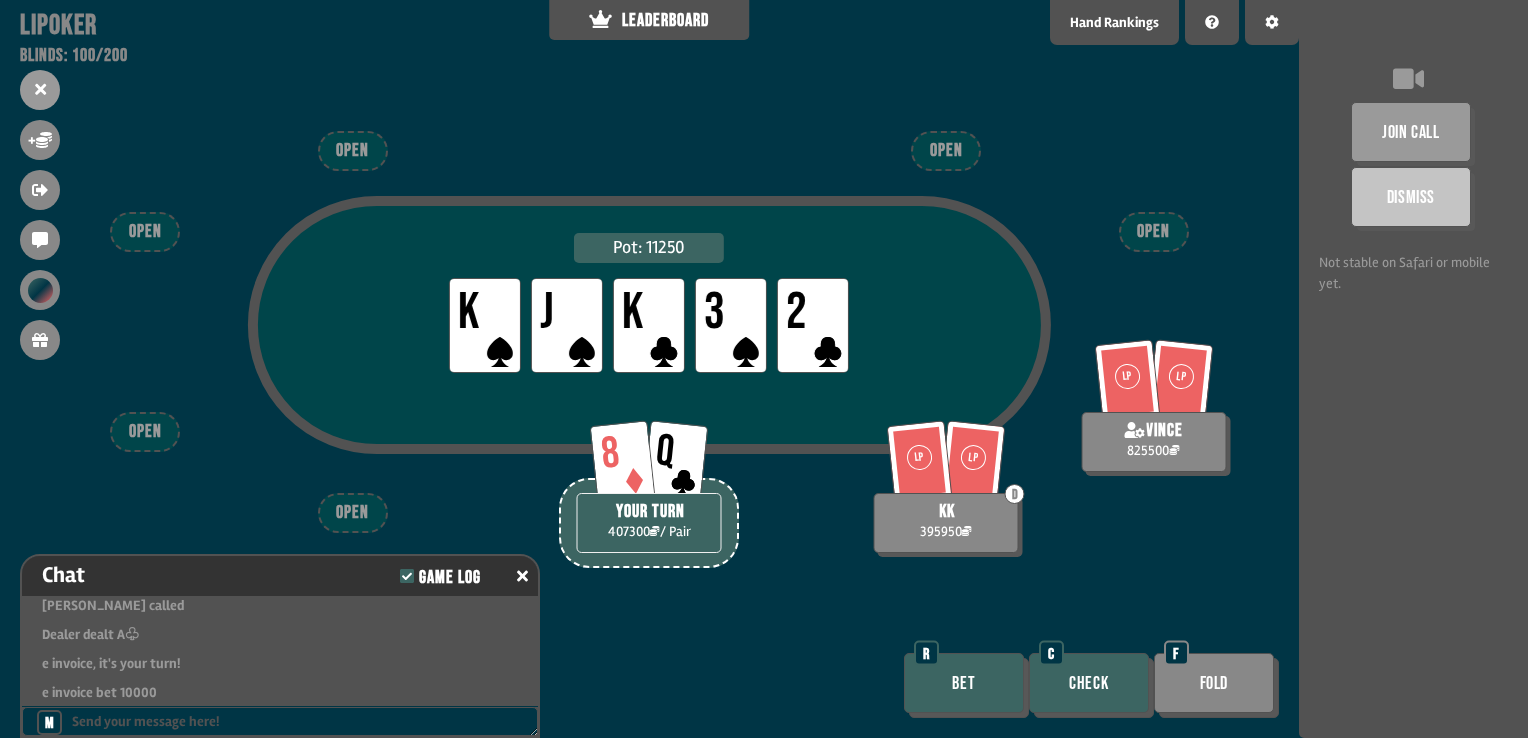click on "Check" at bounding box center [1089, 683] 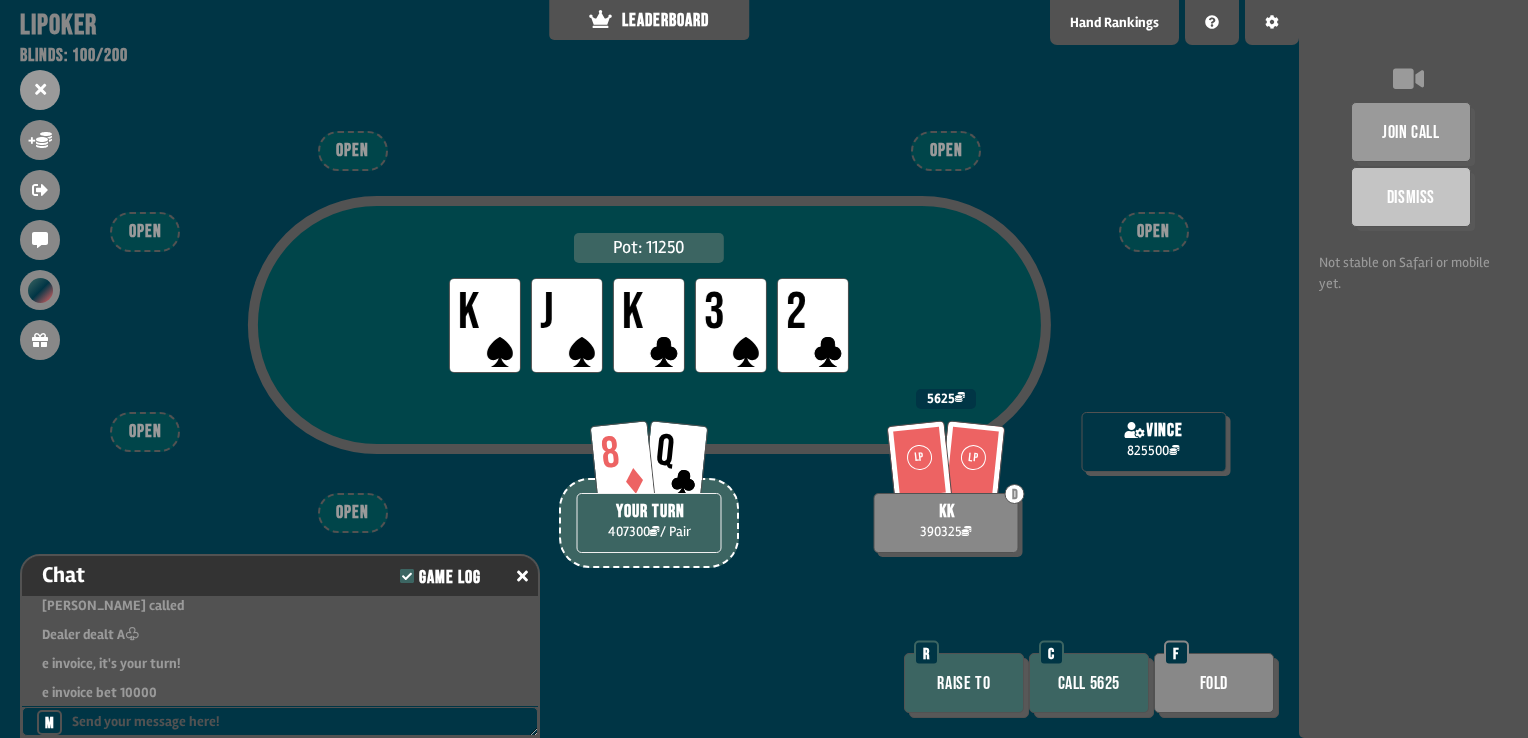 click on "Fold" at bounding box center [1214, 683] 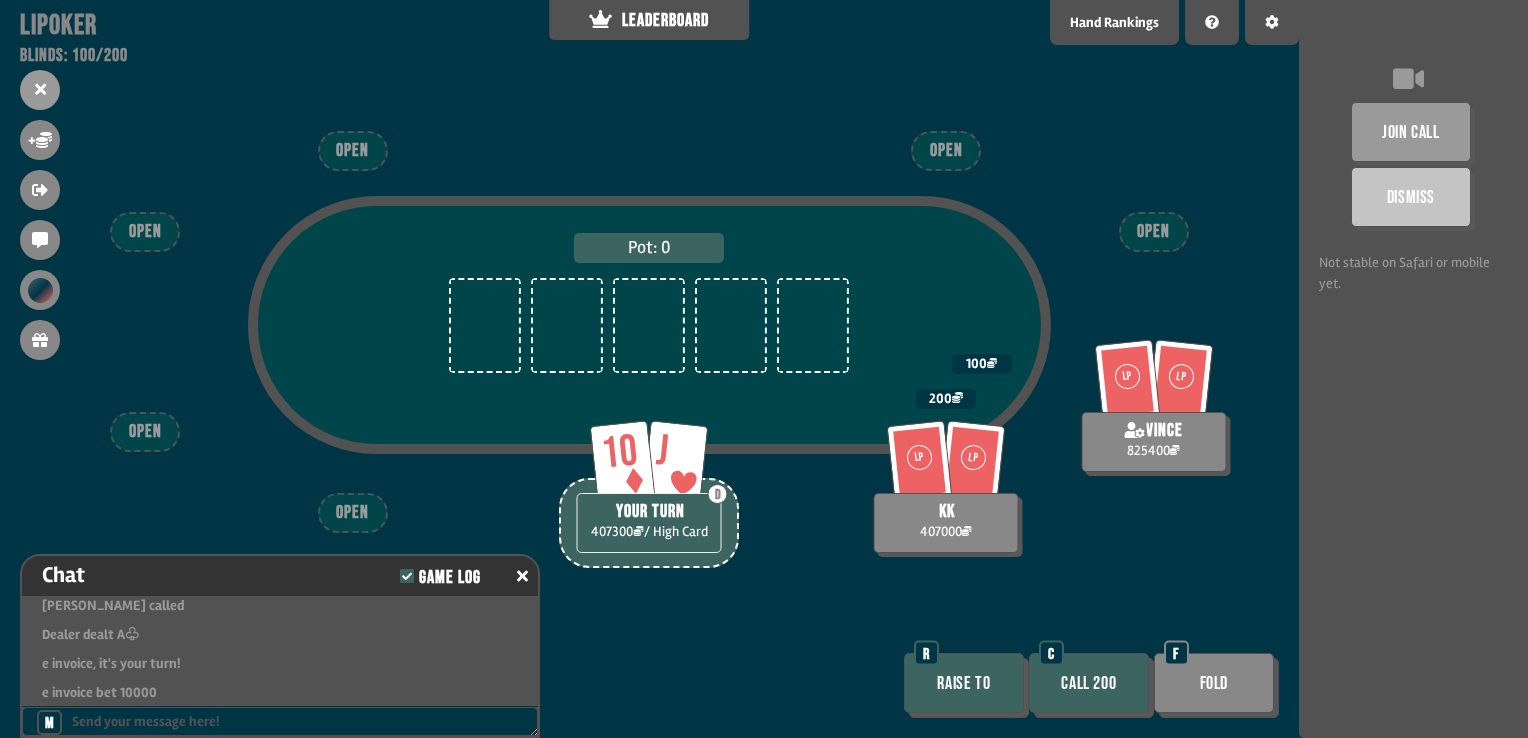 click on "Call 200" at bounding box center [1089, 683] 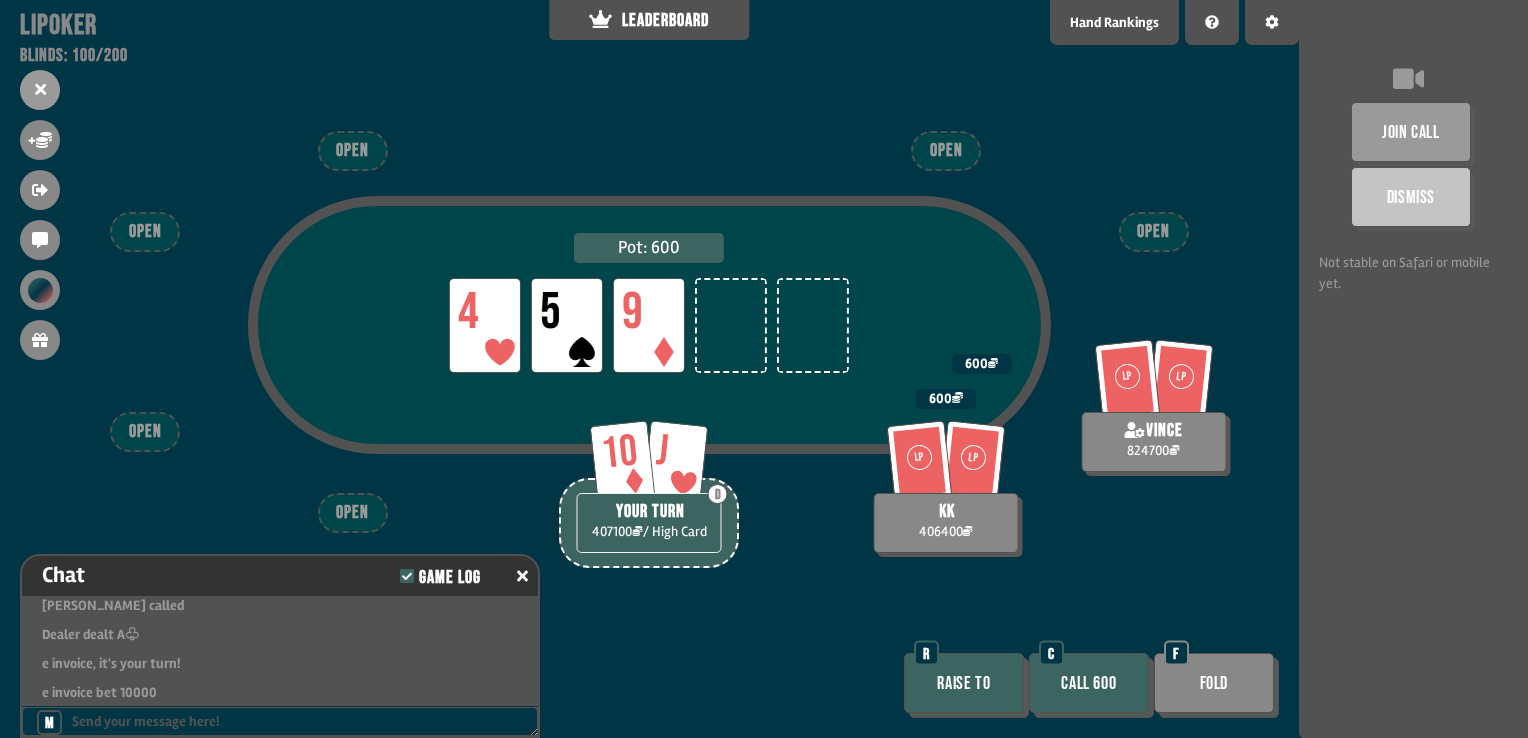 click on "Call 600" at bounding box center [1089, 683] 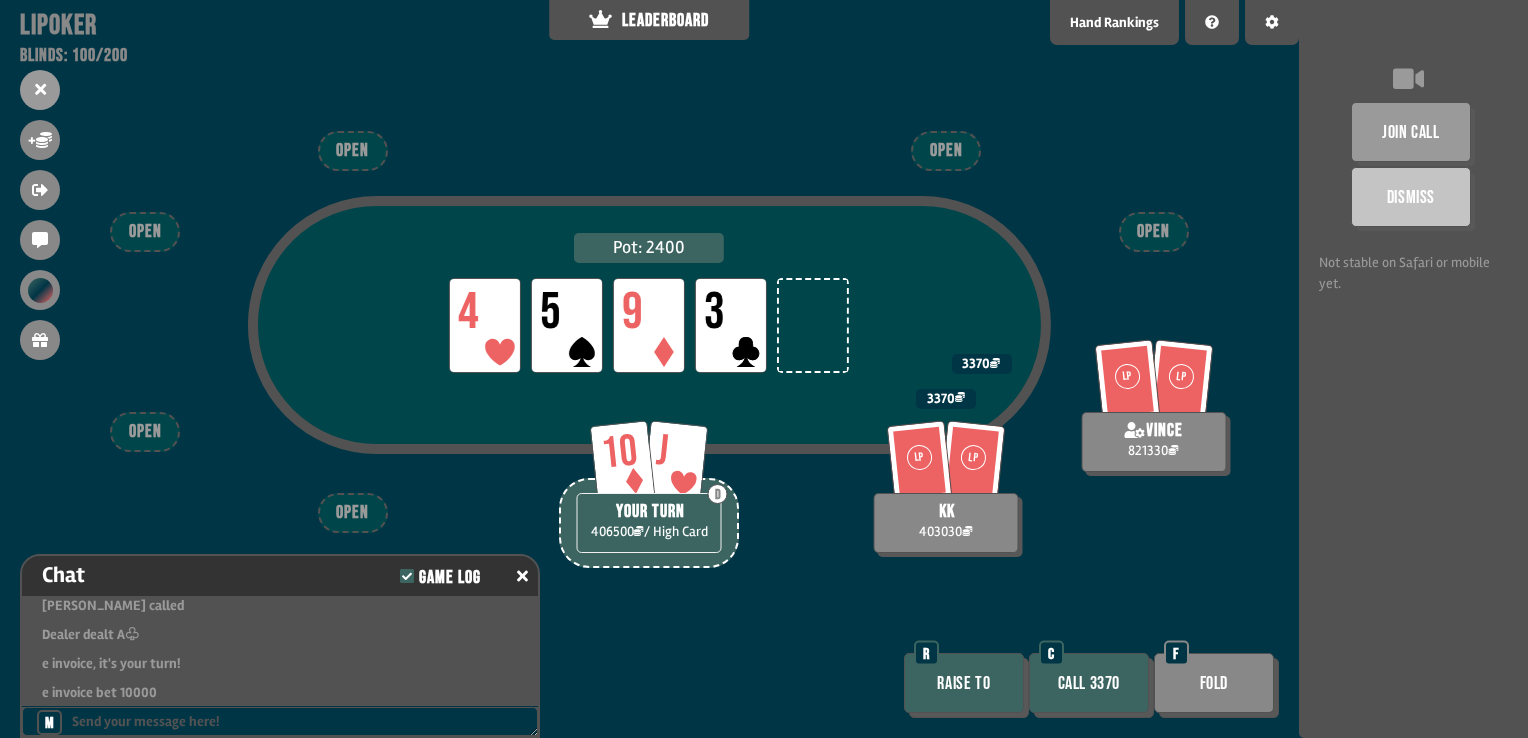 click on "Call 3370" at bounding box center [1089, 683] 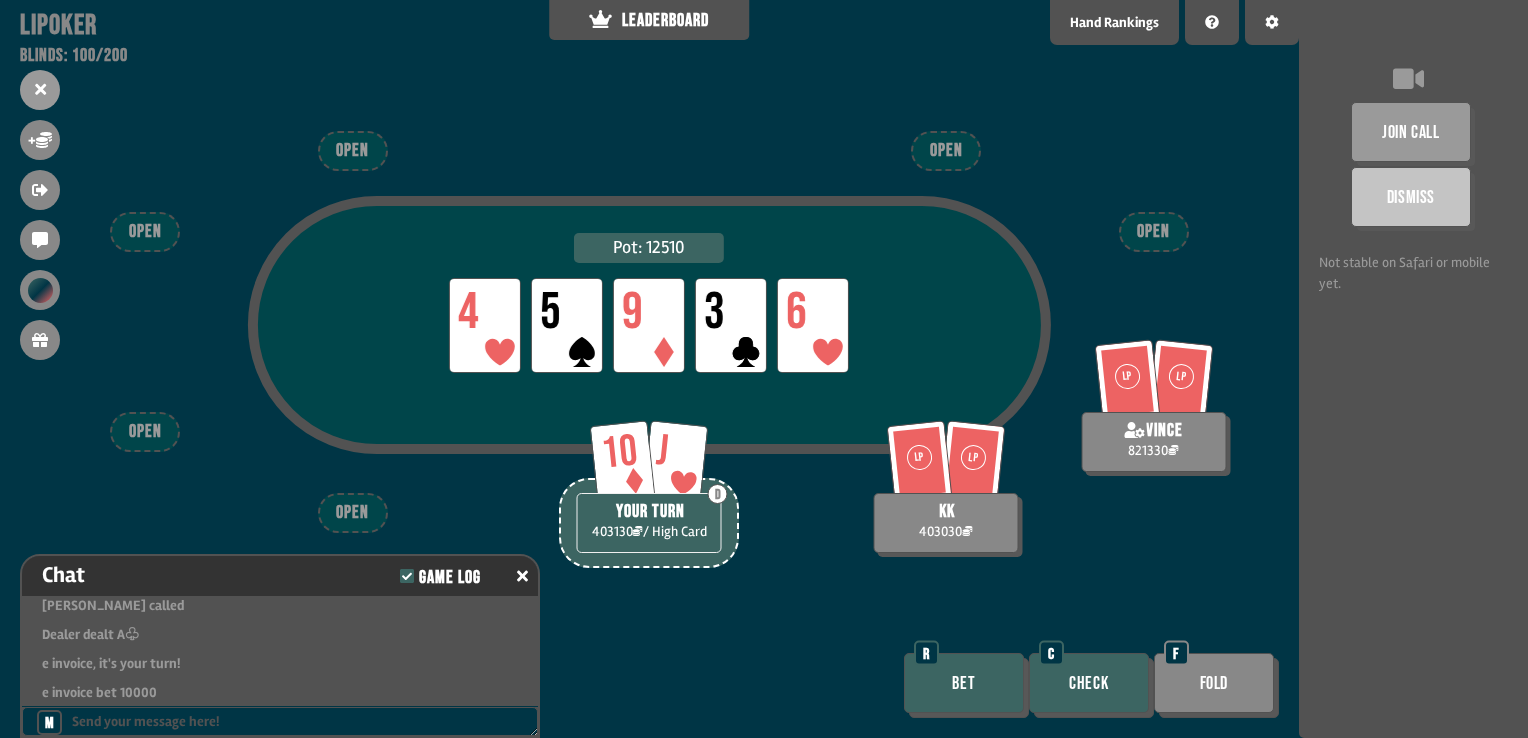 click on "Check" at bounding box center (1089, 683) 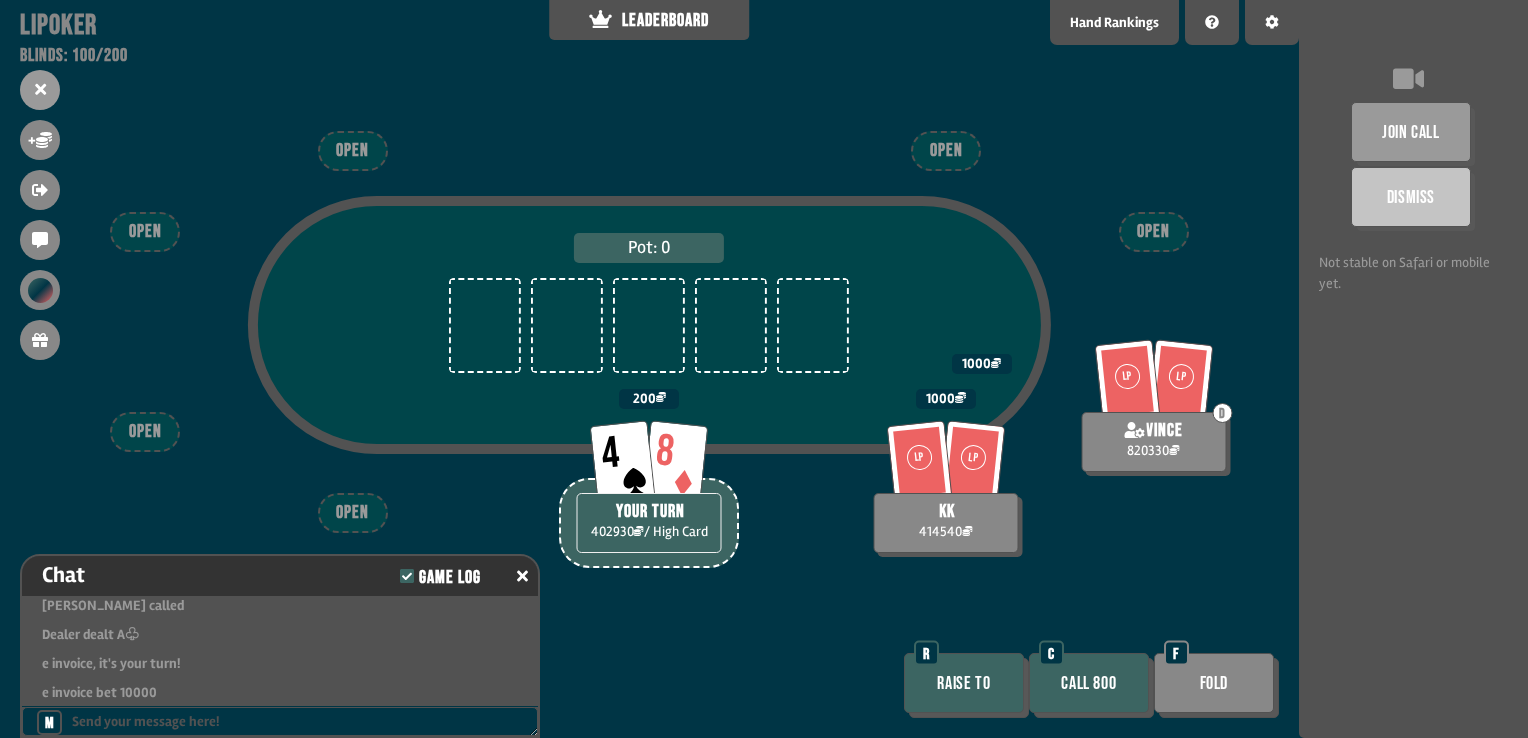 click on "Call 800" at bounding box center (1089, 683) 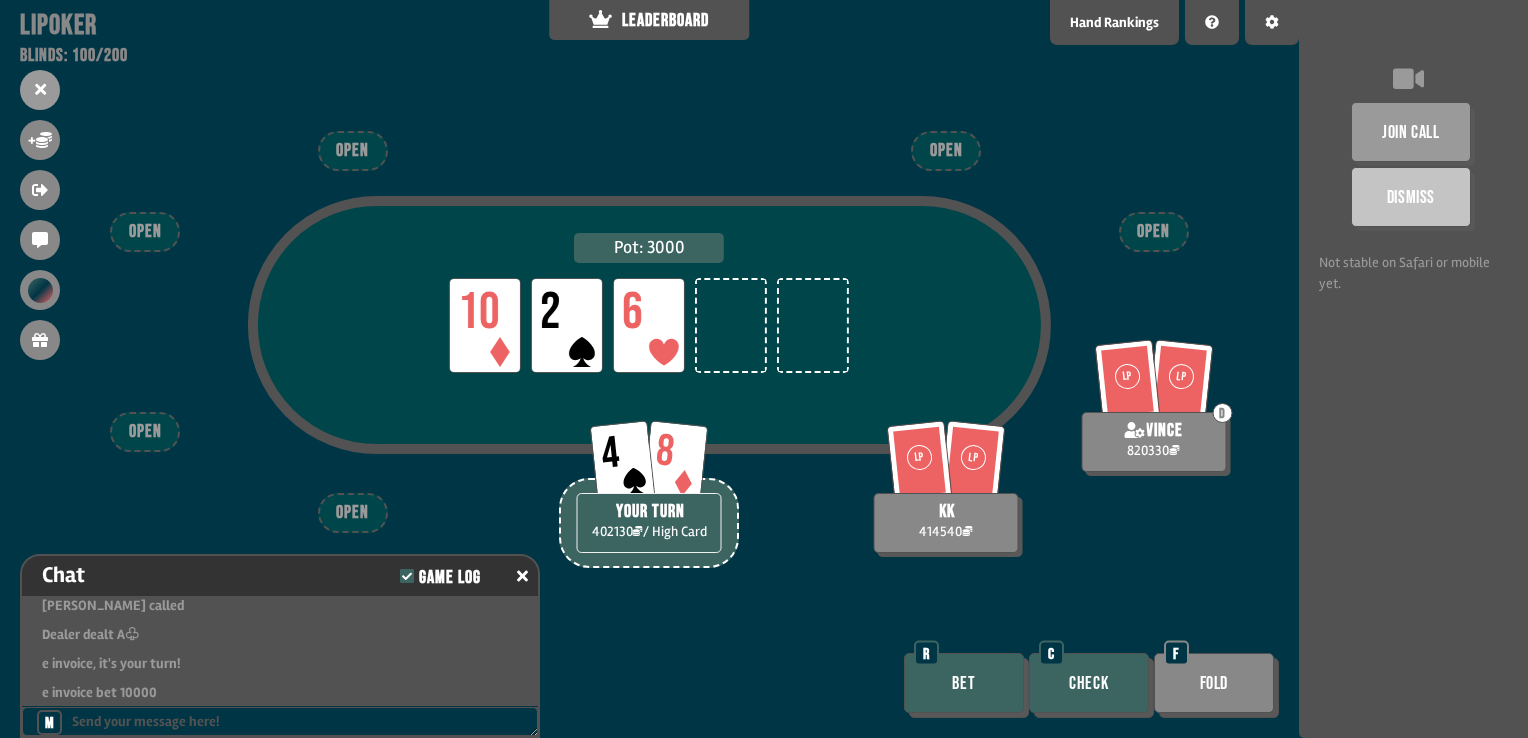 click on "Check" at bounding box center [1089, 683] 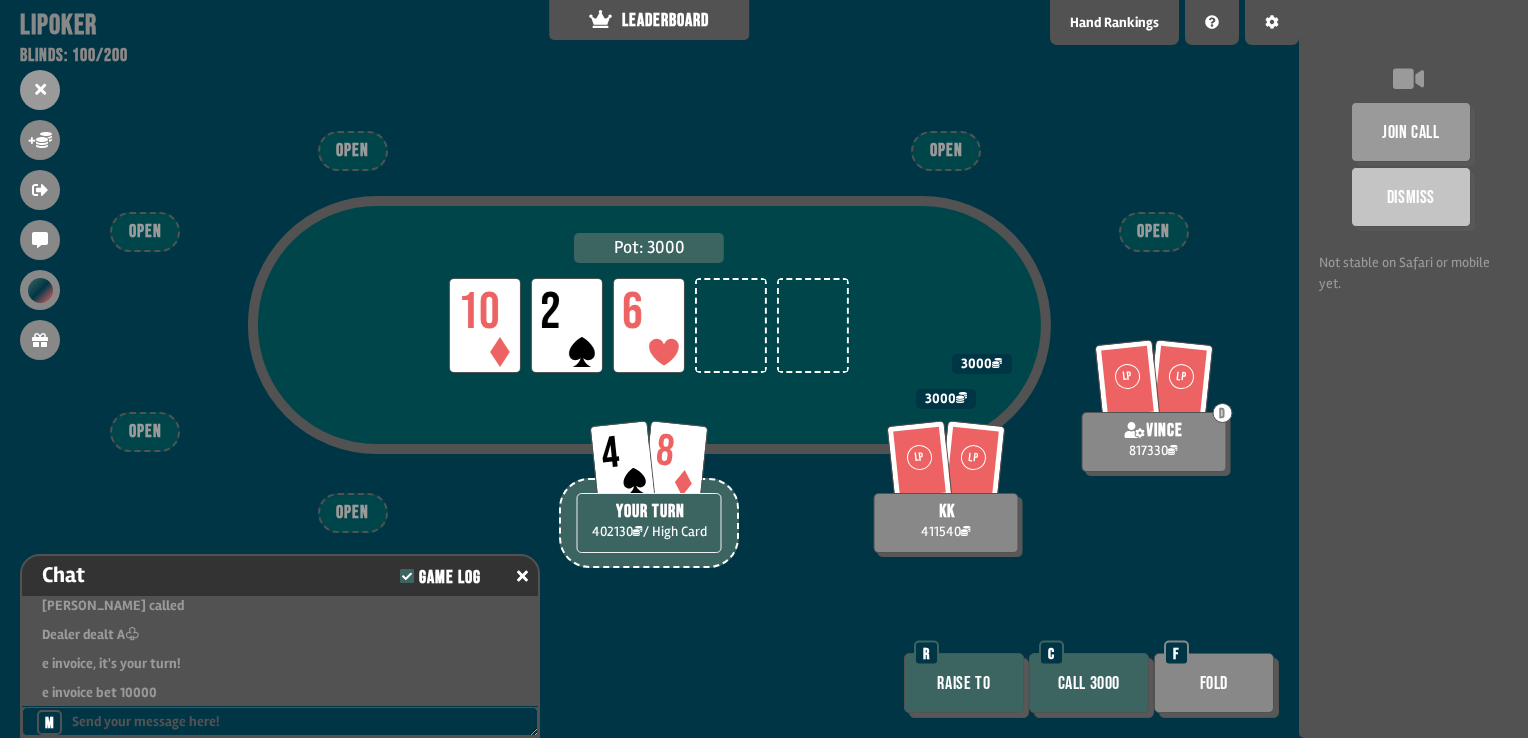click on "Call 3000" at bounding box center (1089, 683) 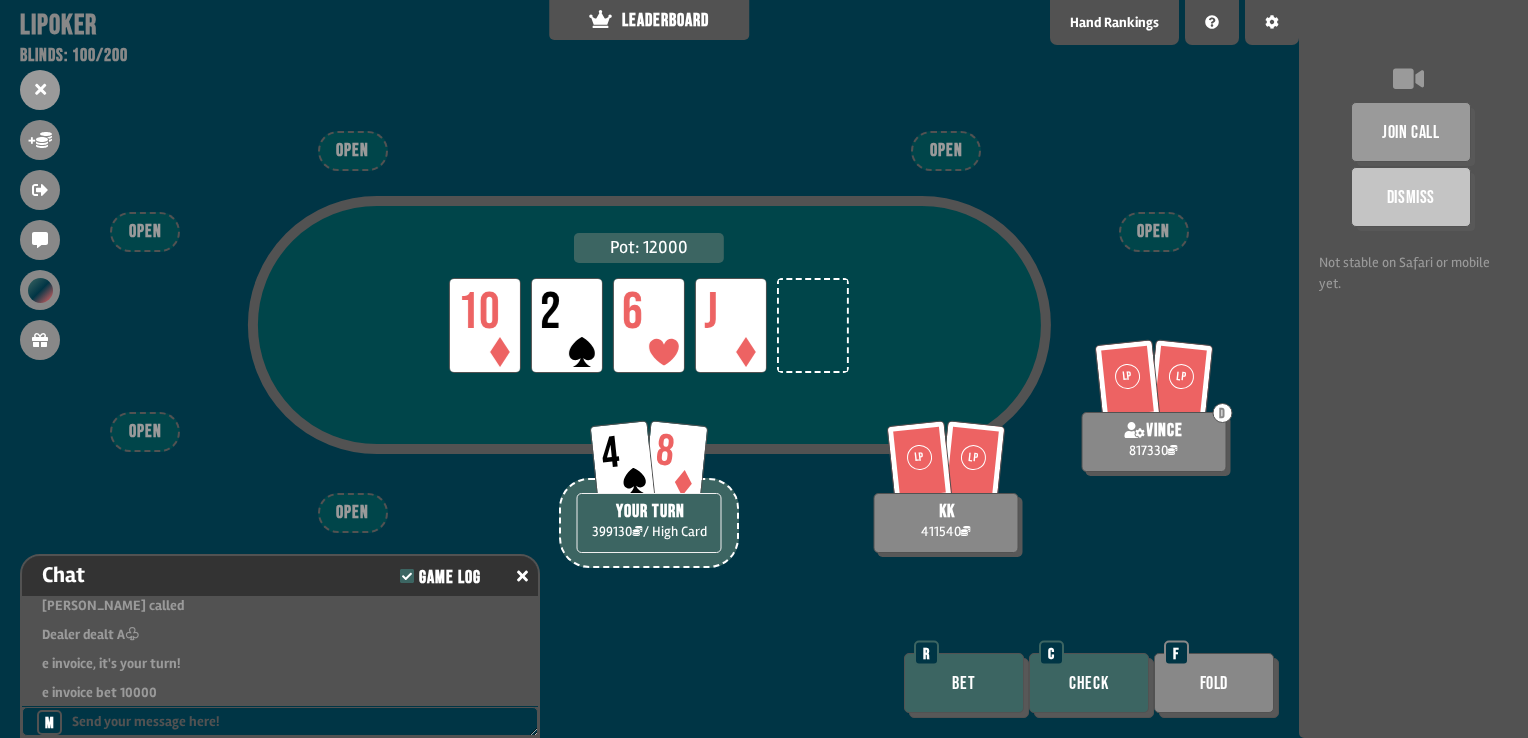 click on "Check" at bounding box center (1089, 683) 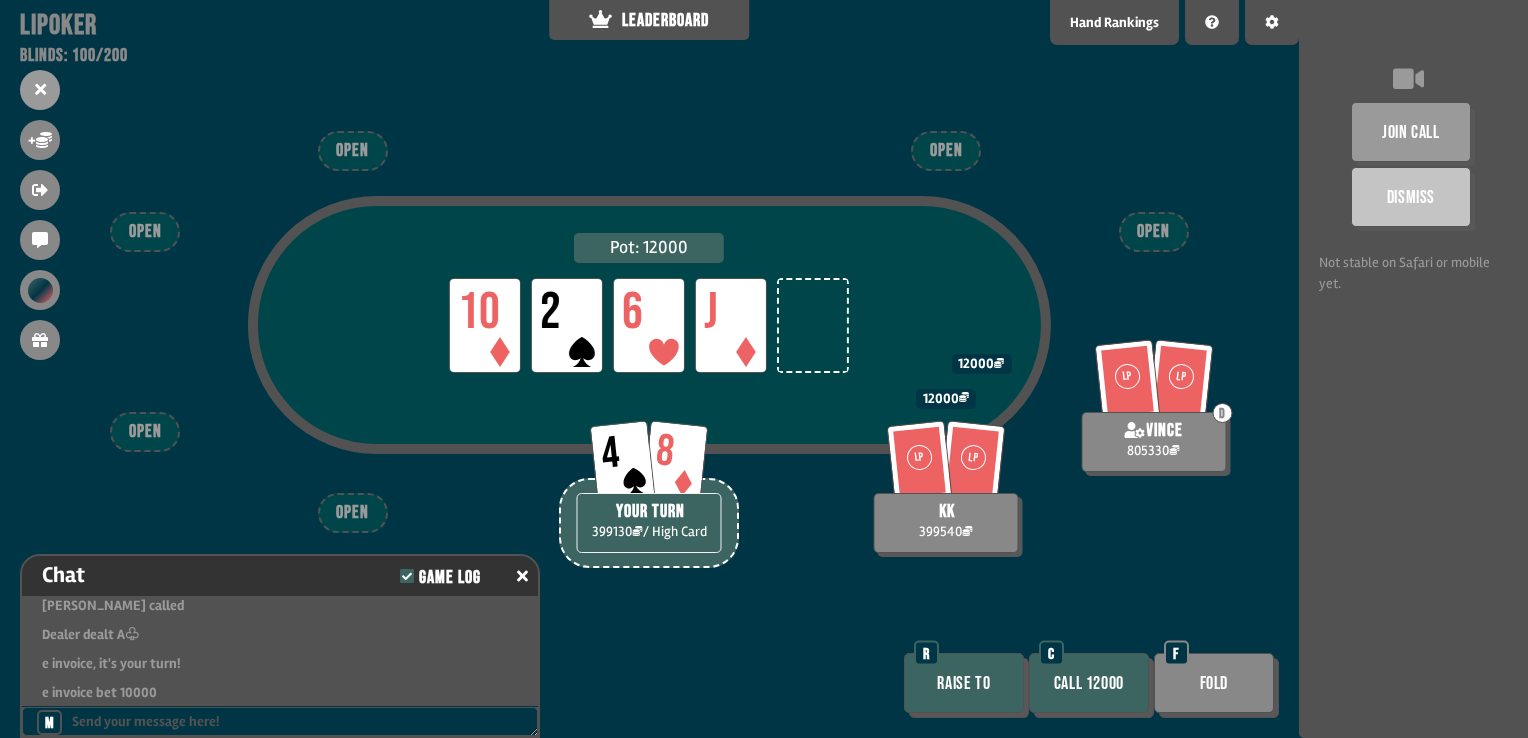 click on "Call 12000" at bounding box center (1089, 683) 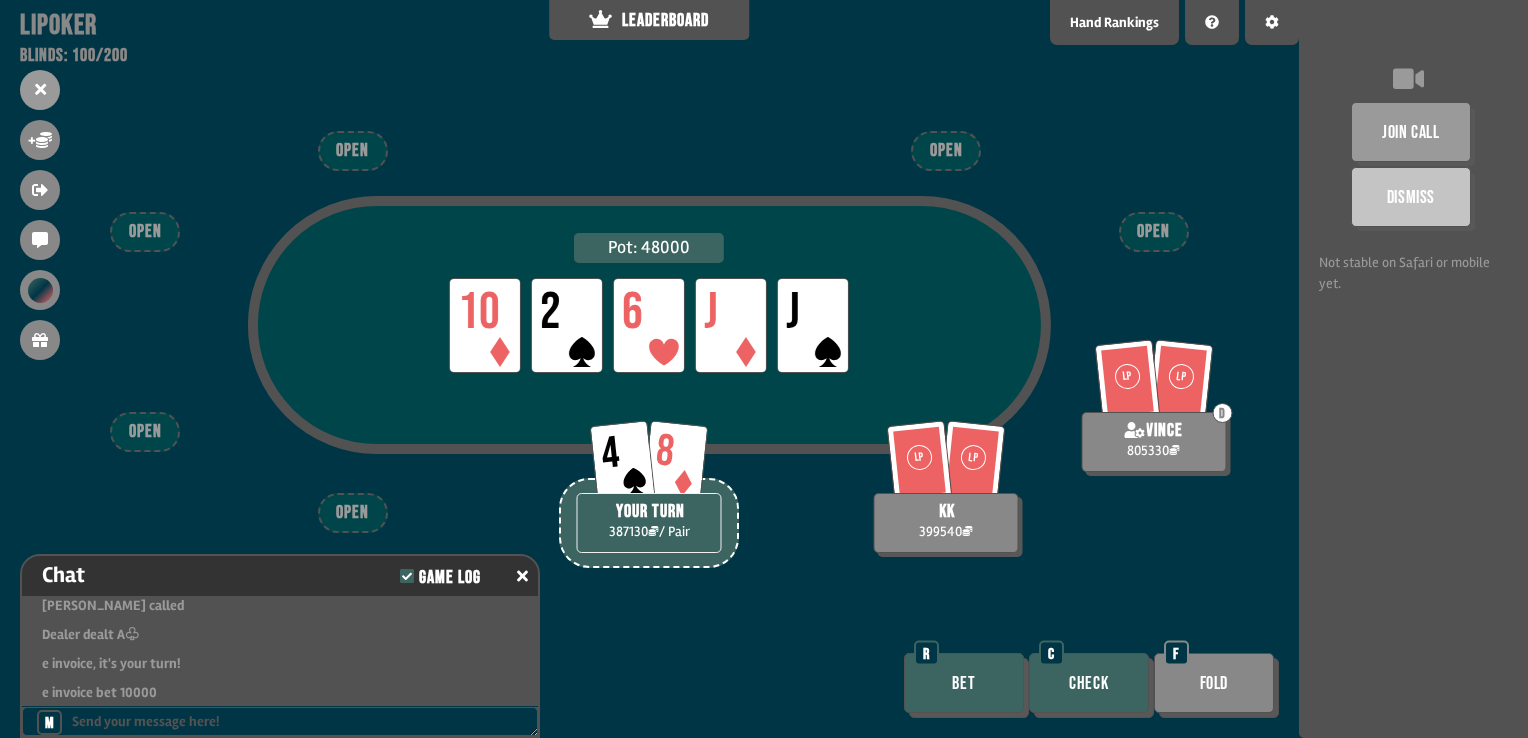 click on "Check" at bounding box center (1089, 683) 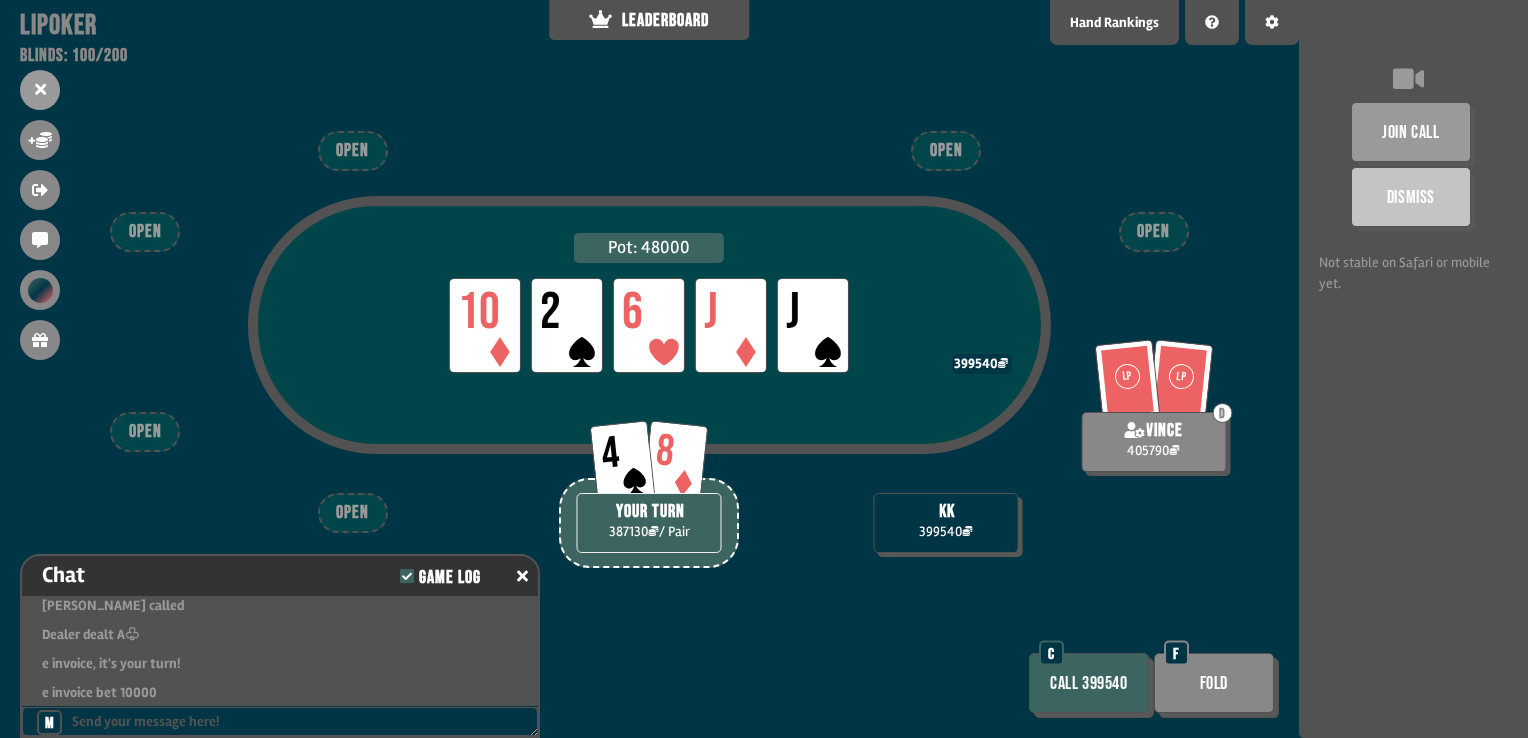 click on "Fold" at bounding box center [1214, 683] 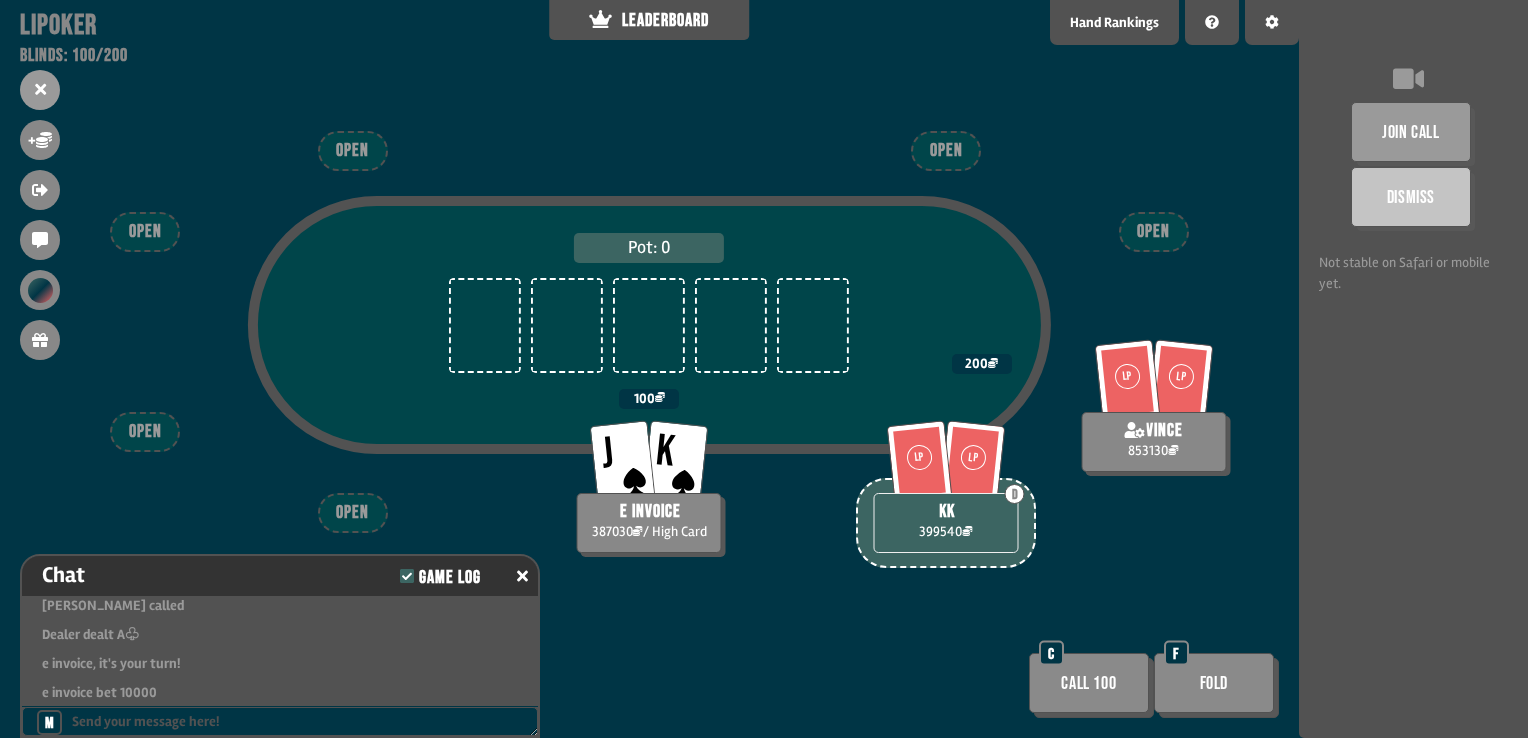 scroll, scrollTop: 98, scrollLeft: 0, axis: vertical 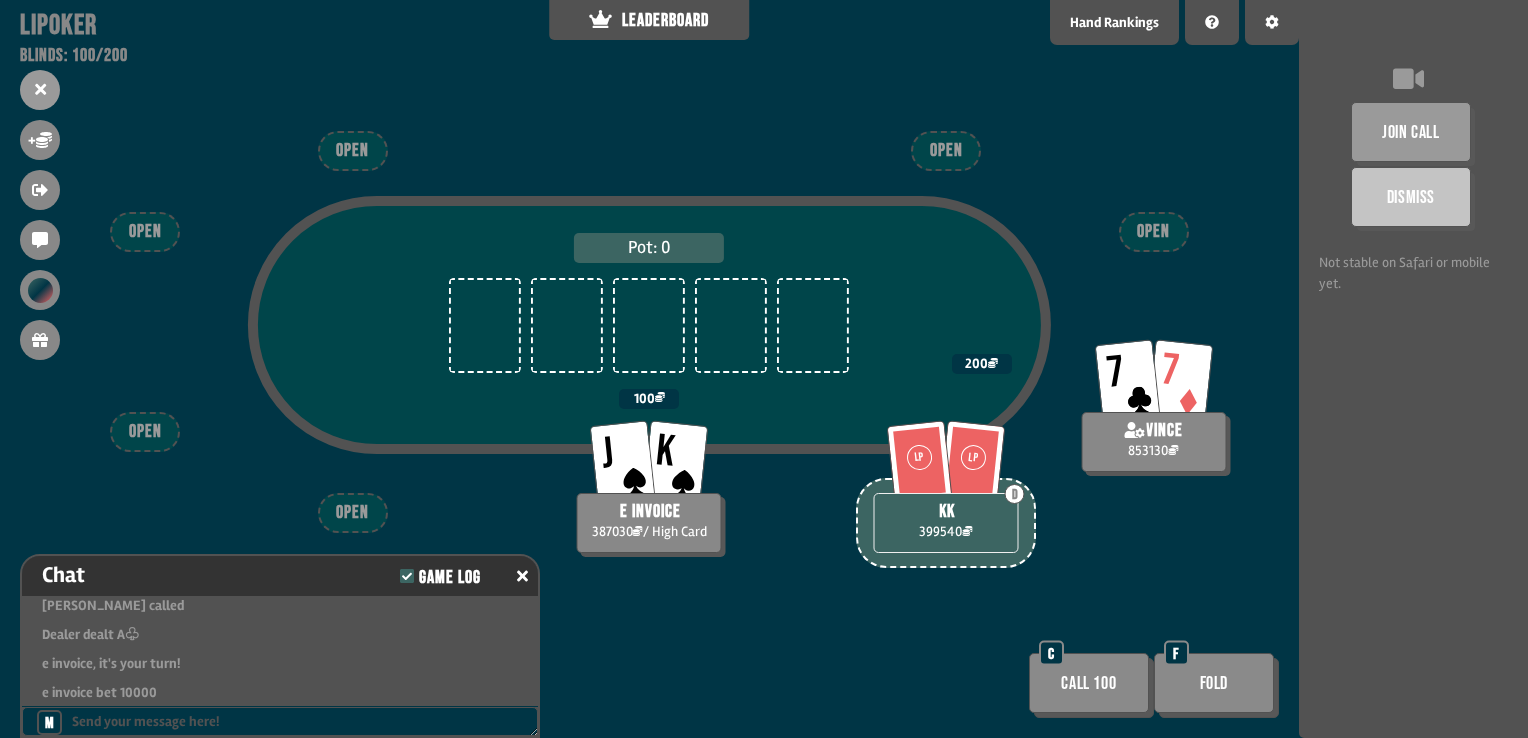 click on "Call 100" at bounding box center [1089, 683] 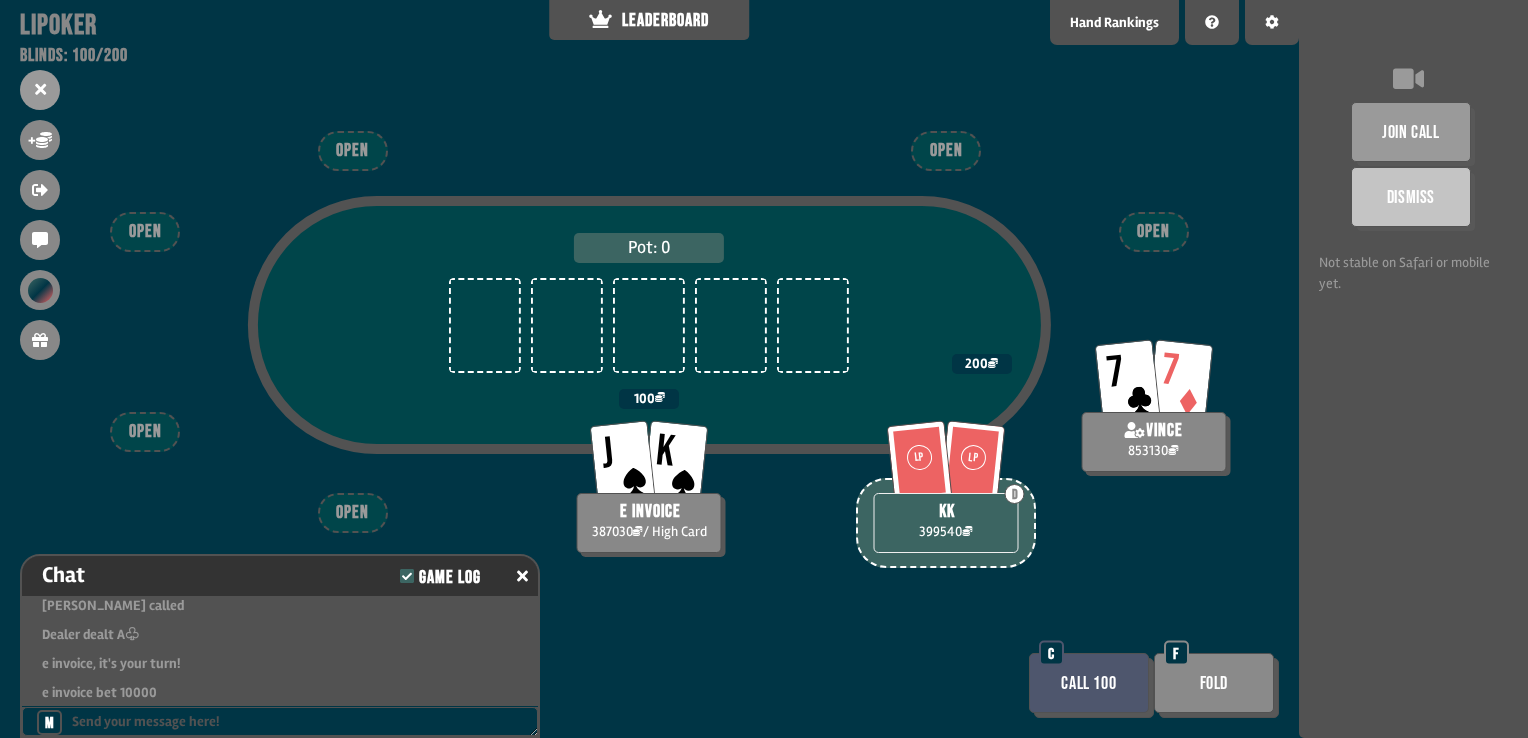 click on "Call 100" at bounding box center [1089, 683] 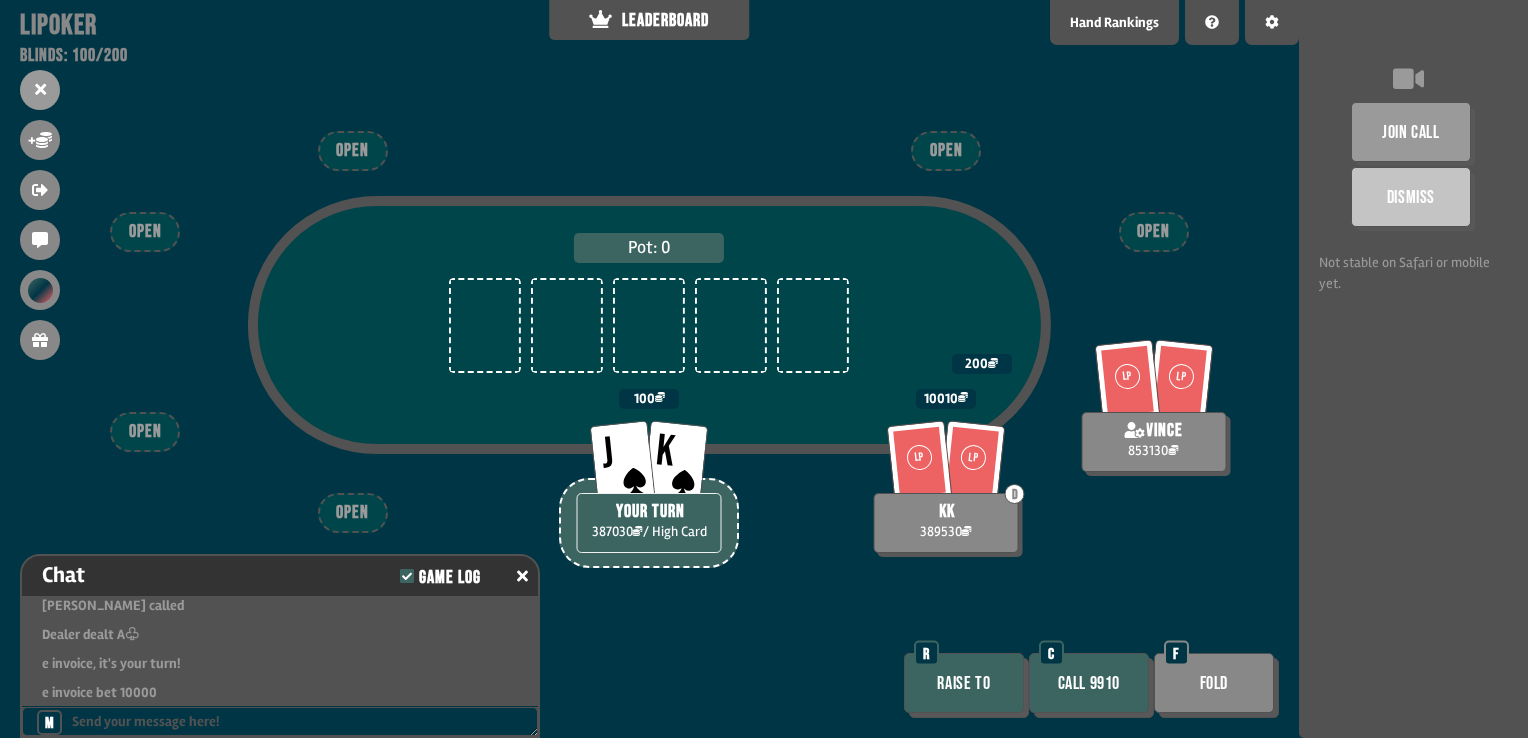 click on "Call 9910" at bounding box center [1089, 683] 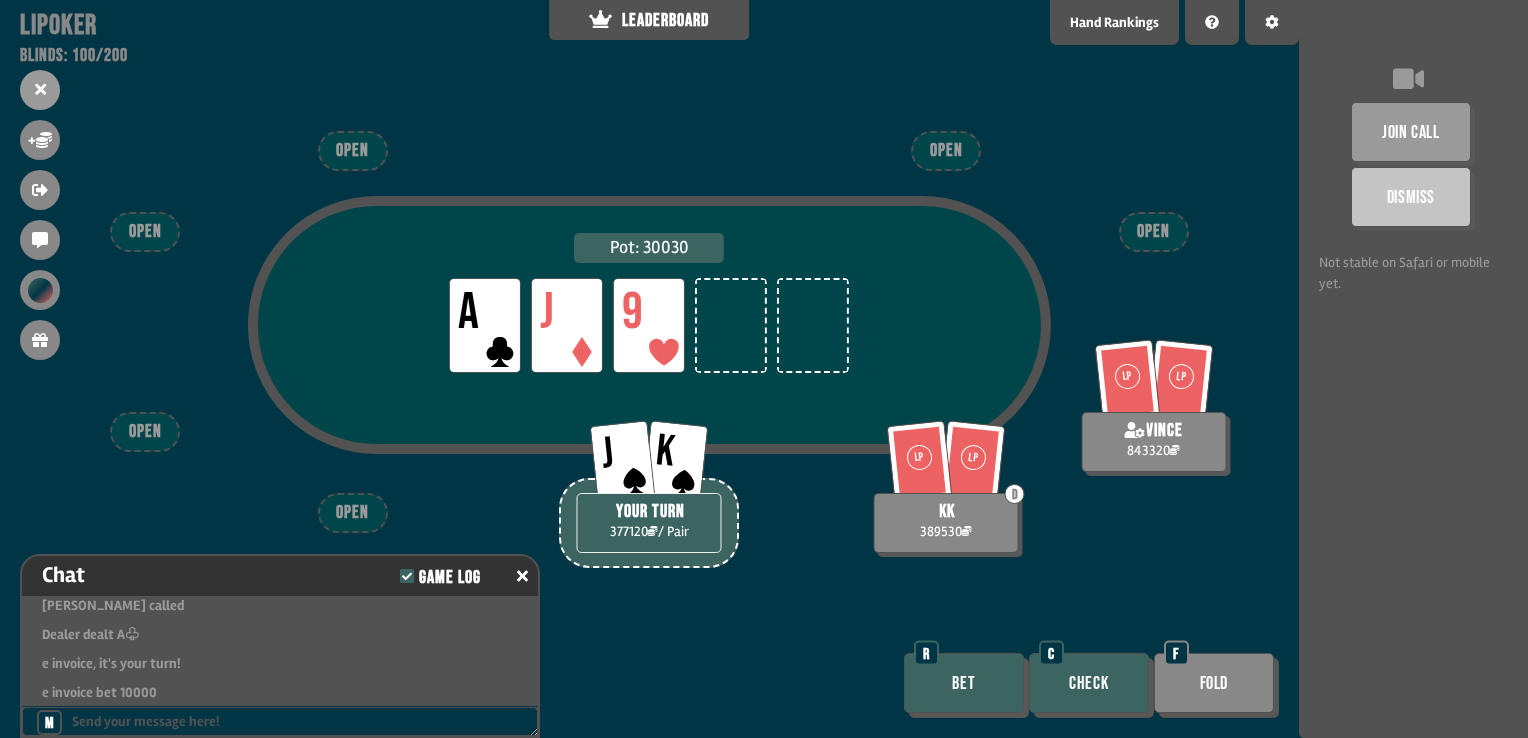 click on "Check" at bounding box center (1089, 683) 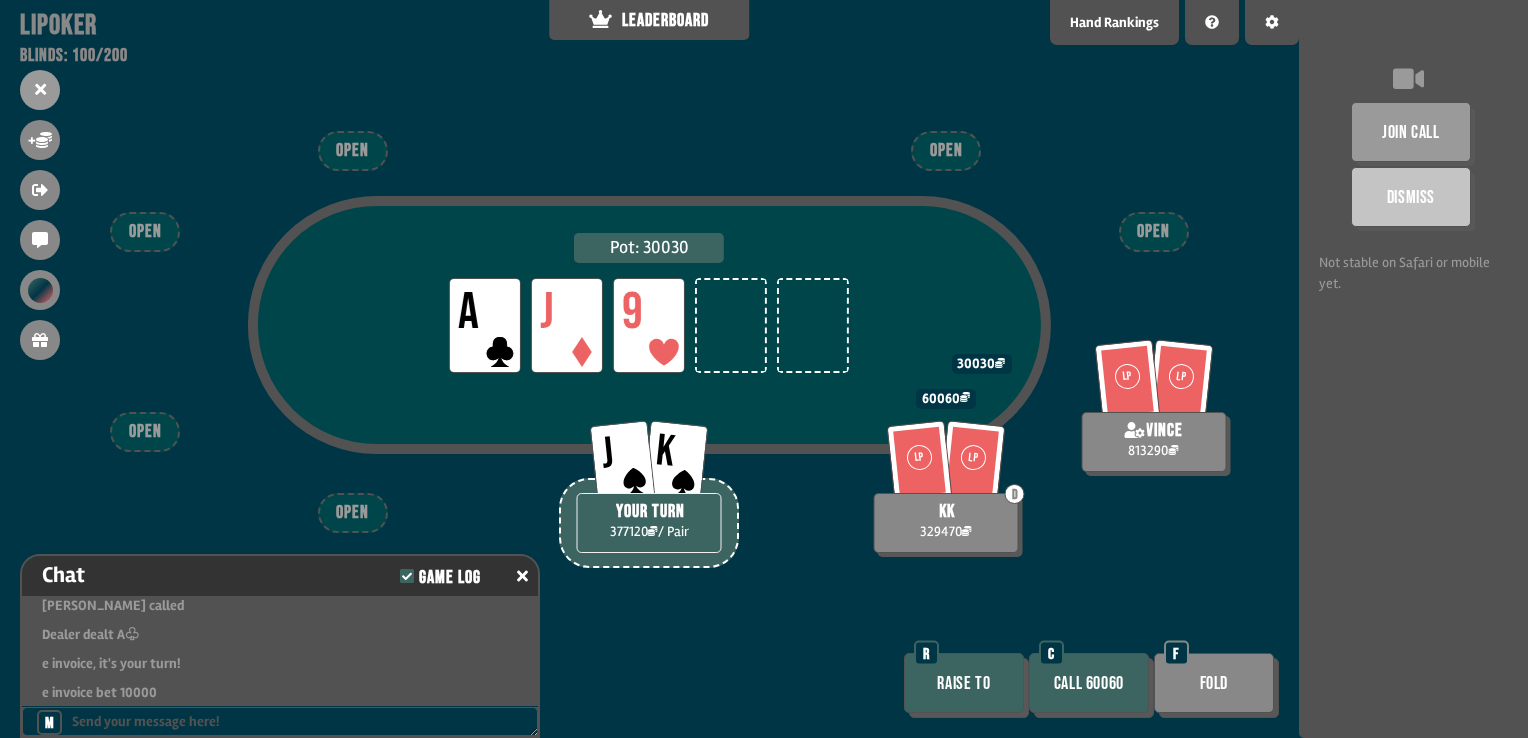 click on "Call 60060" at bounding box center (1089, 683) 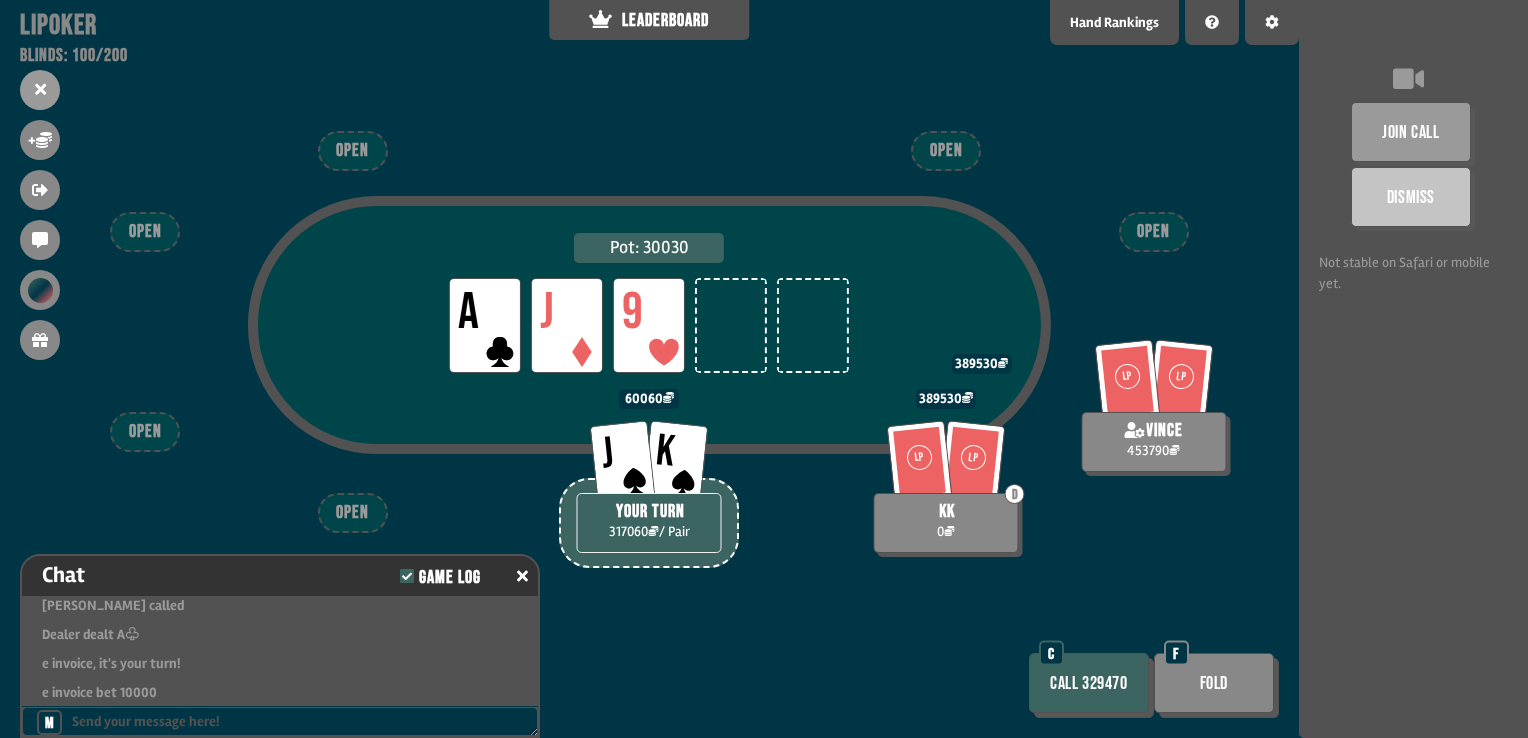 click on "Call 329470" at bounding box center [1089, 683] 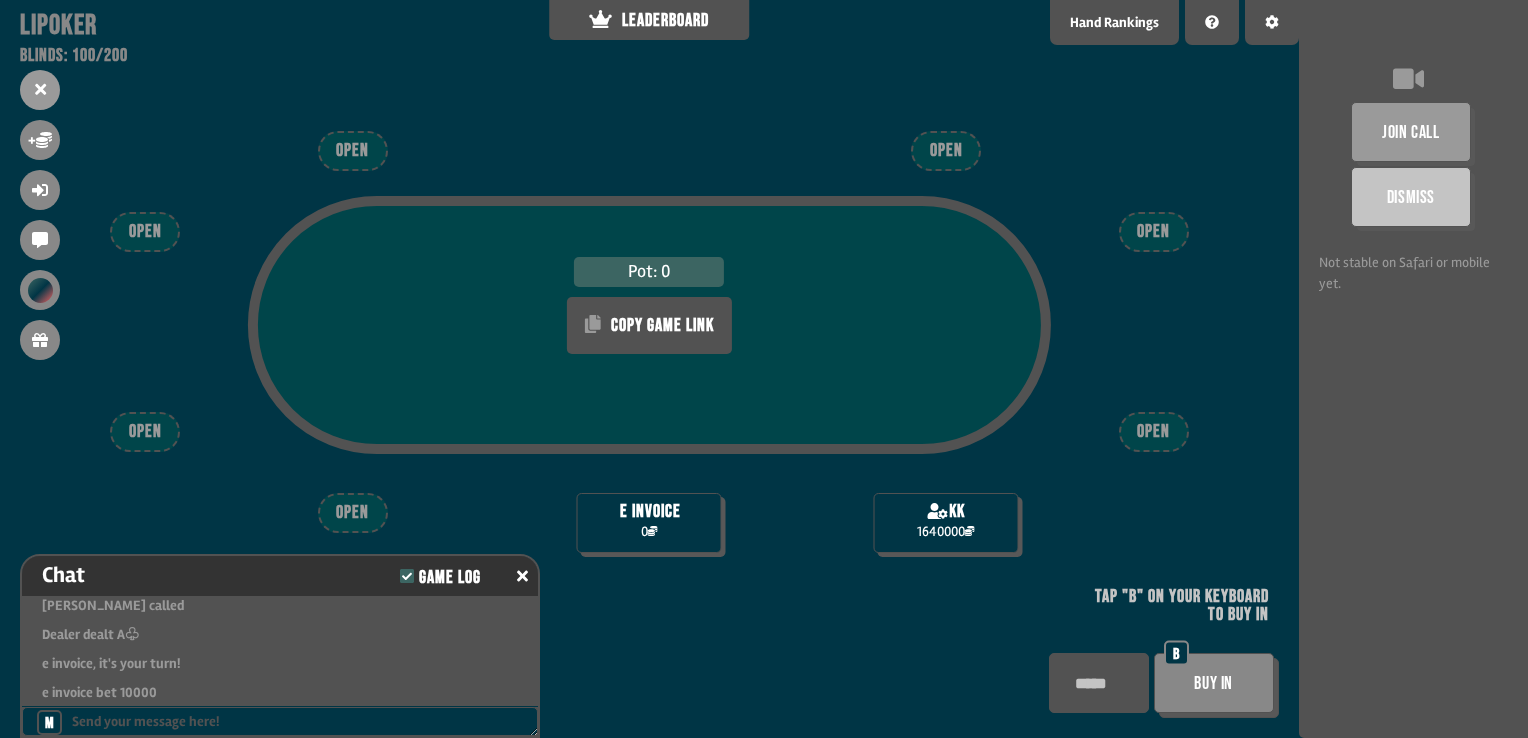 scroll, scrollTop: 100, scrollLeft: 0, axis: vertical 